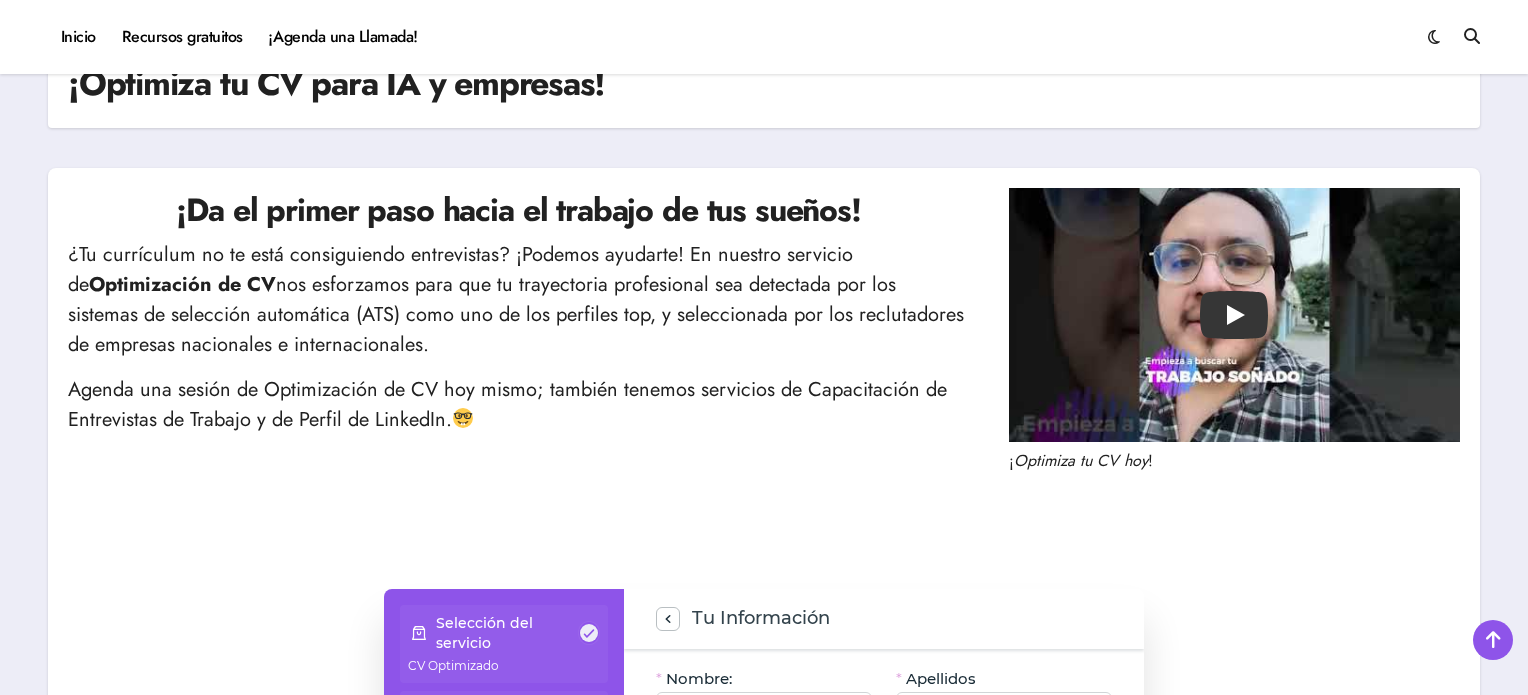 scroll, scrollTop: 486, scrollLeft: 0, axis: vertical 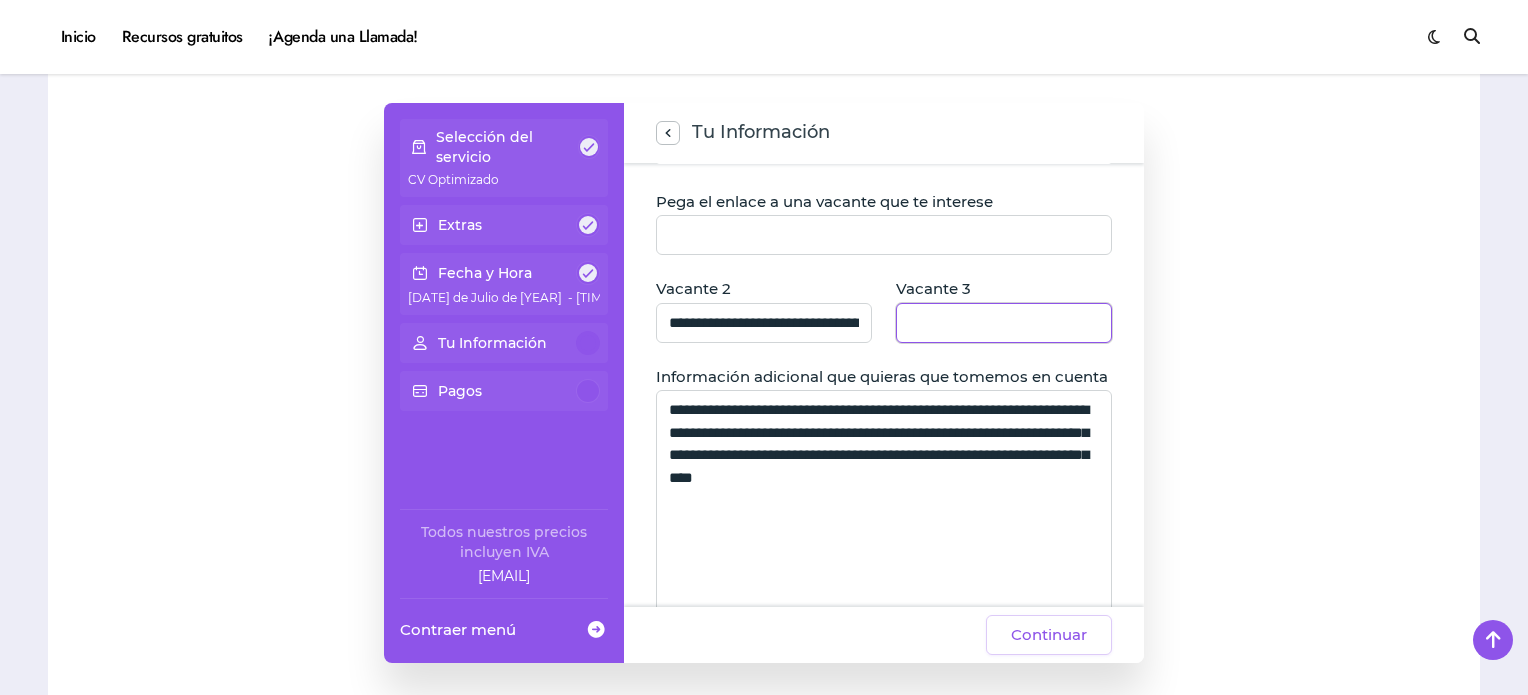 click 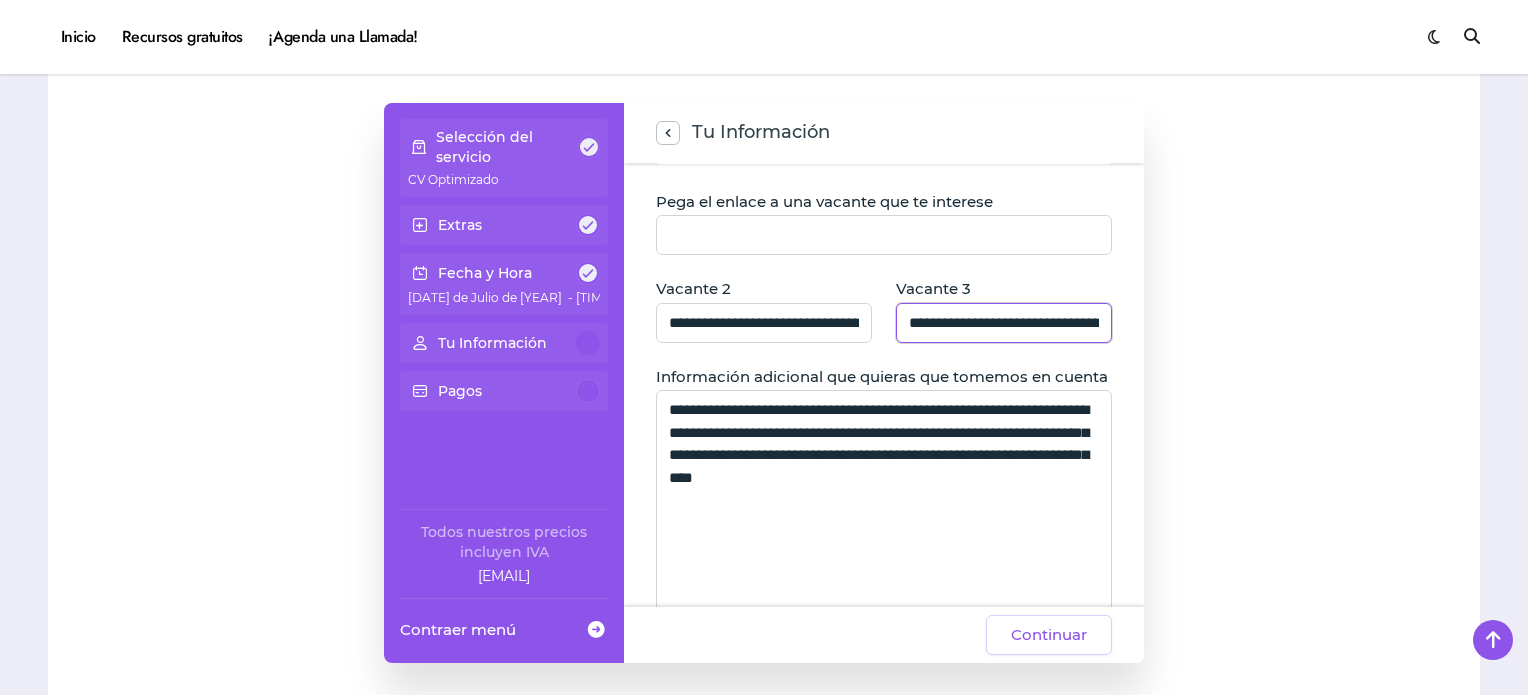 scroll, scrollTop: 0, scrollLeft: 175, axis: horizontal 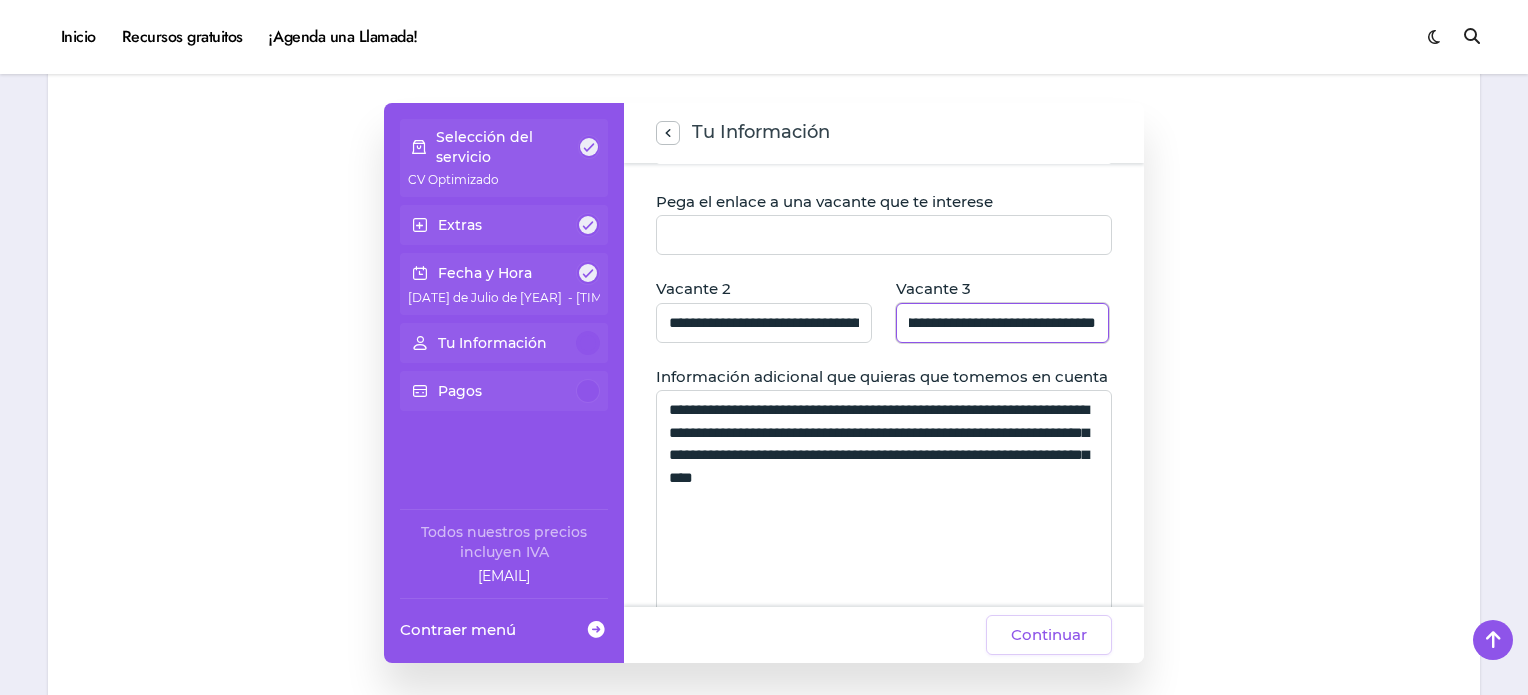 type on "**********" 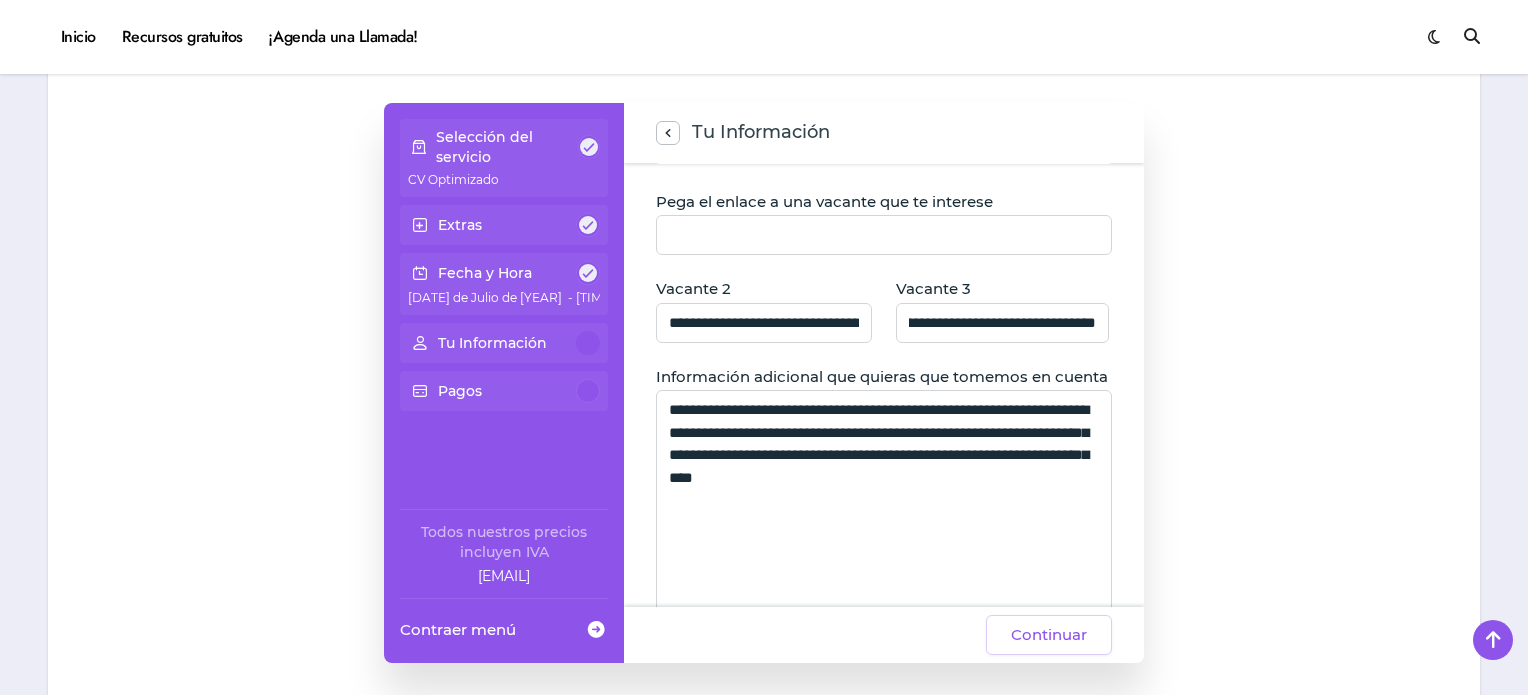 scroll, scrollTop: 0, scrollLeft: 0, axis: both 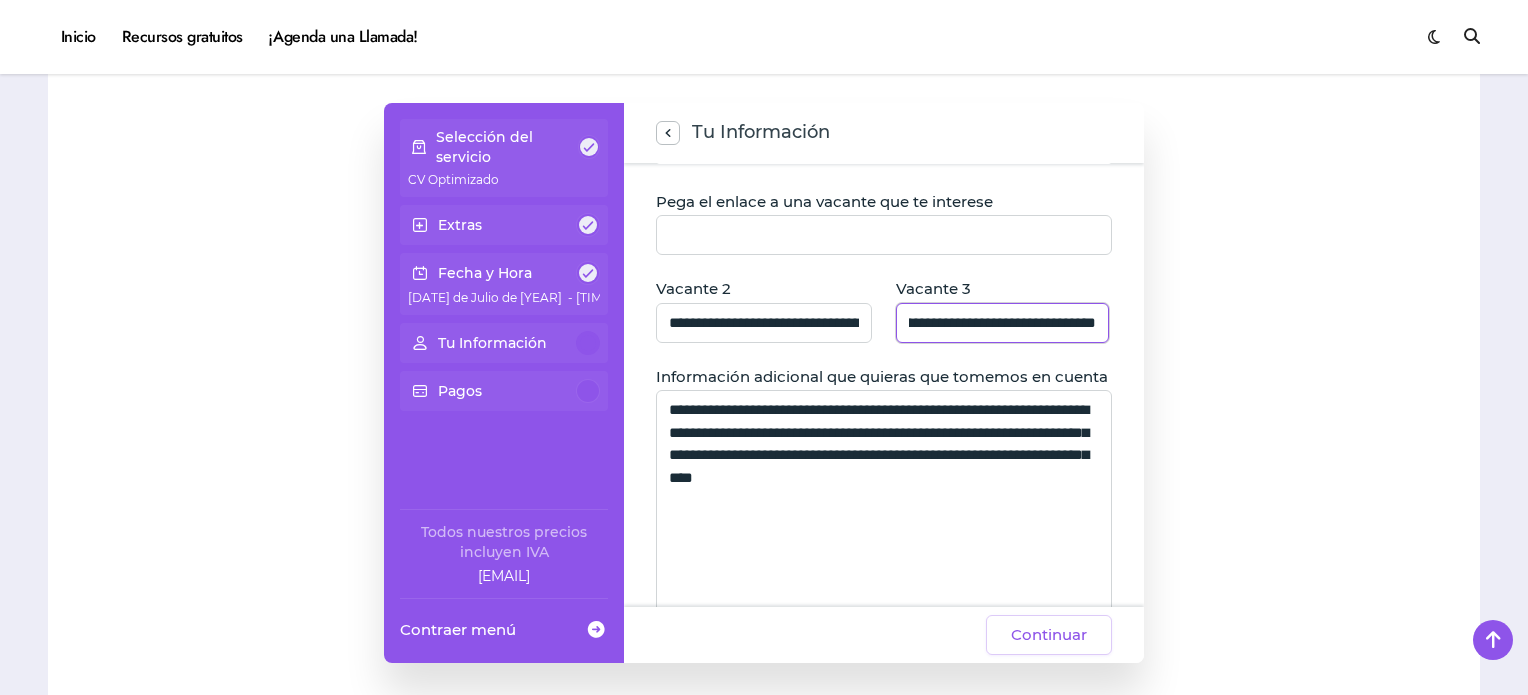 drag, startPoint x: 908, startPoint y: 323, endPoint x: 1468, endPoint y: 430, distance: 570.1307 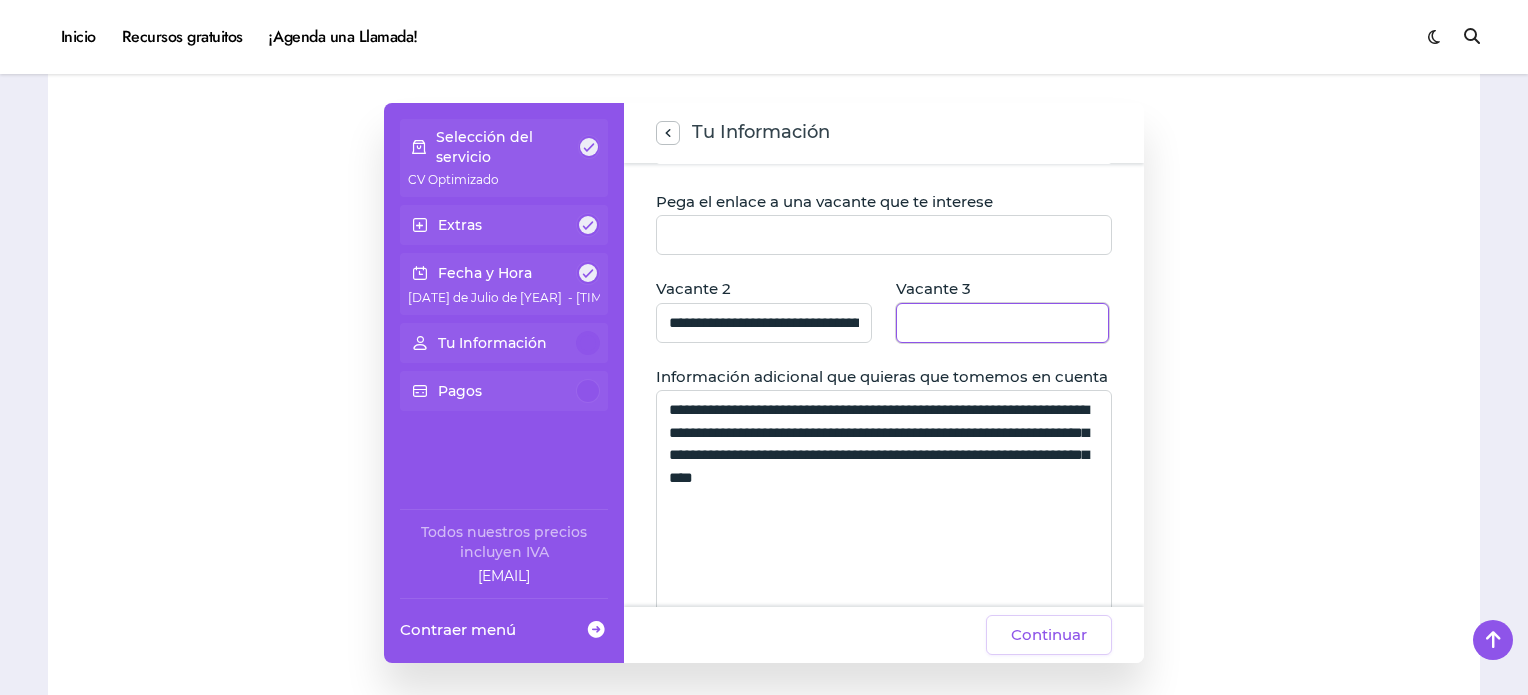 scroll, scrollTop: 0, scrollLeft: 0, axis: both 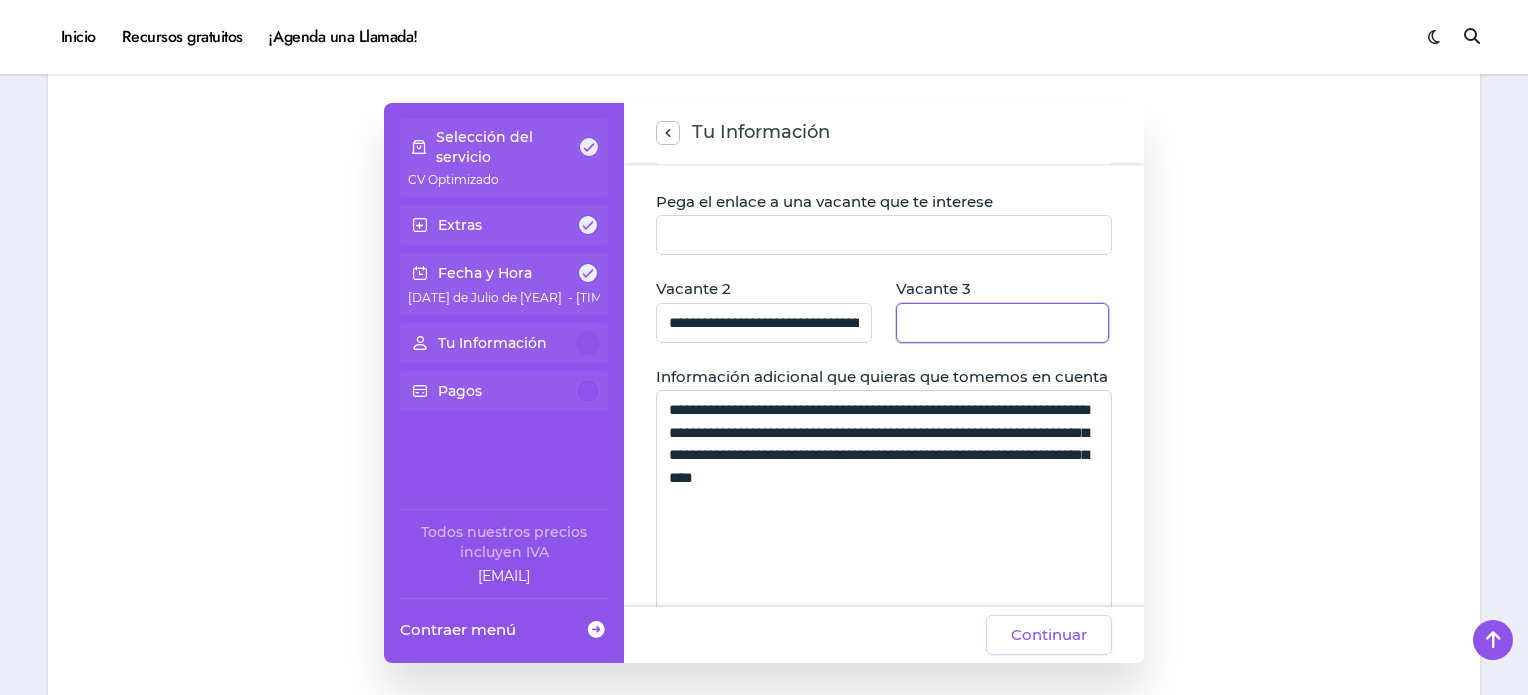 type 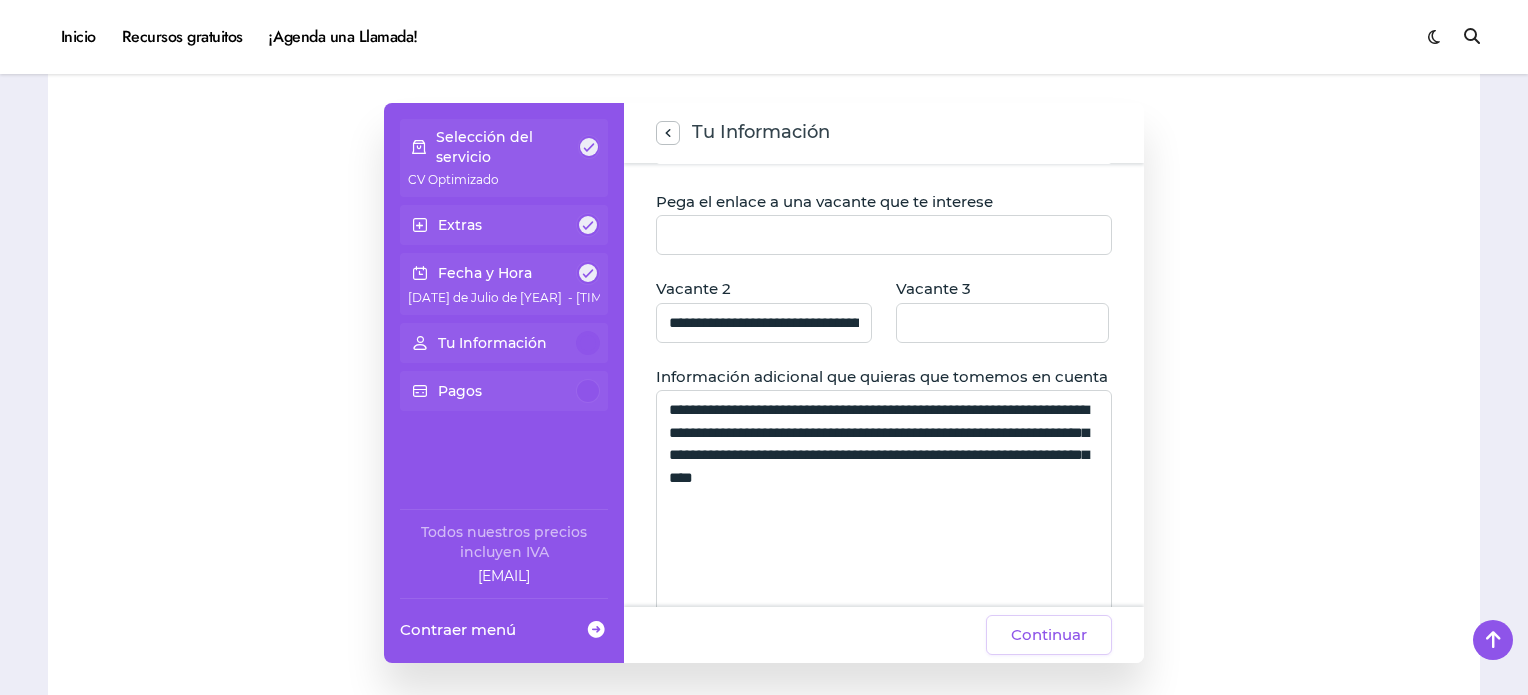 click on "21 de Julio de 2025  - 8:30 a. m." at bounding box center (504, 296) 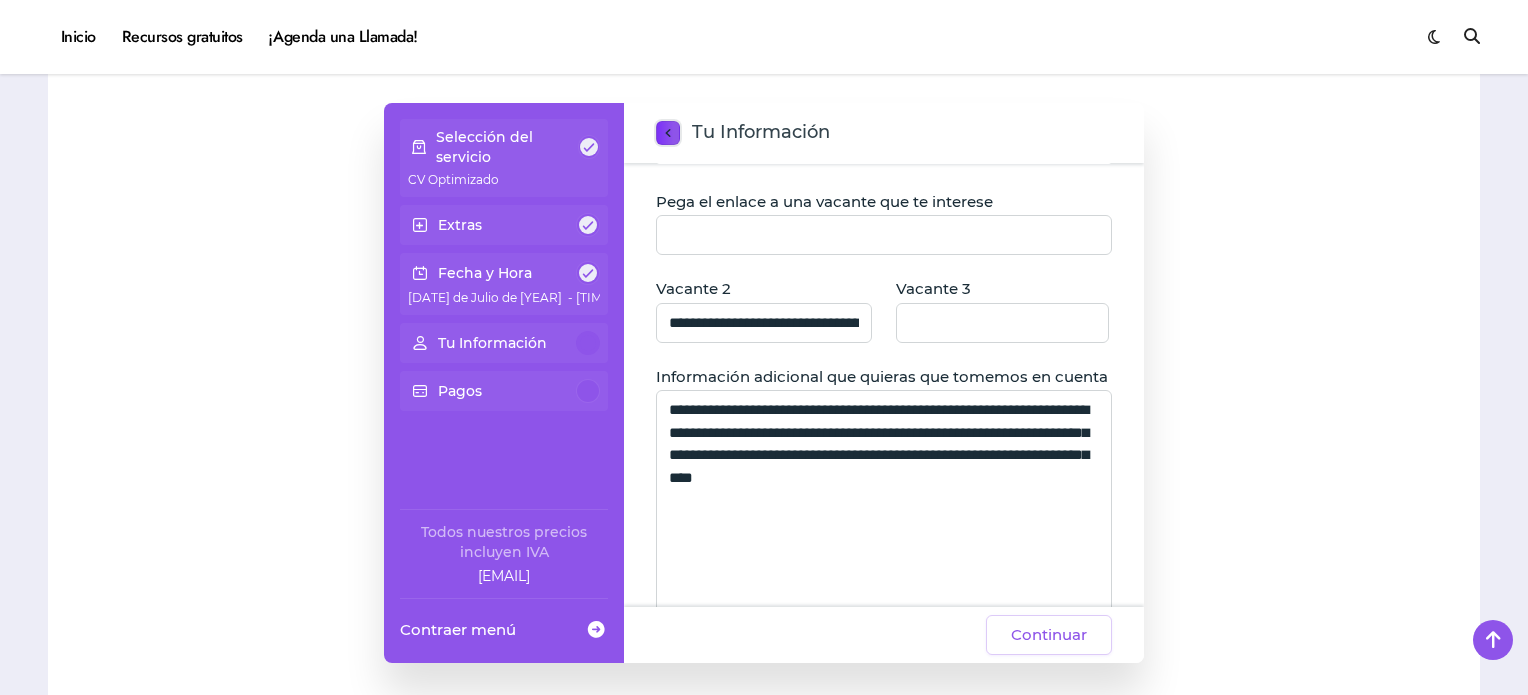 click 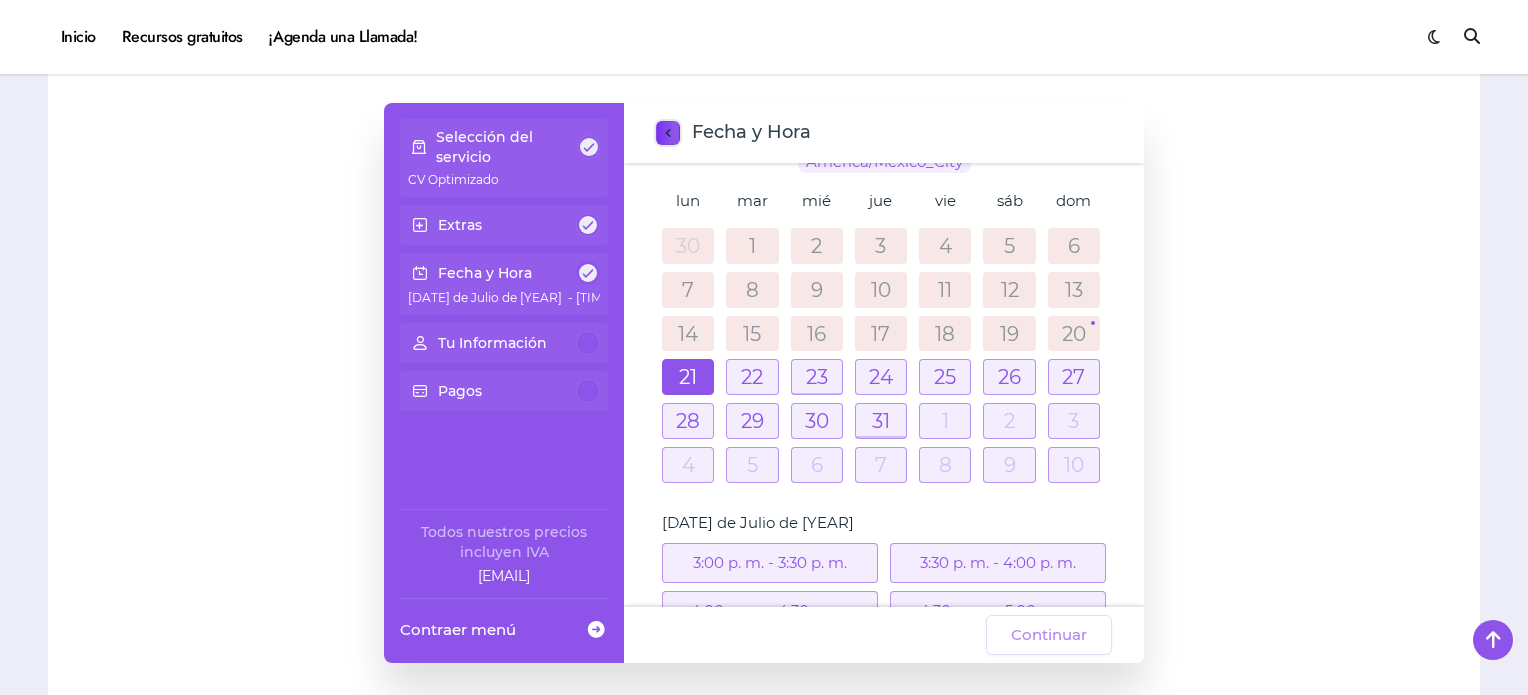 scroll, scrollTop: 90, scrollLeft: 0, axis: vertical 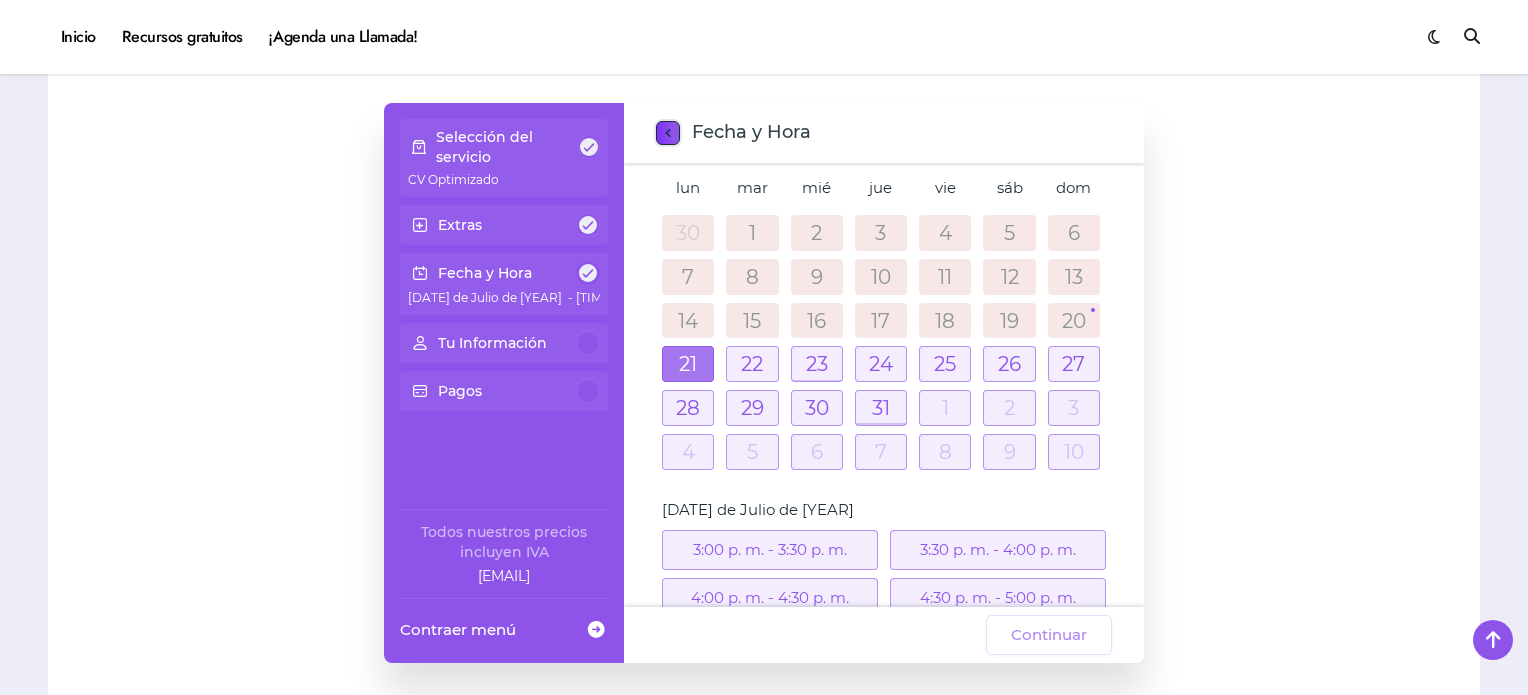 click at bounding box center (688, 364) 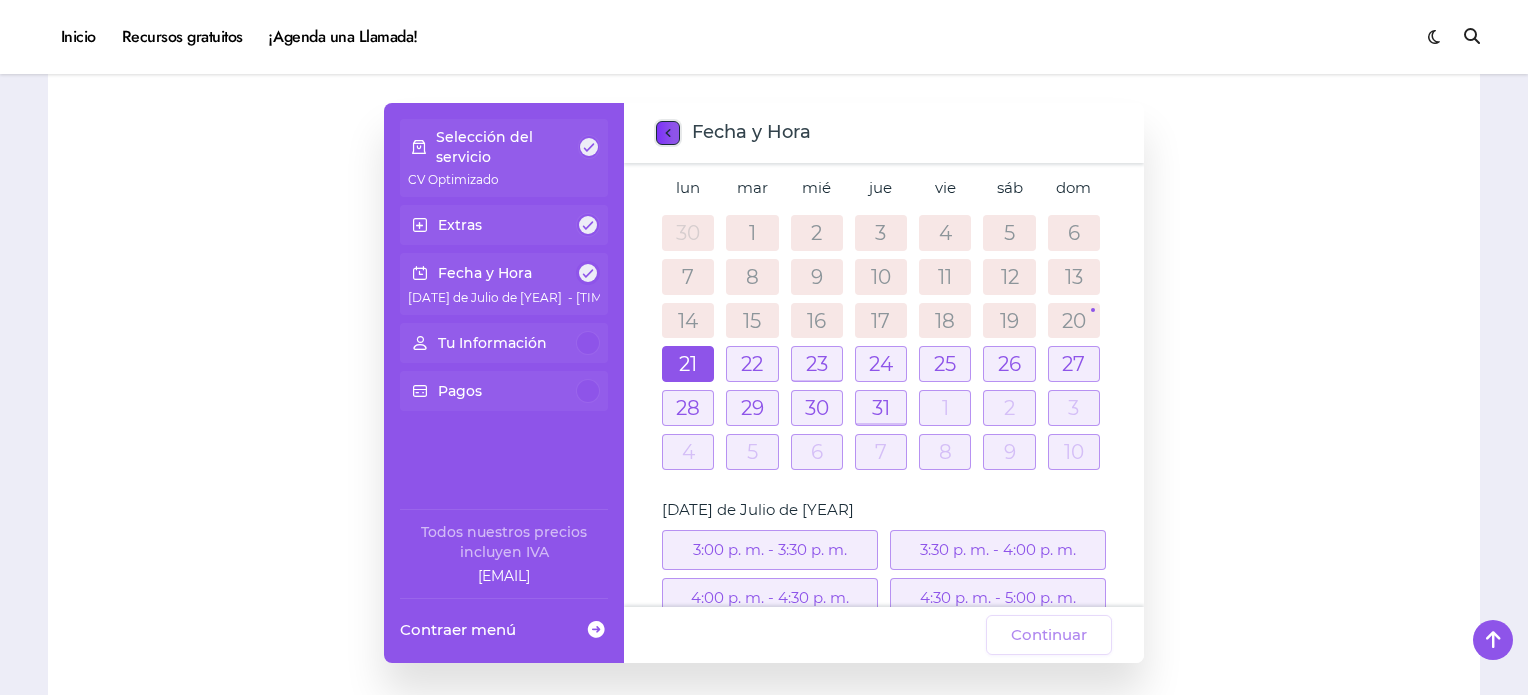 scroll, scrollTop: 0, scrollLeft: 0, axis: both 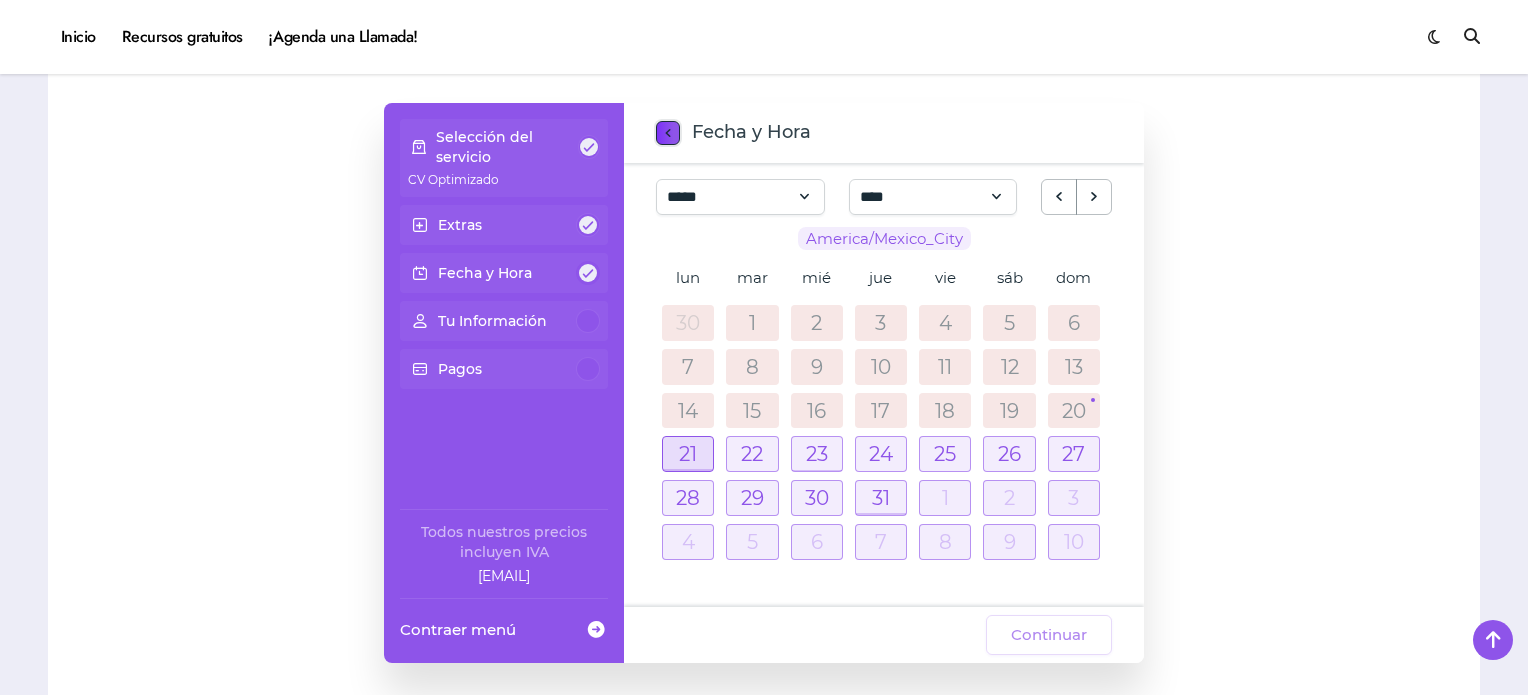 click at bounding box center [688, 454] 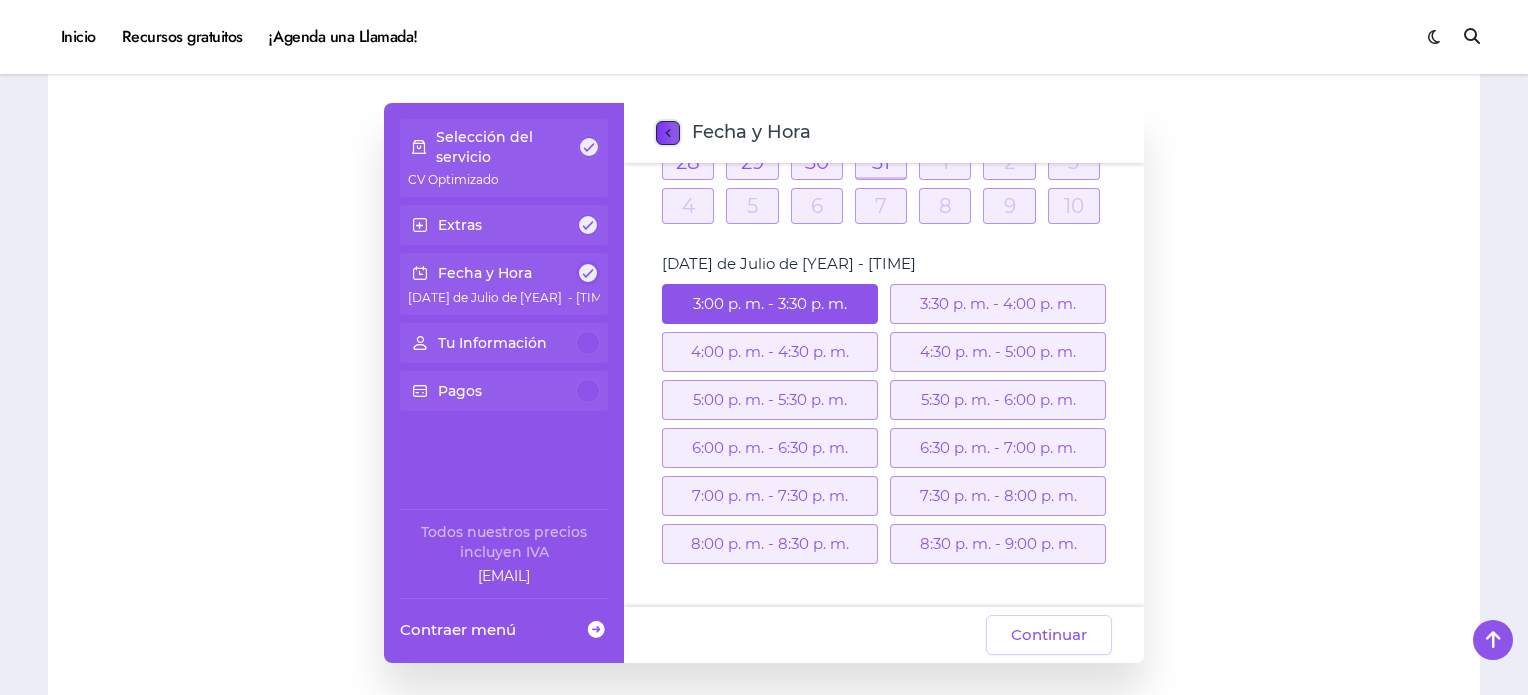 scroll, scrollTop: 324, scrollLeft: 0, axis: vertical 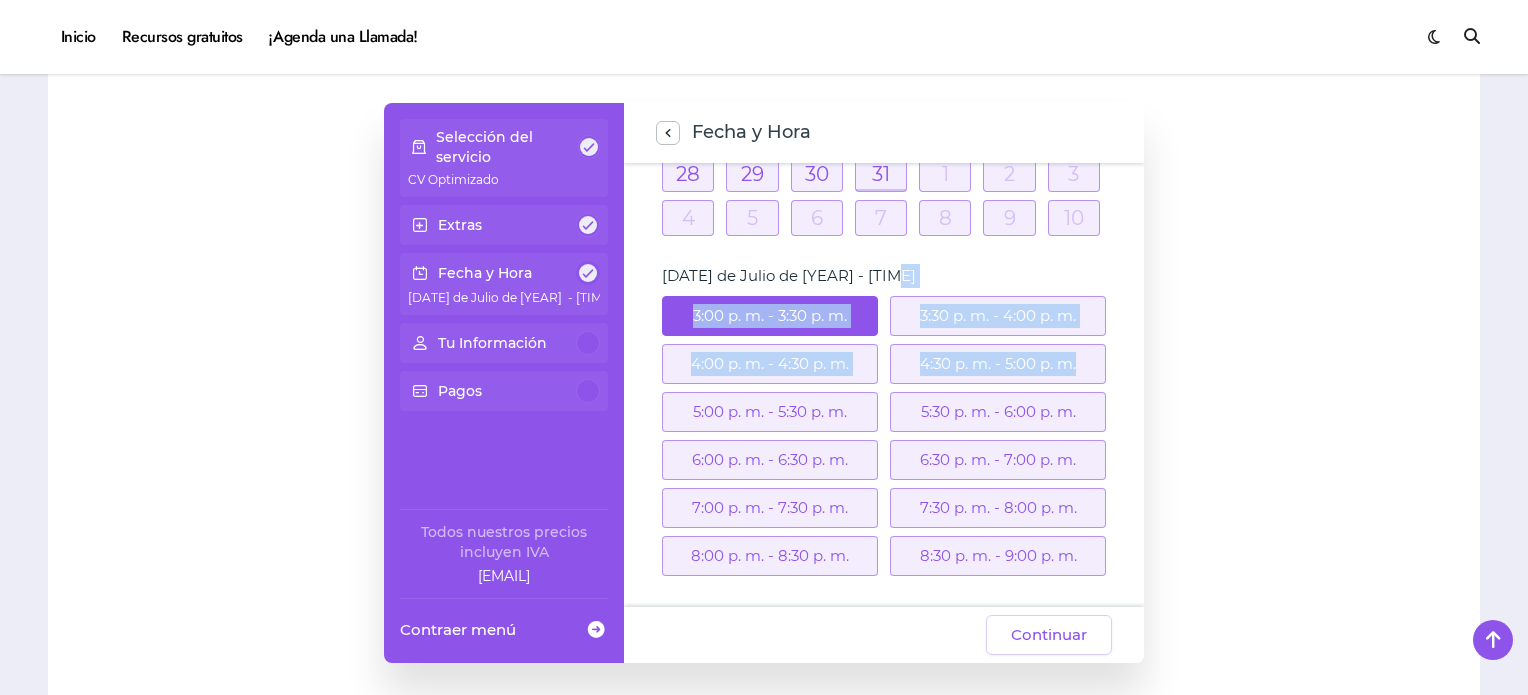 drag, startPoint x: 1144, startPoint y: 375, endPoint x: 1131, endPoint y: 281, distance: 94.89468 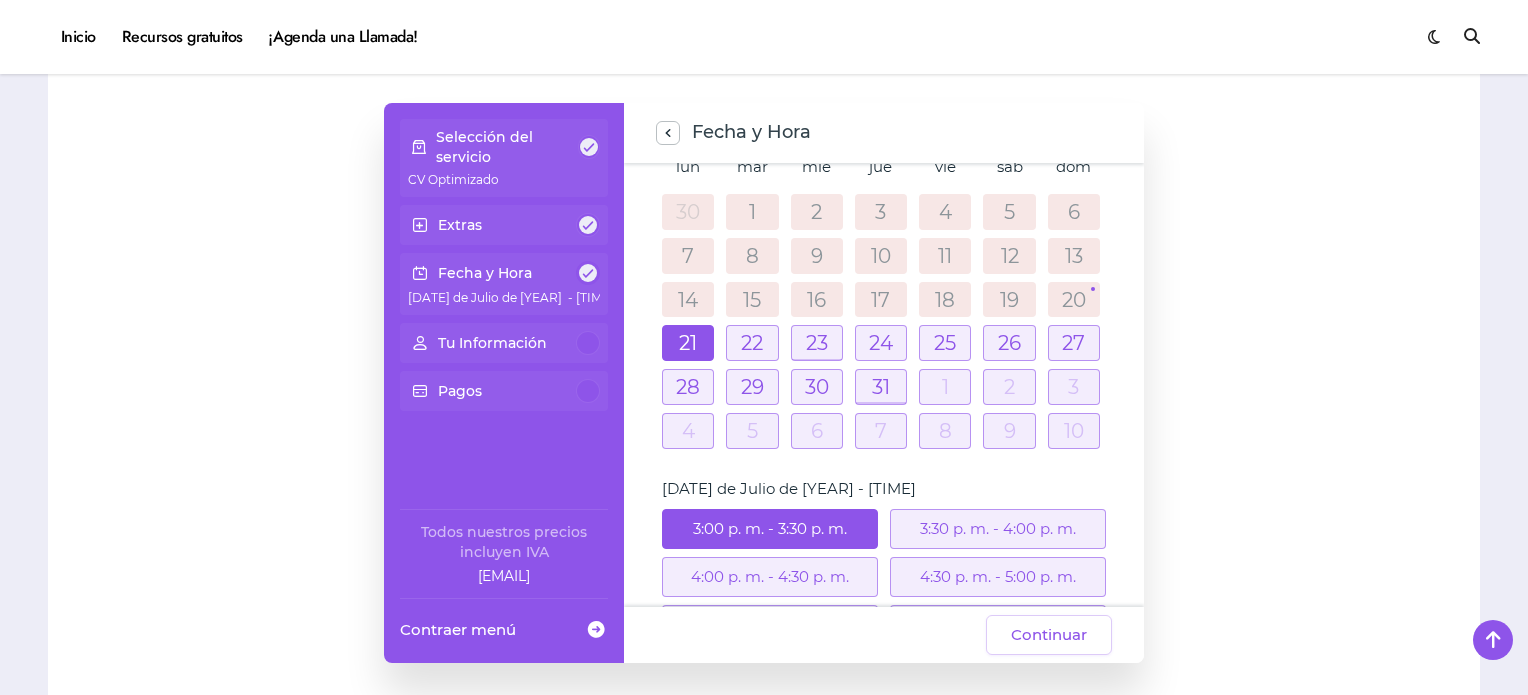 scroll, scrollTop: 101, scrollLeft: 0, axis: vertical 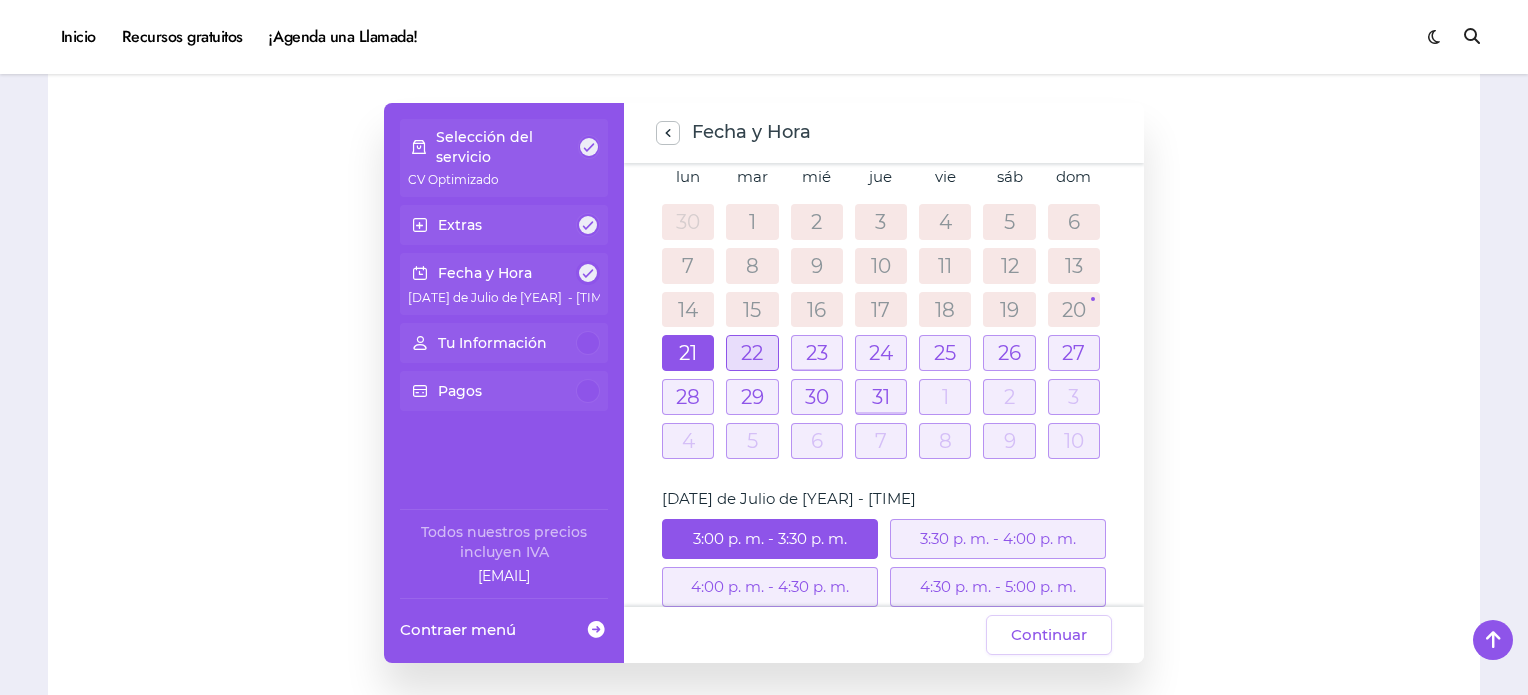 click at bounding box center (752, 353) 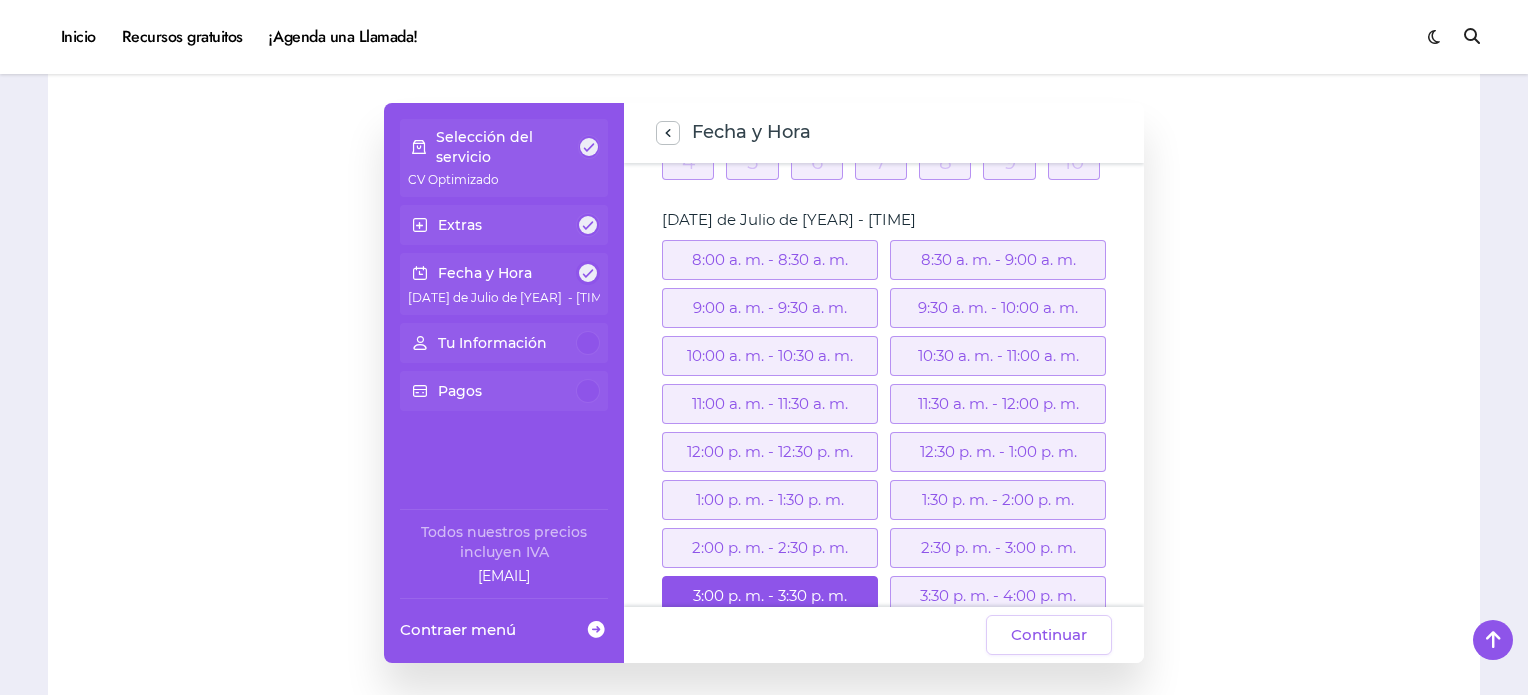 scroll, scrollTop: 404, scrollLeft: 0, axis: vertical 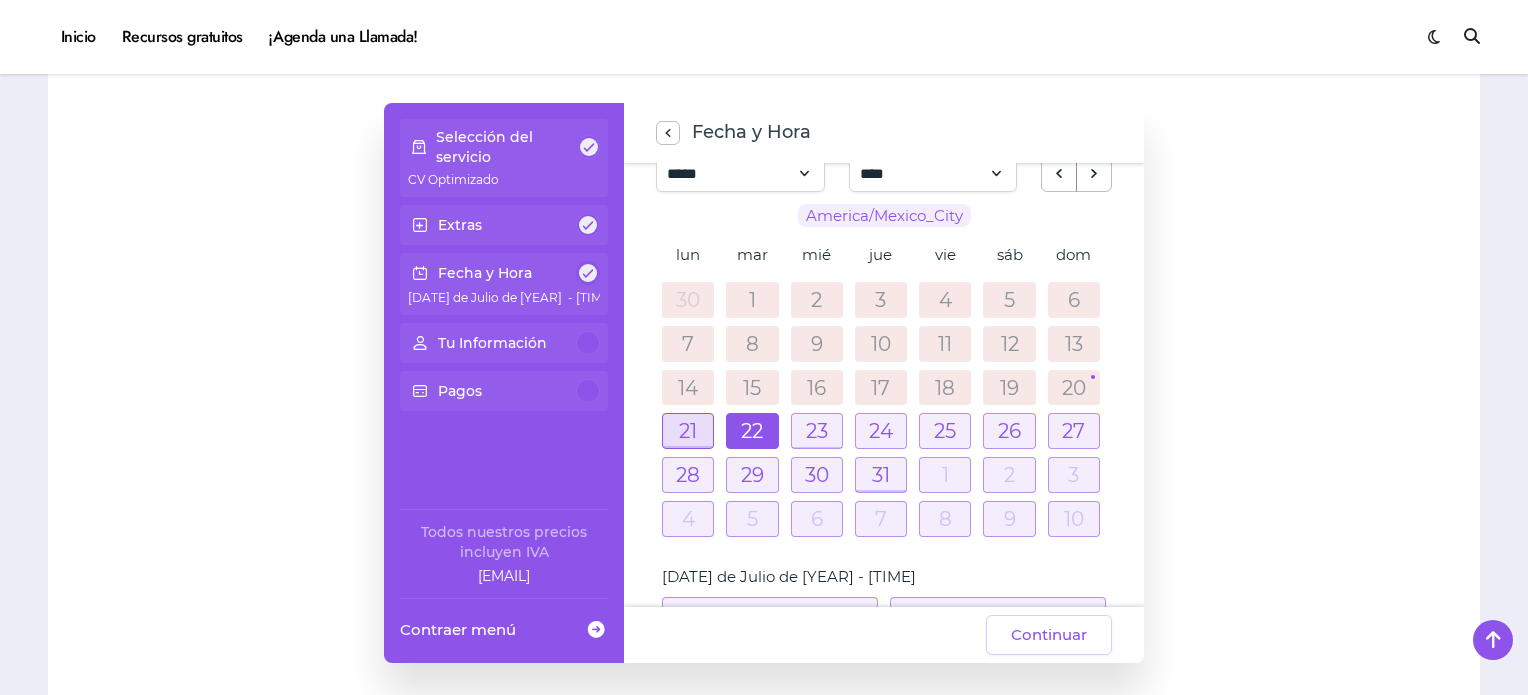 click at bounding box center [688, 431] 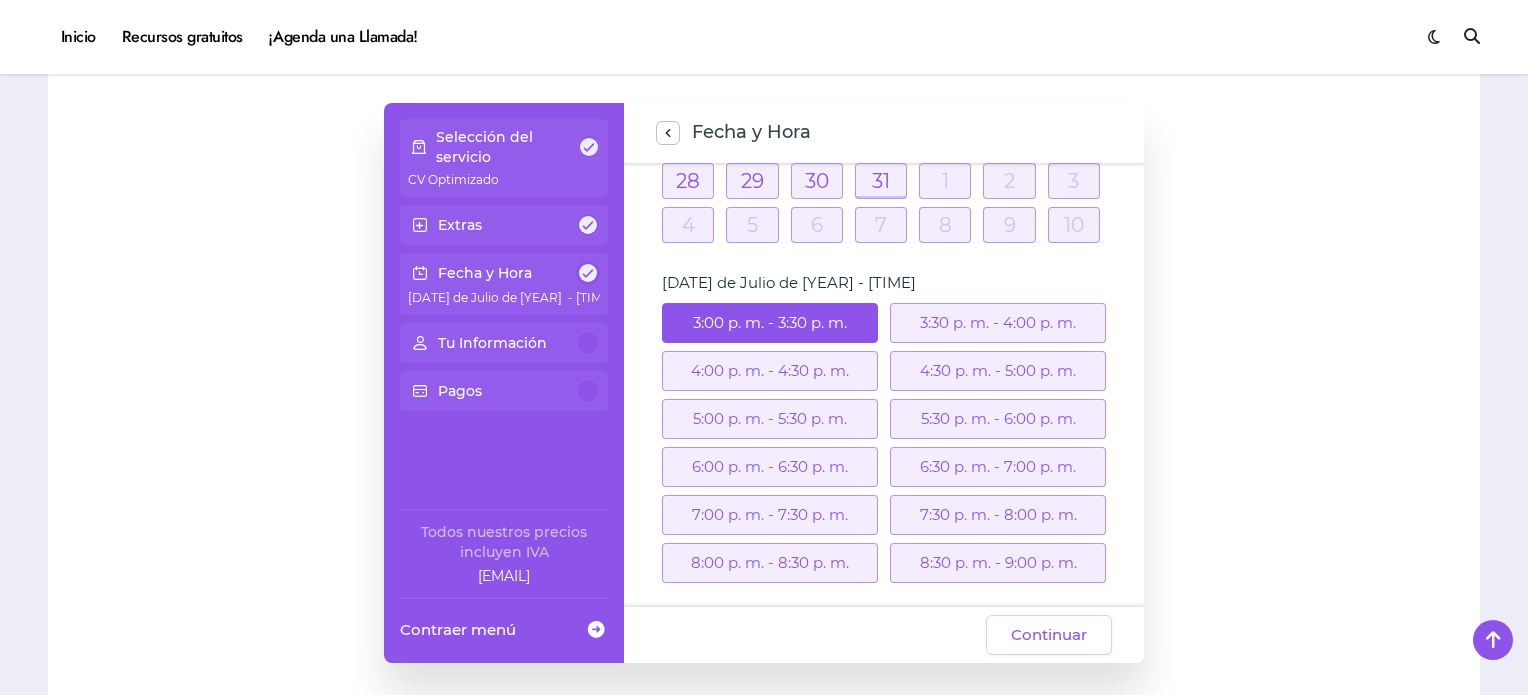 scroll, scrollTop: 315, scrollLeft: 0, axis: vertical 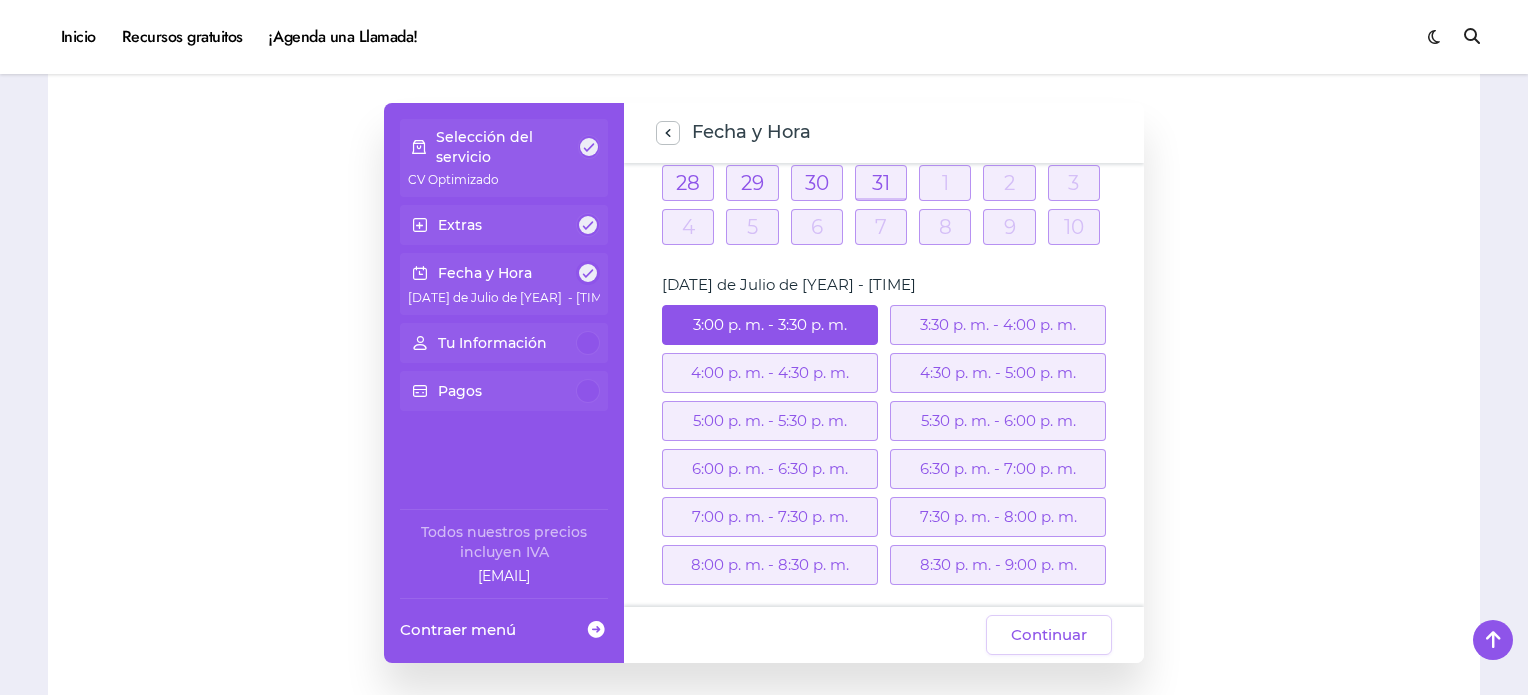click on "3:00 p. m.  - 3:30 p. m." at bounding box center (770, 325) 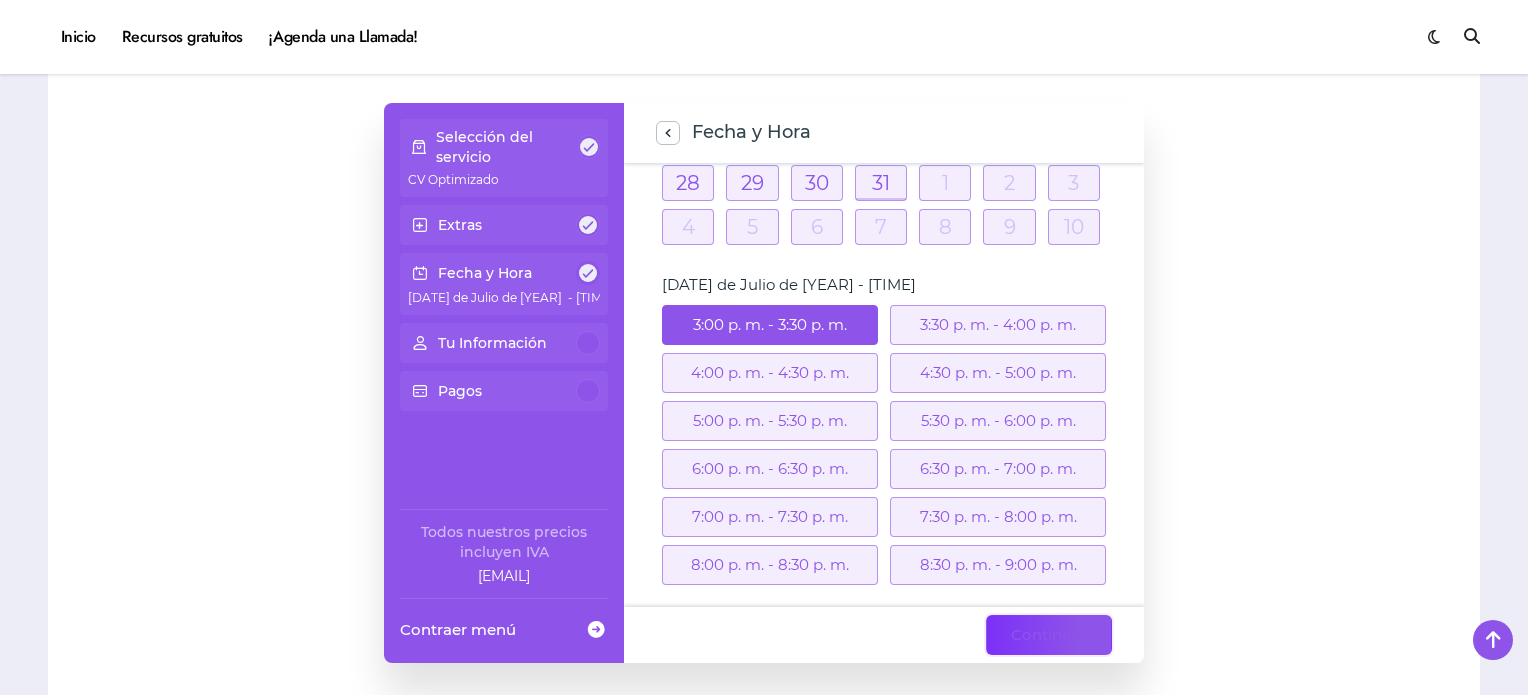 click on "Continuar" at bounding box center [1049, 635] 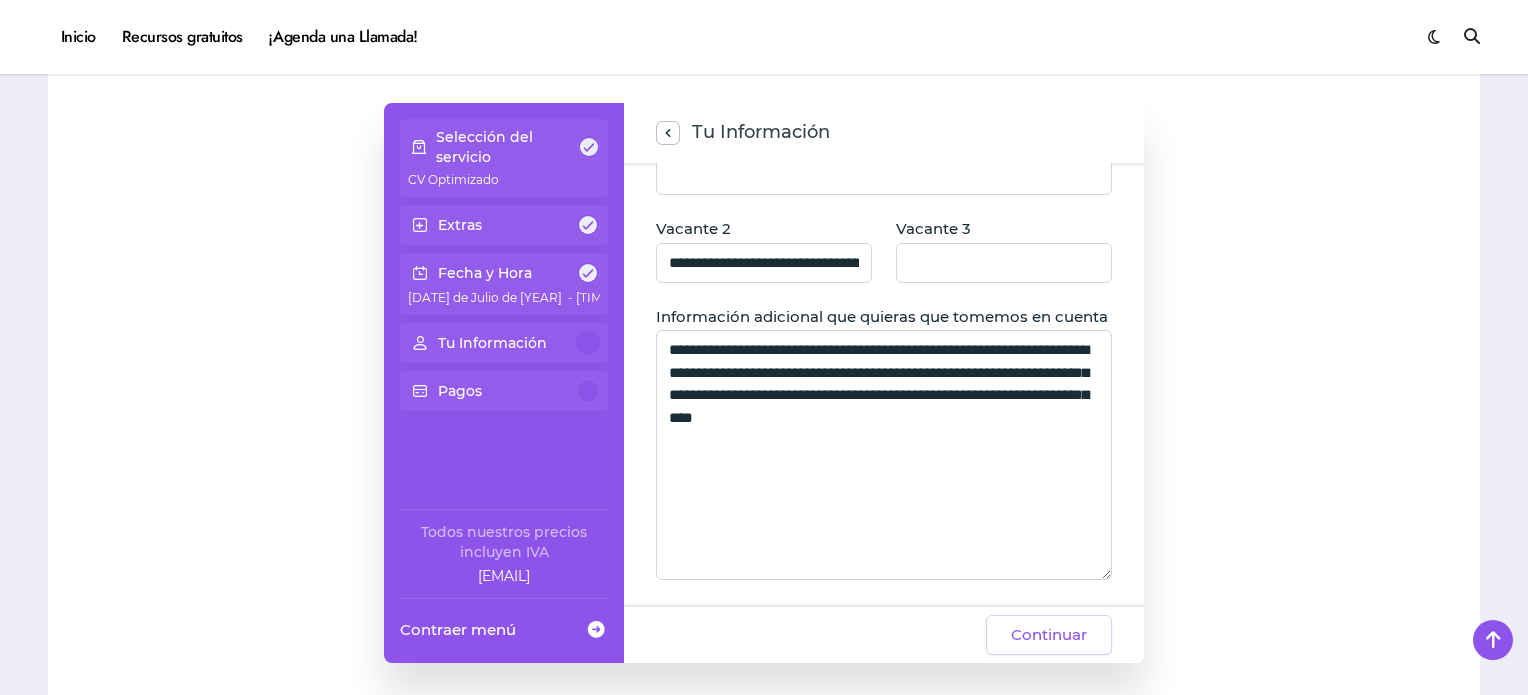 scroll, scrollTop: 388, scrollLeft: 0, axis: vertical 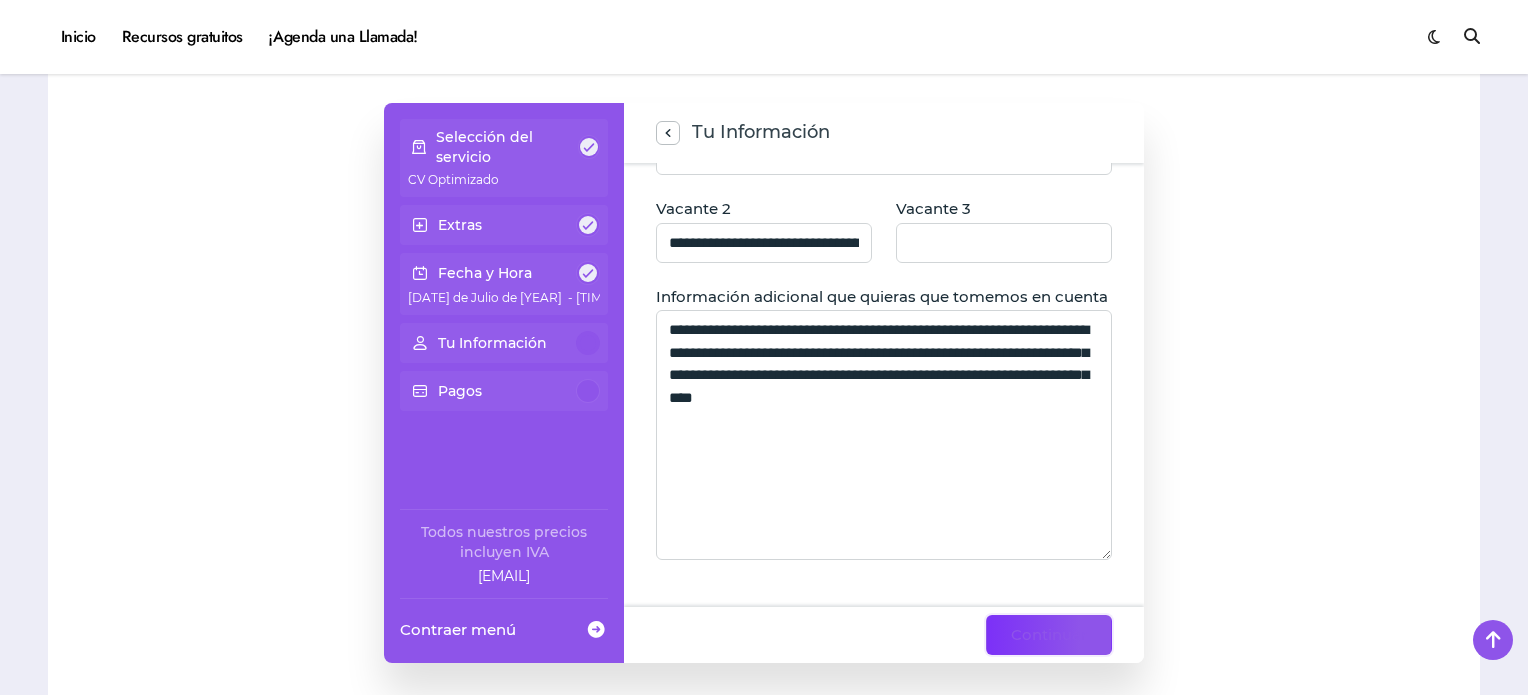 click on "Continuar" at bounding box center [1049, 635] 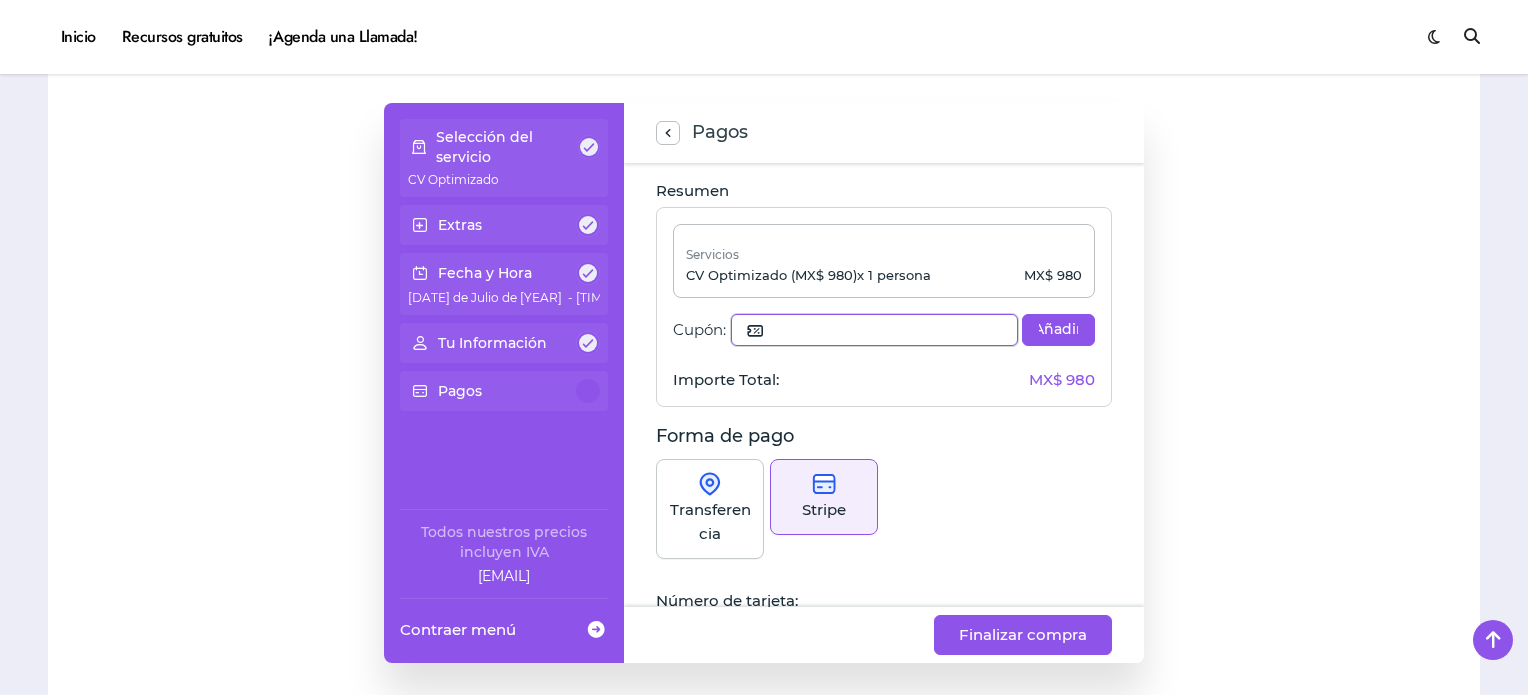 click 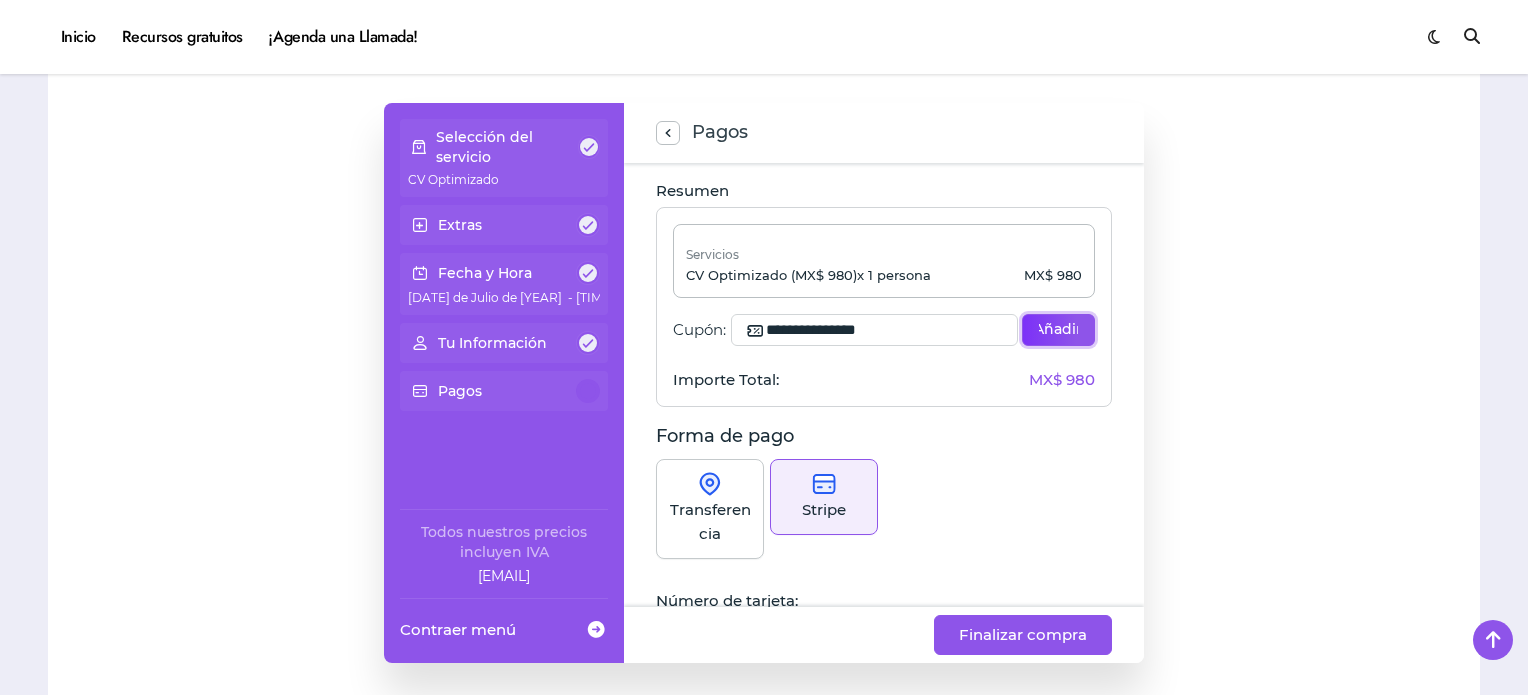 click on "Añadir" at bounding box center [1058, 330] 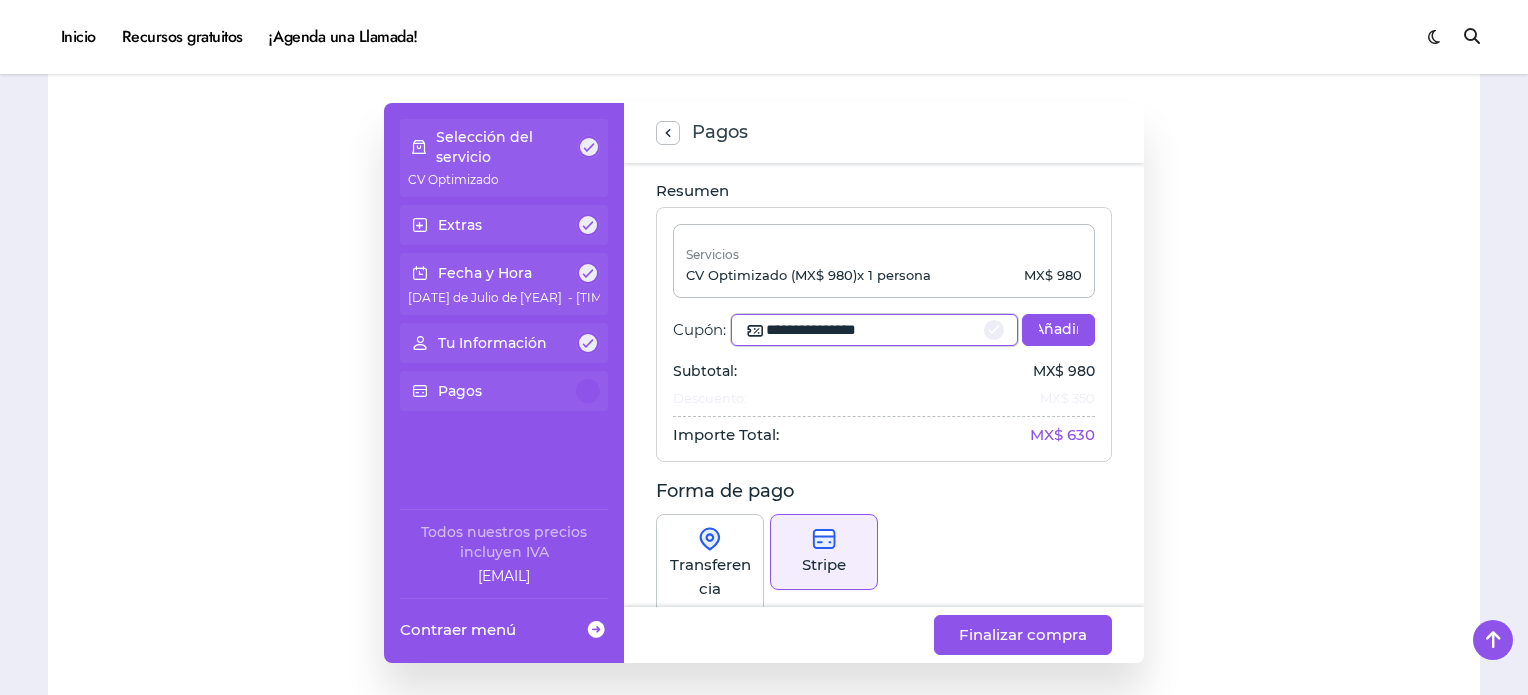 click on "**********" 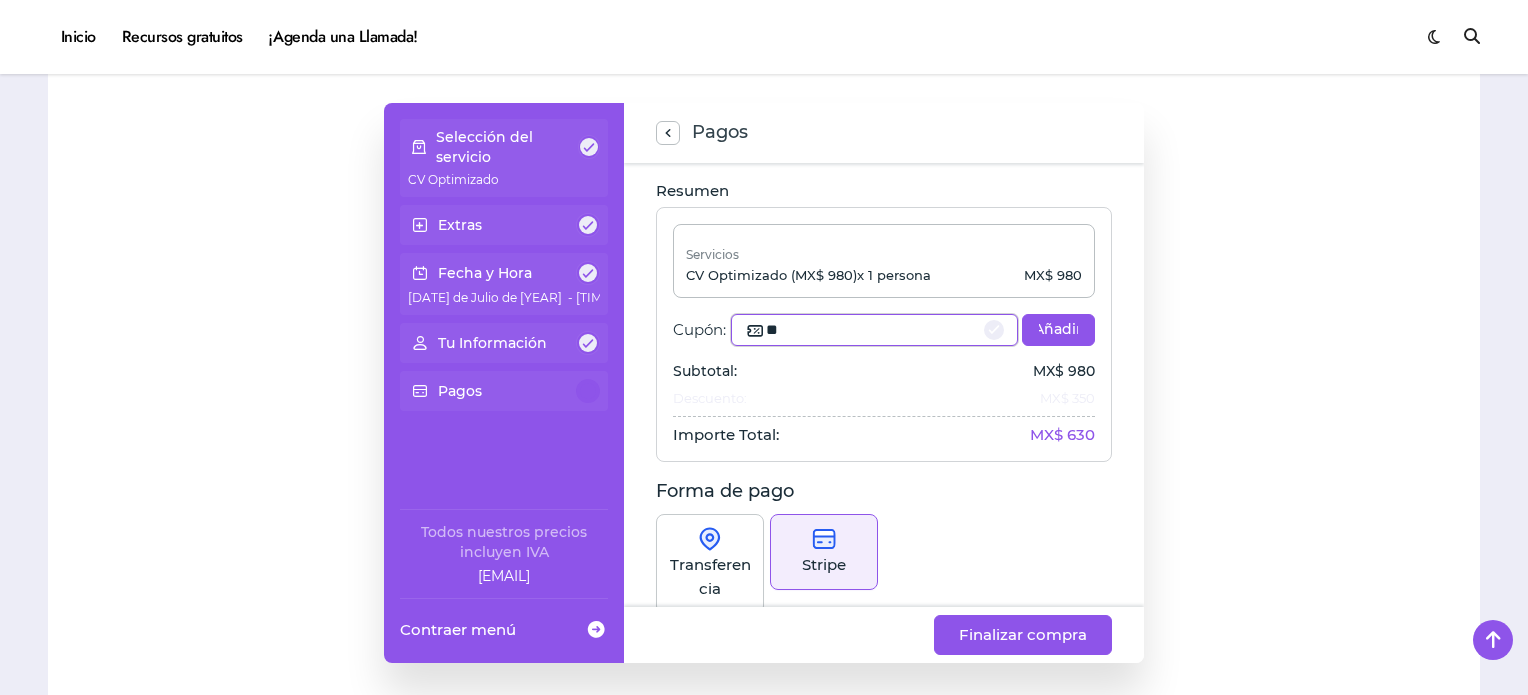 type on "*" 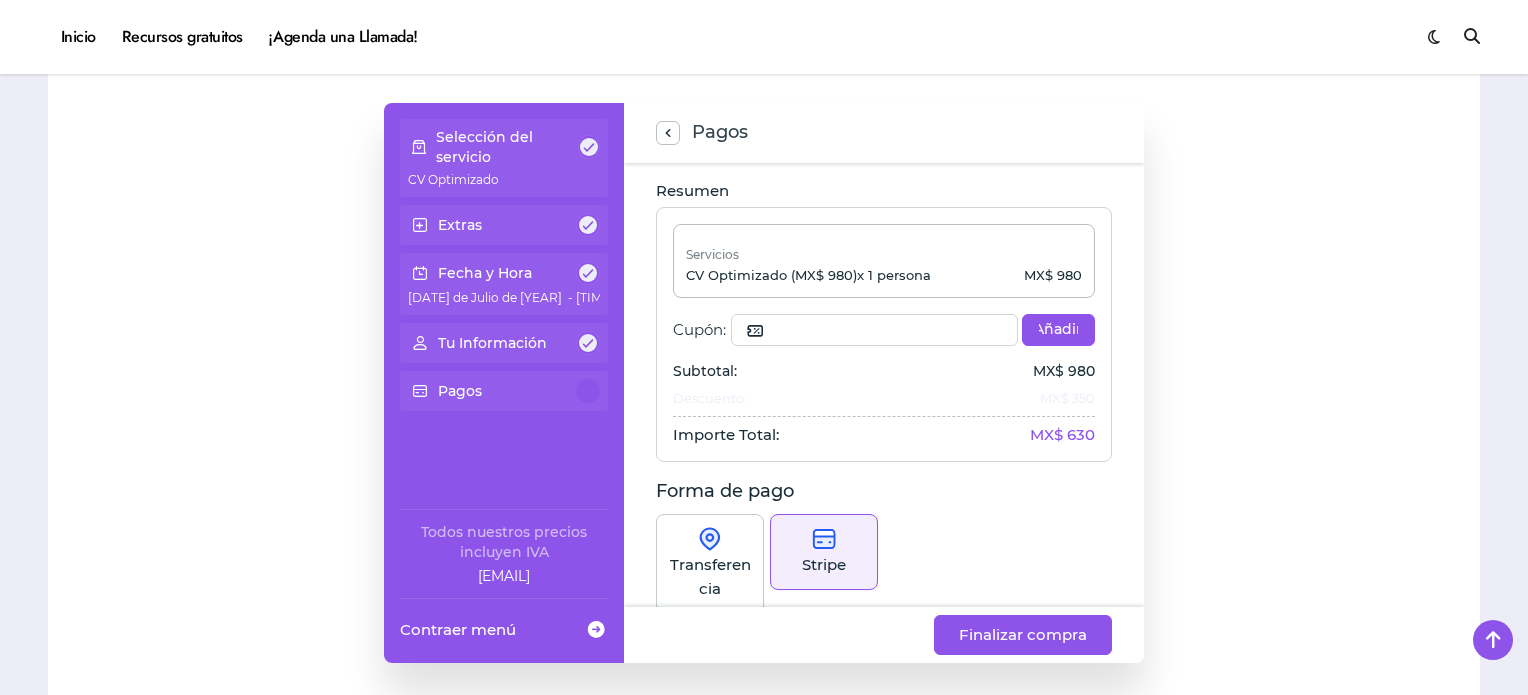 click on "Transferencia Stripe" at bounding box center (884, 567) 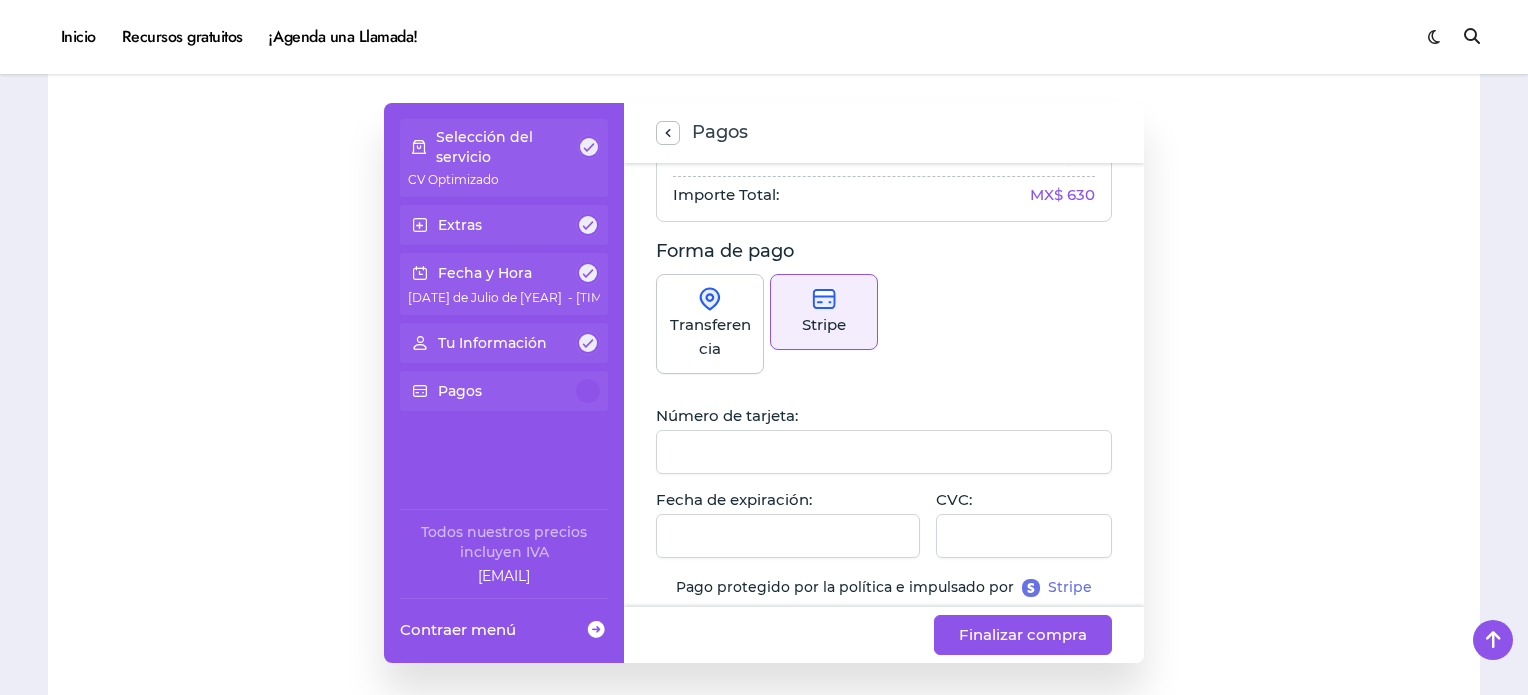 scroll, scrollTop: 254, scrollLeft: 0, axis: vertical 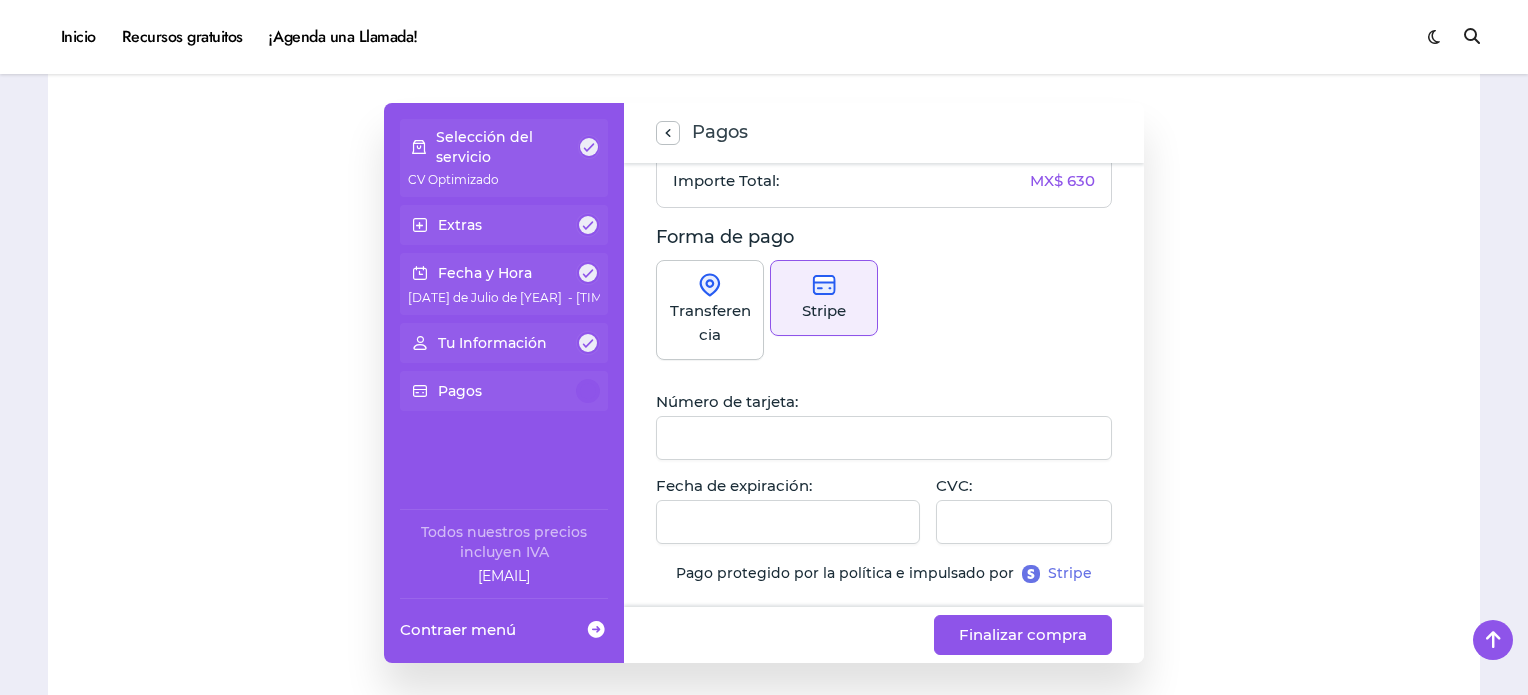 click on "Transferencia" at bounding box center [710, 323] 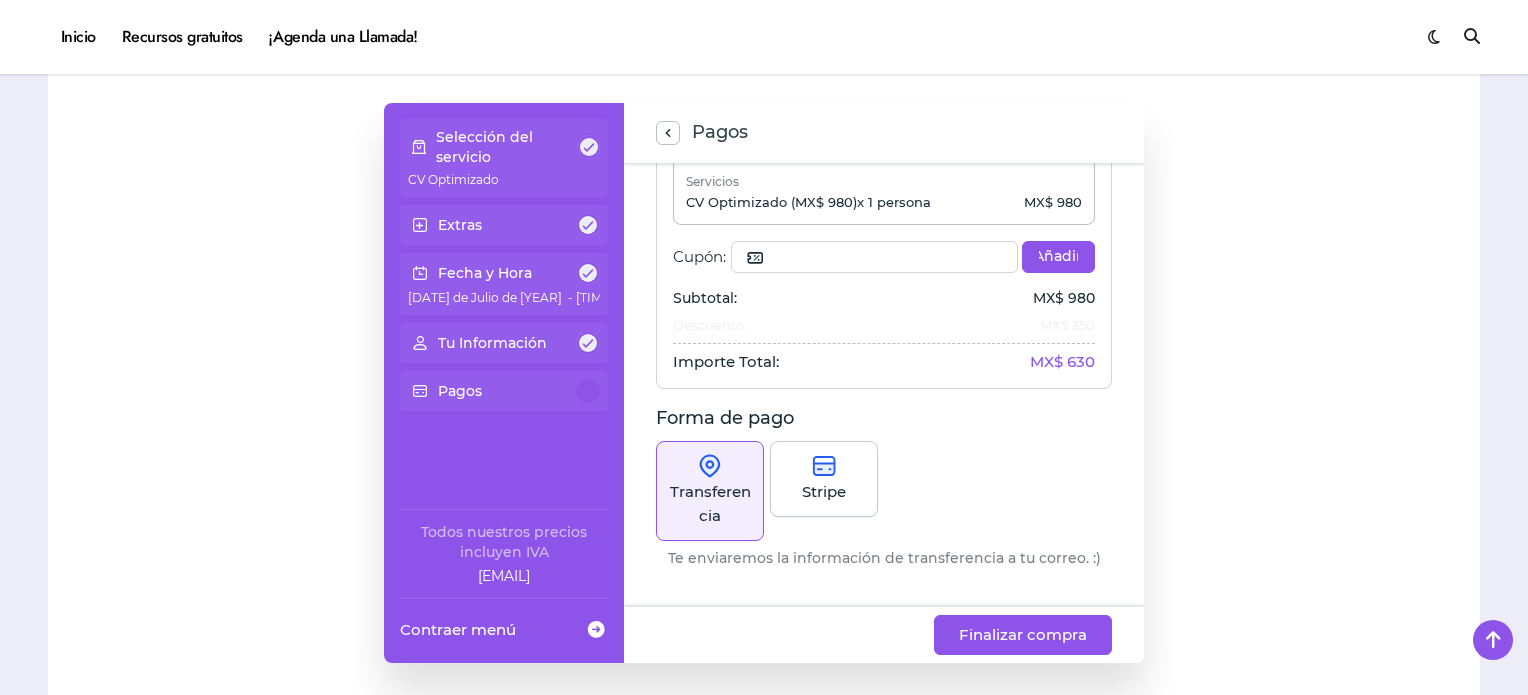 scroll, scrollTop: 0, scrollLeft: 0, axis: both 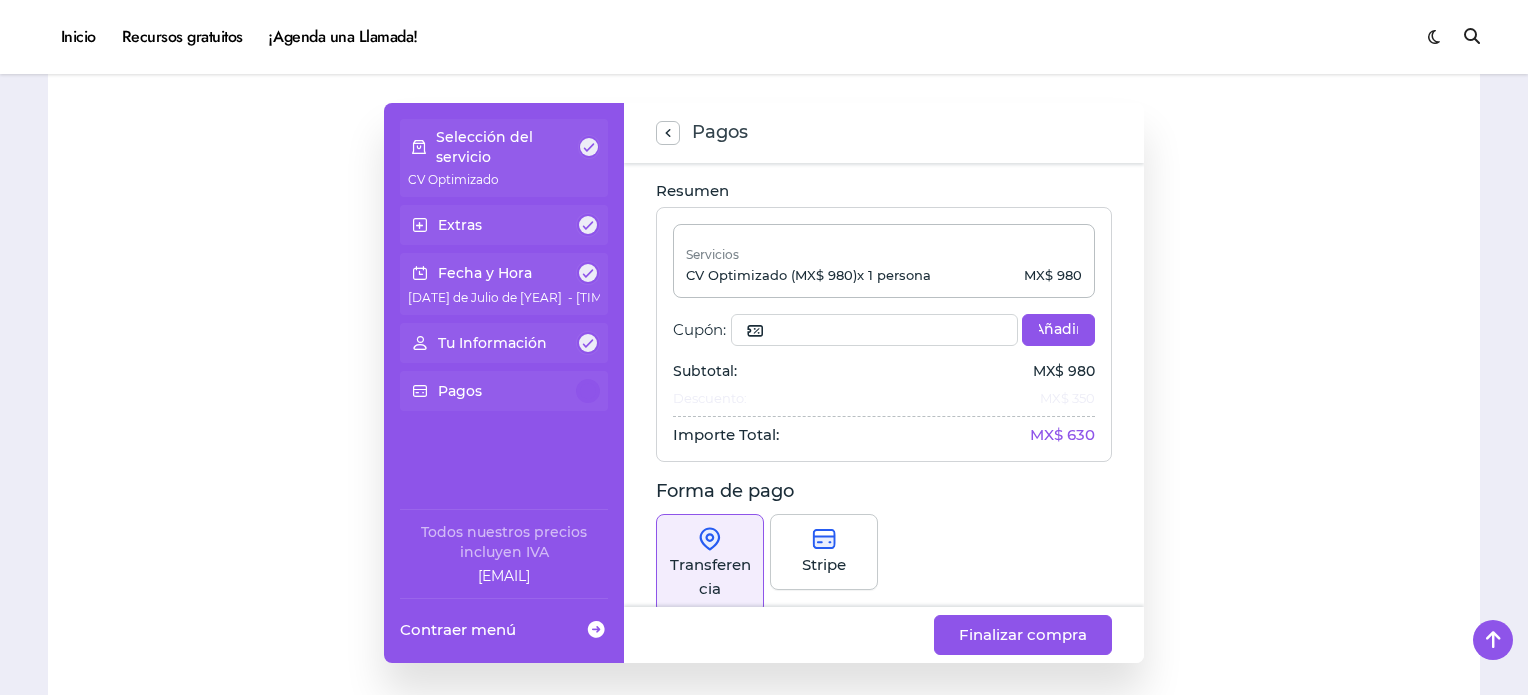 click on "Stripe" at bounding box center [824, 565] 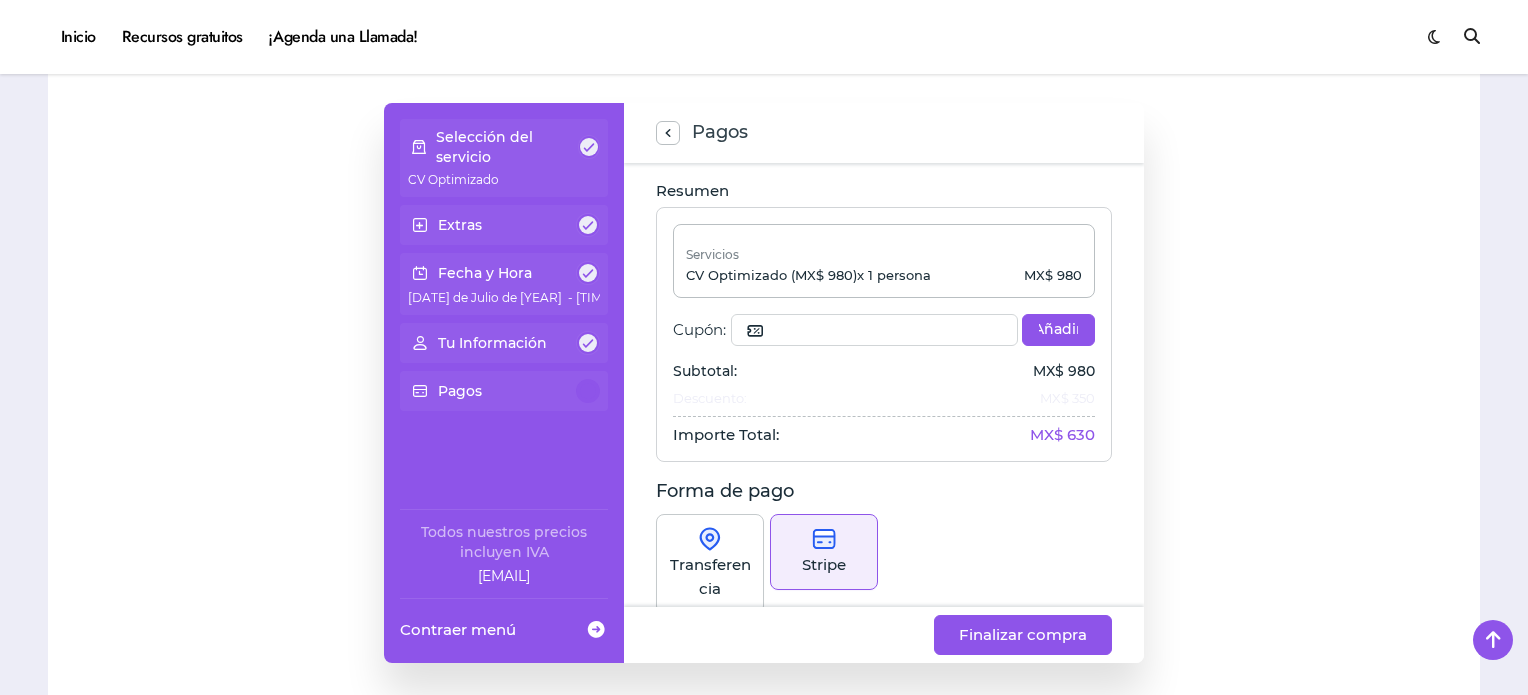 click on "Transferencia" at bounding box center [710, 577] 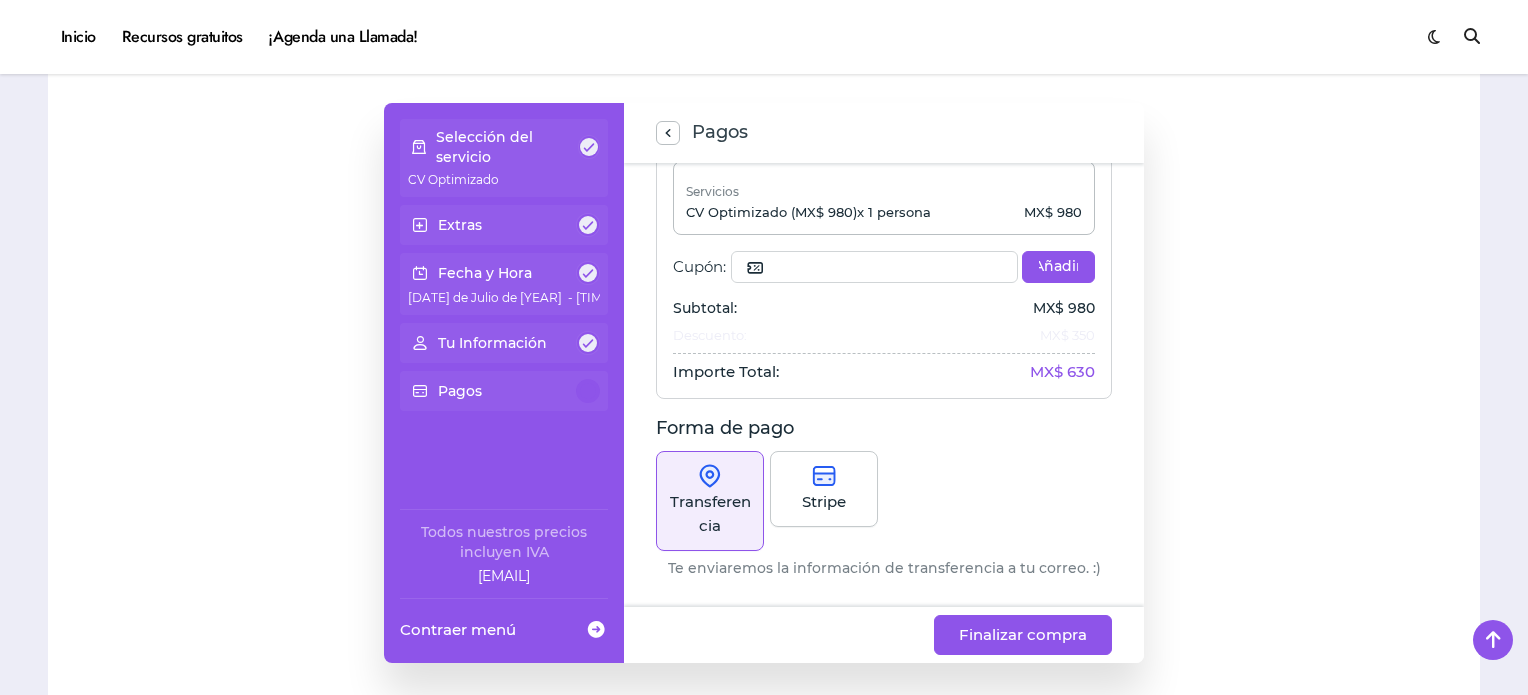 scroll, scrollTop: 66, scrollLeft: 0, axis: vertical 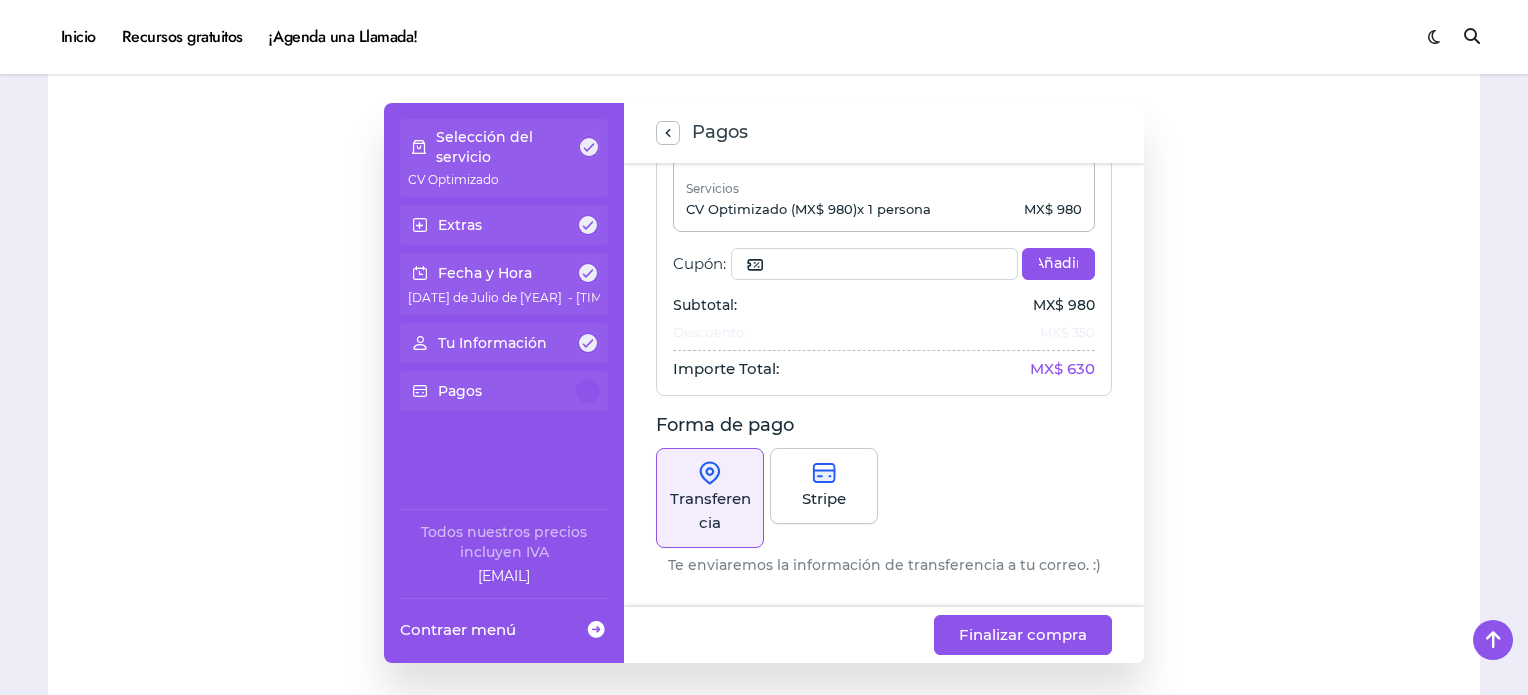 click on "Selección del servicio CV Optimizado Extras Fecha y Hora 21 de Julio de 2025  - 3:00 p. m. Tu Información Pagos Todos nuestros precios incluyen IVA fra@elhadadelasvacantes.com Contraer menú Pagos Resumen Servicios CV Optimizado (MX$ 980)  x 1 persona MX$ 980 Cupón: Añadir Límite del cupón alcanzado El número de reservas con el cupón aplicado es 5 Subtotal: MX$ 980 Descuento: MX$ 350 Importe Total: MX$ 630  Forma de pago Transferencia Stripe Te enviaremos la información de transferencia a tu correo. :) Finalizar compra" at bounding box center [764, 383] 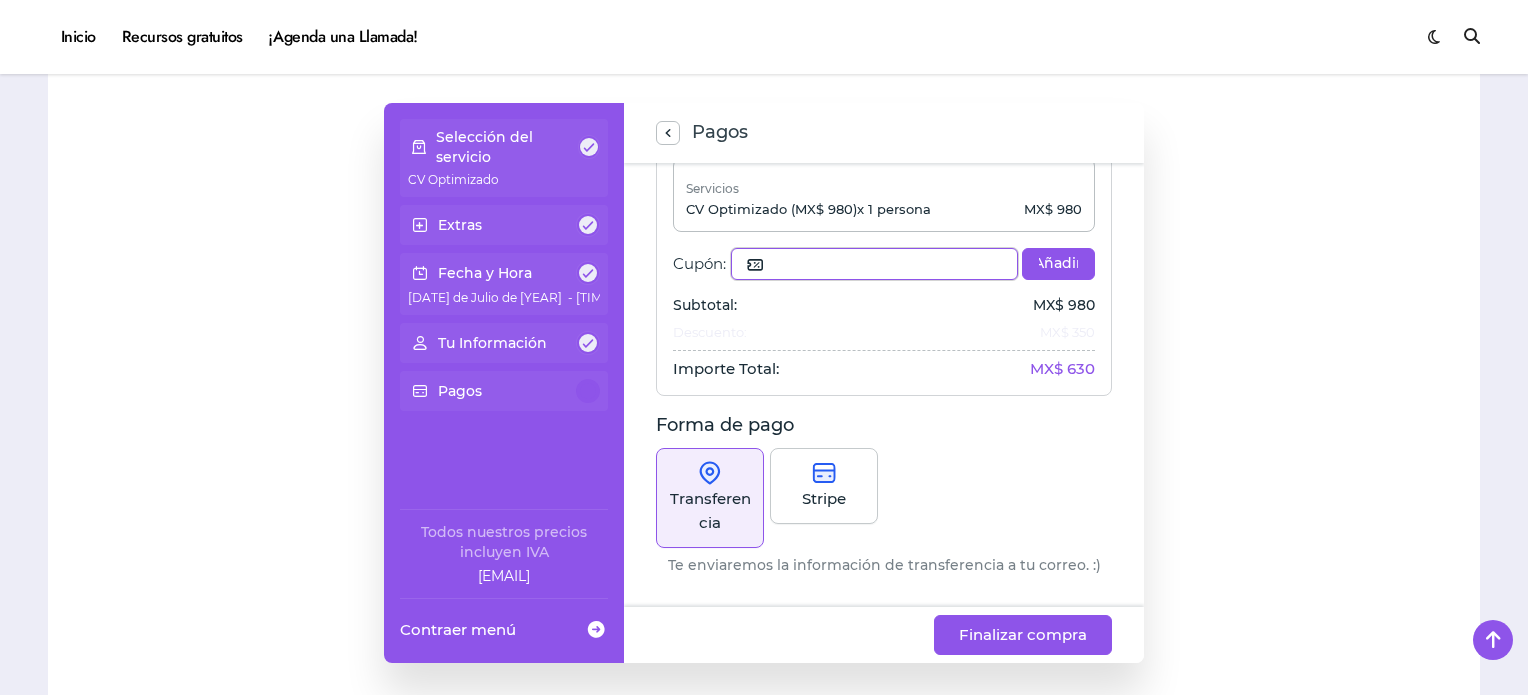 click 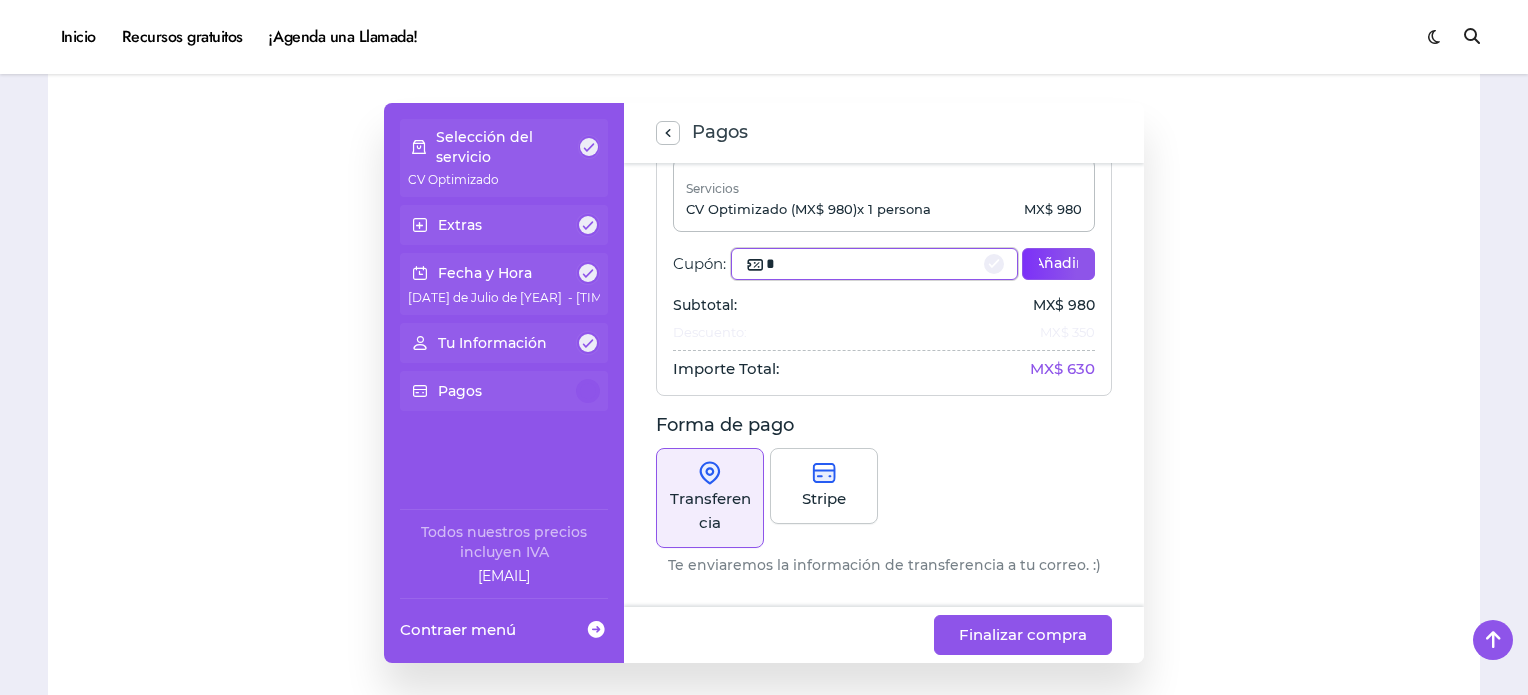 type on "*" 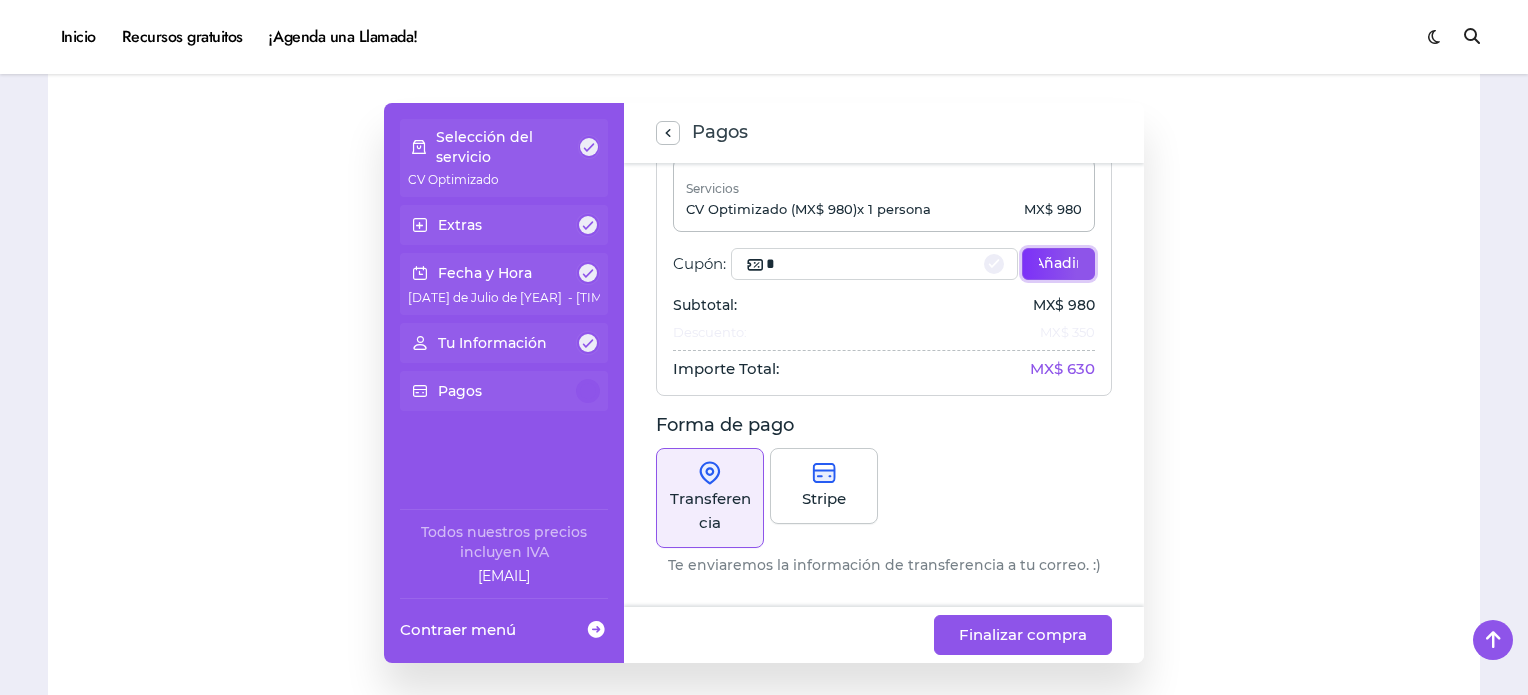 click on "Añadir" at bounding box center [1058, 264] 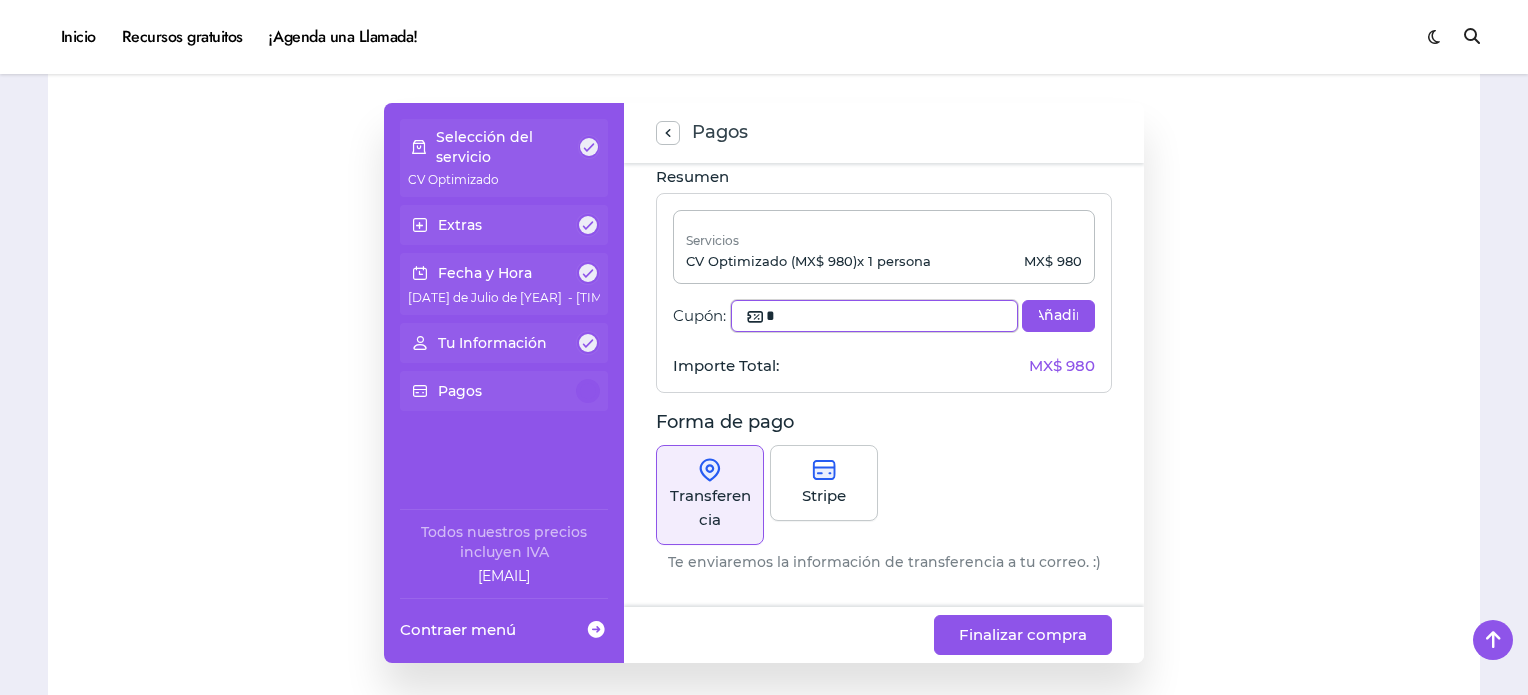 click on "*" 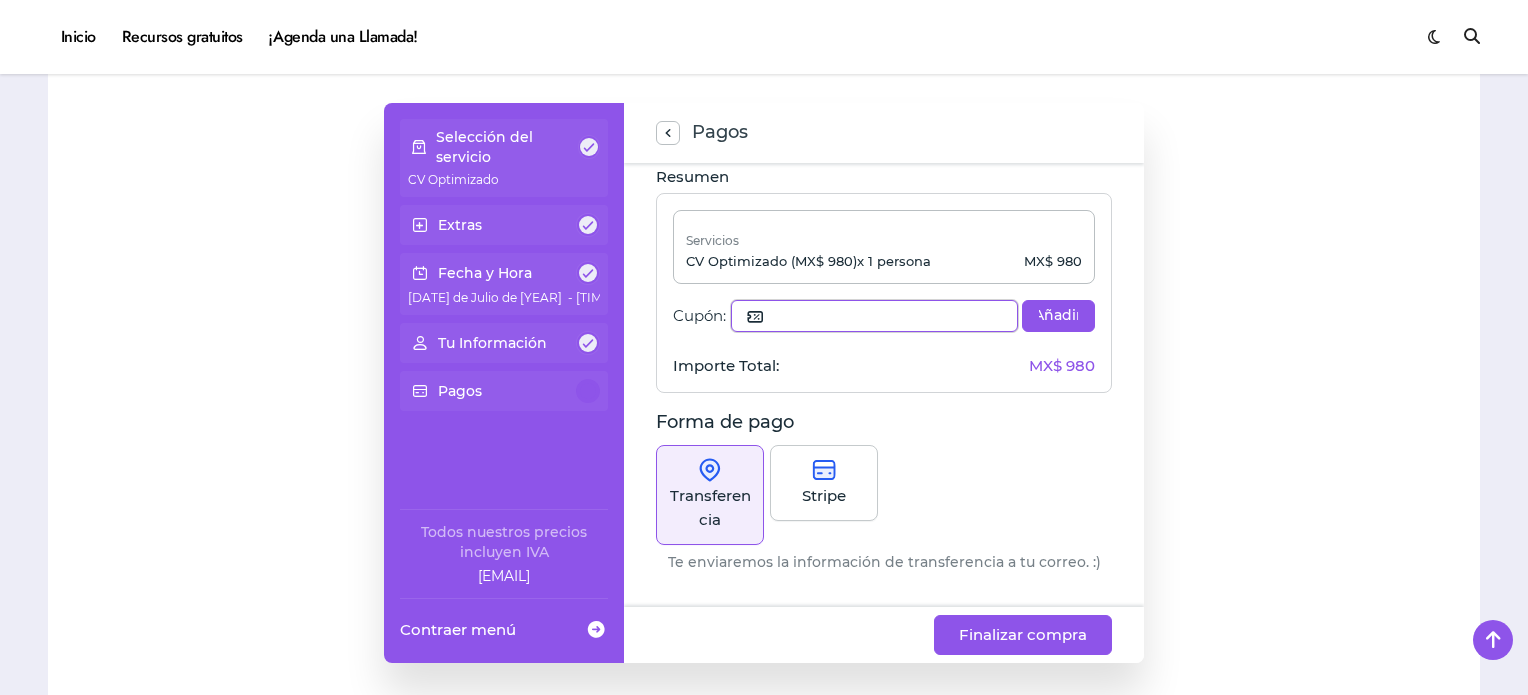 scroll, scrollTop: 14, scrollLeft: 0, axis: vertical 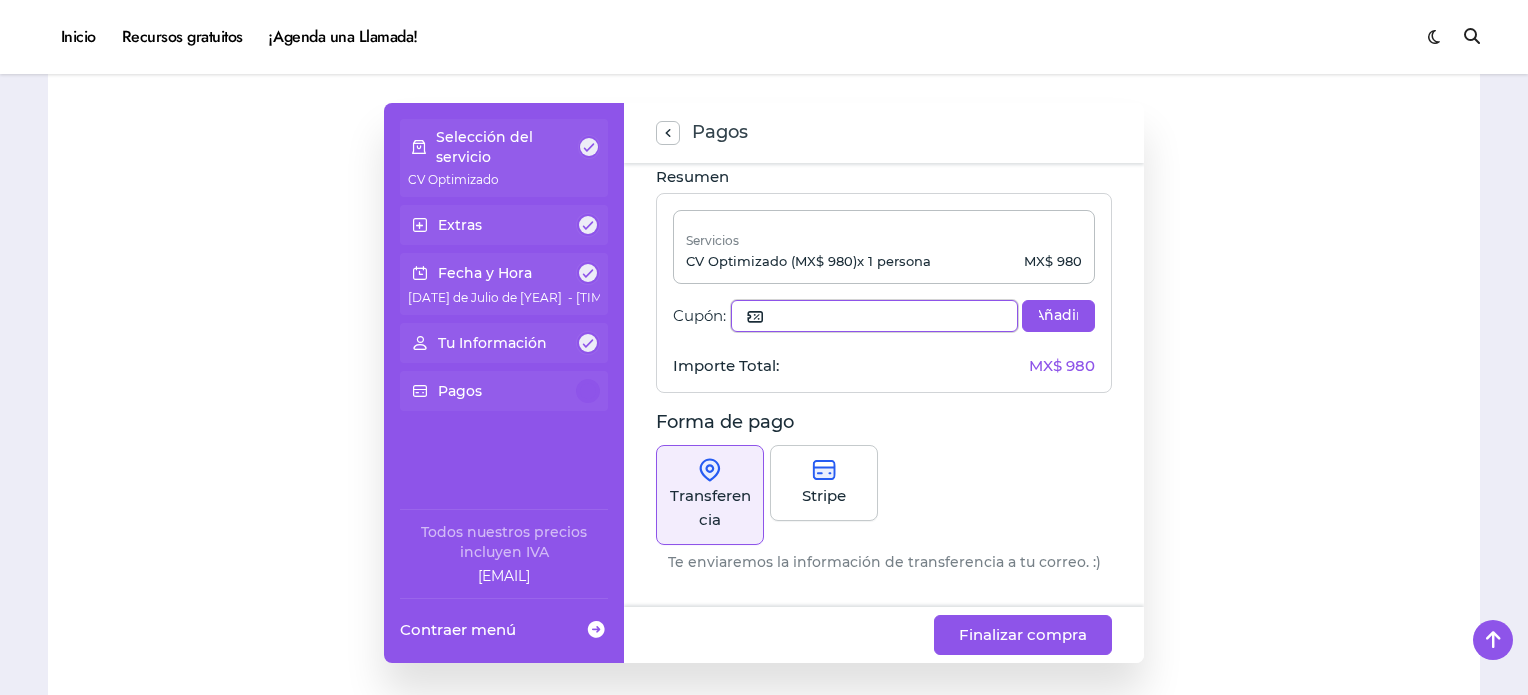 type 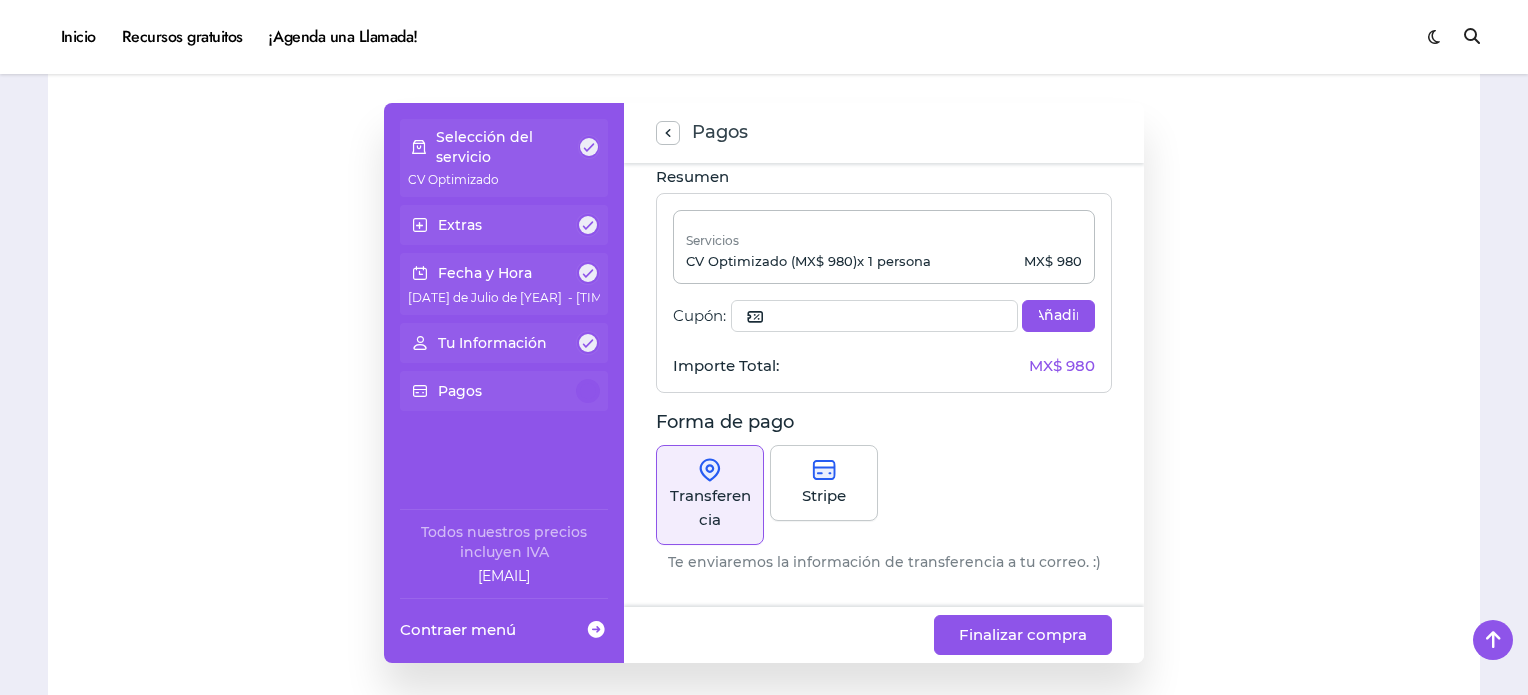 click on "Stripe" at bounding box center (824, 496) 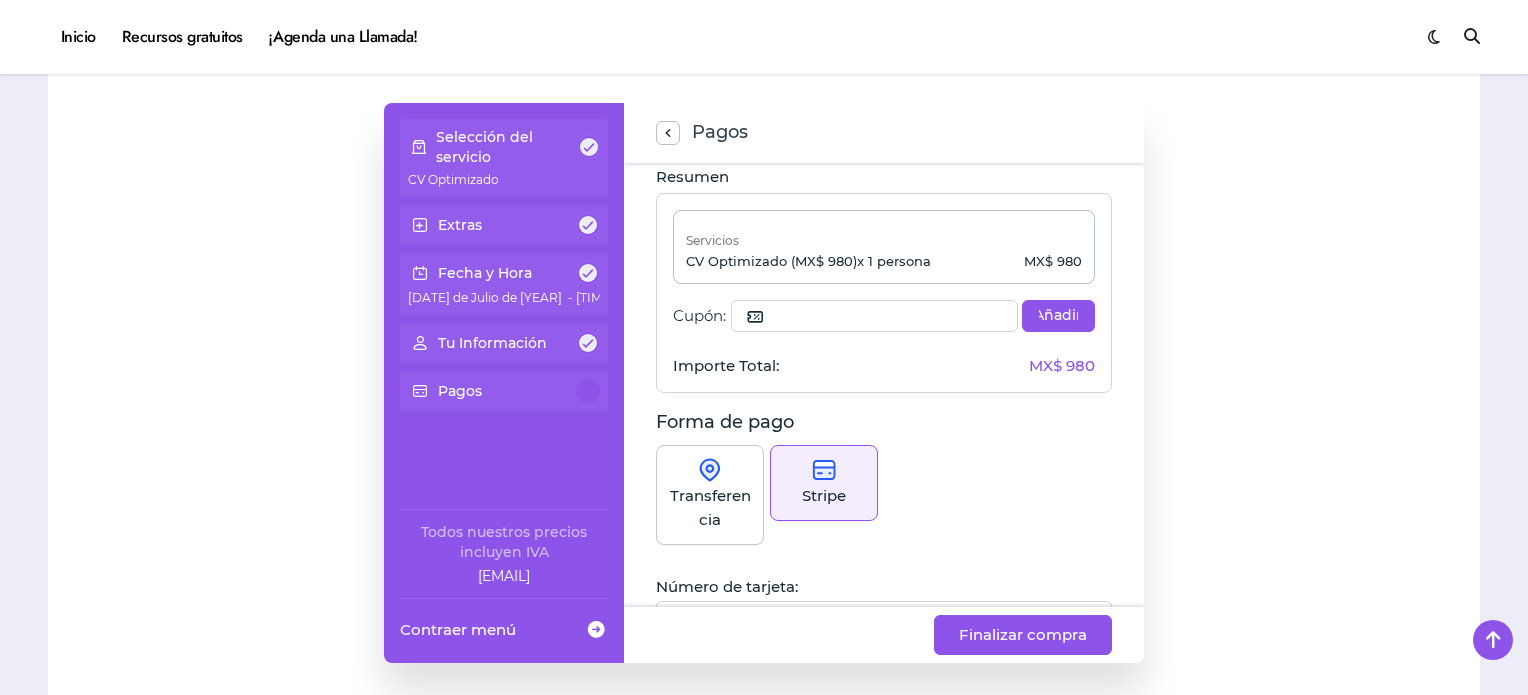 scroll, scrollTop: 200, scrollLeft: 0, axis: vertical 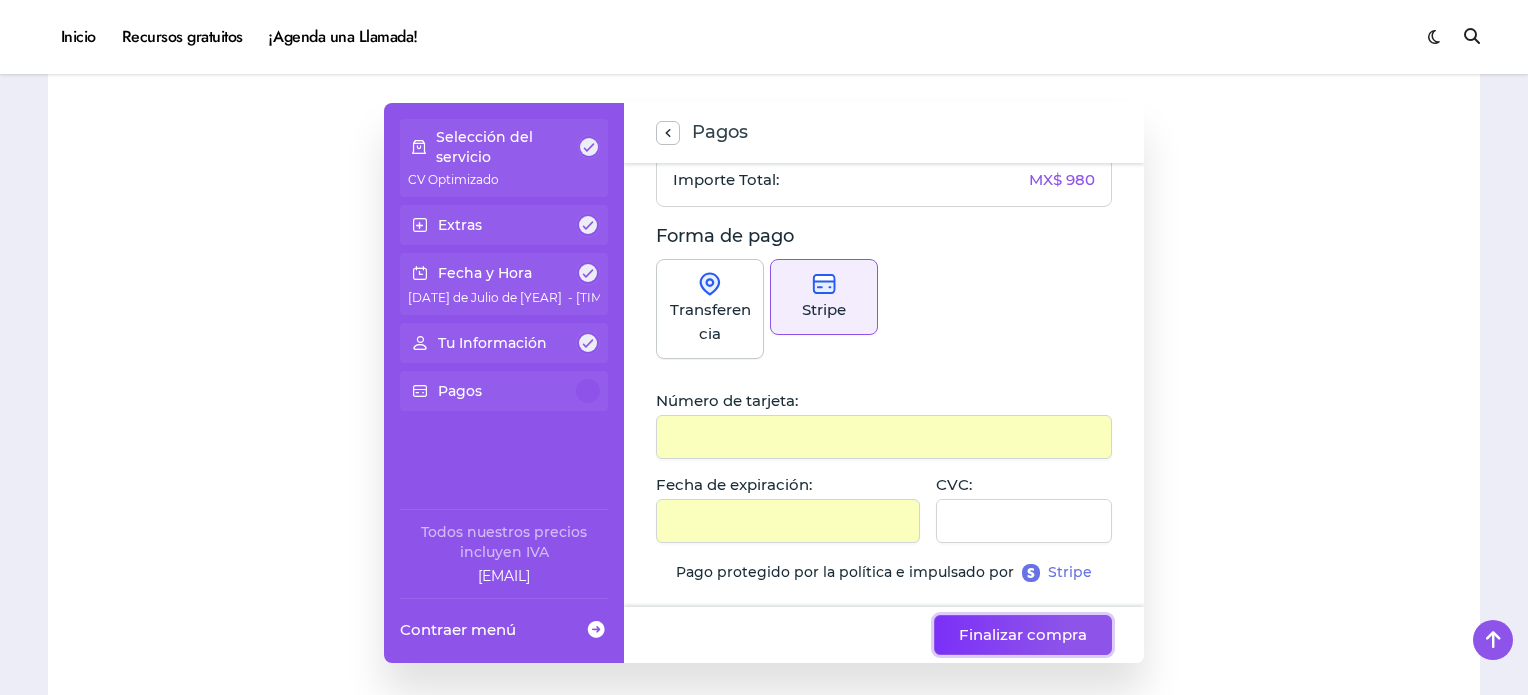 click on "Finalizar compra" at bounding box center [1023, 635] 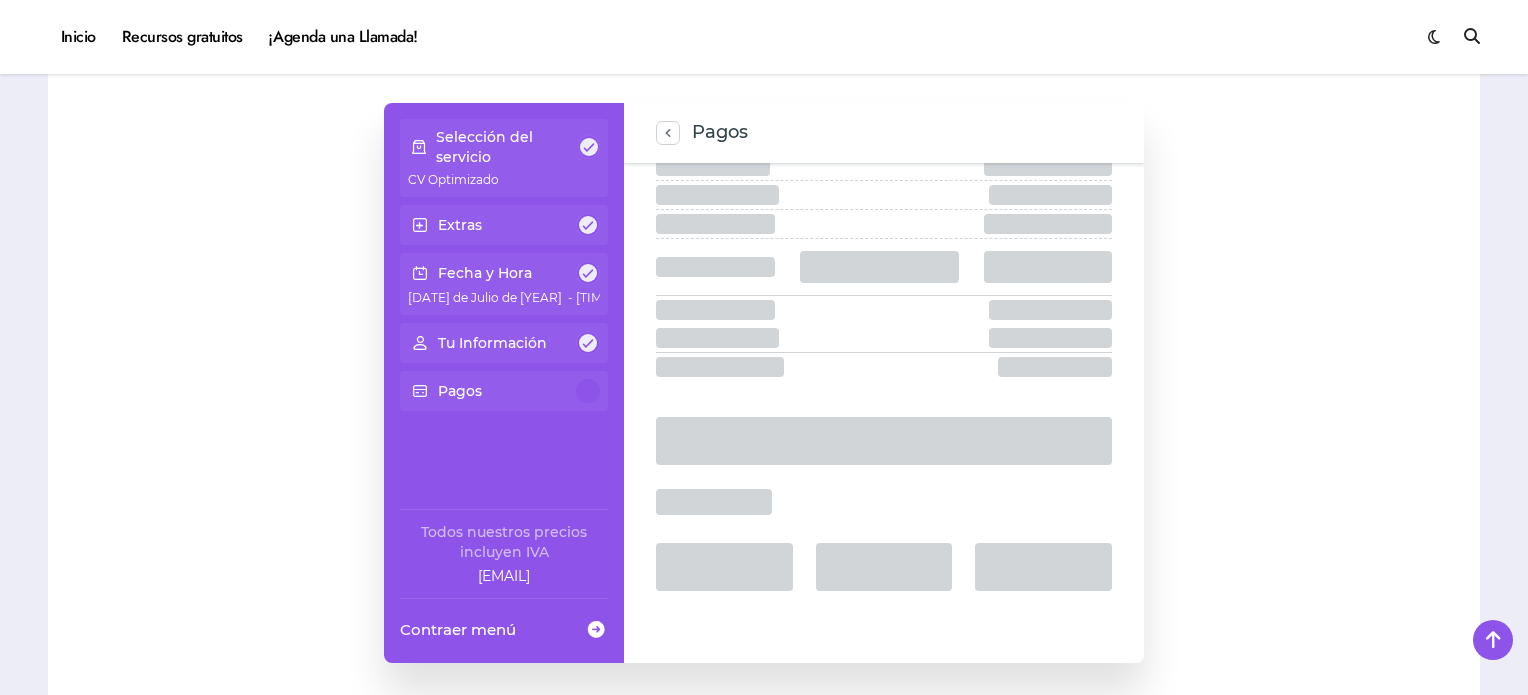 scroll, scrollTop: 132, scrollLeft: 0, axis: vertical 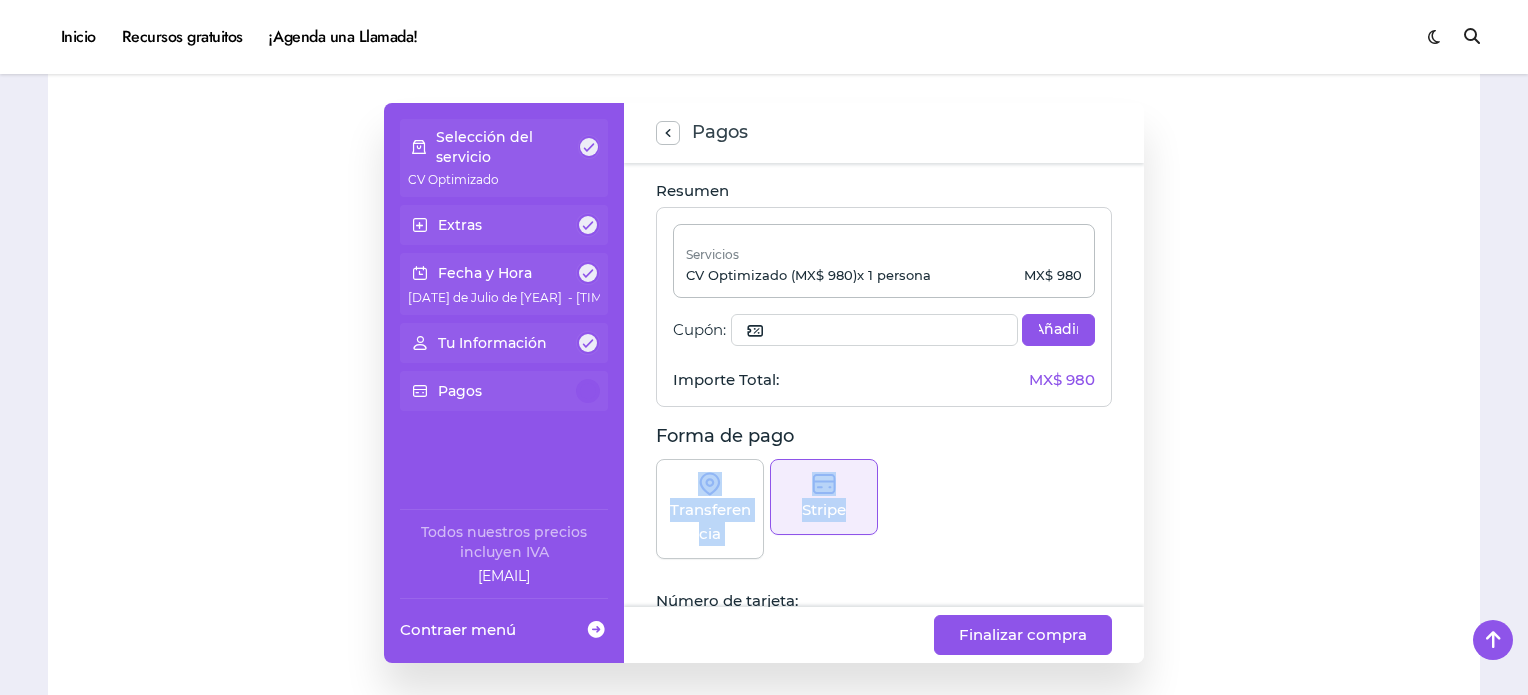 drag, startPoint x: 1137, startPoint y: 442, endPoint x: 1154, endPoint y: 535, distance: 94.54099 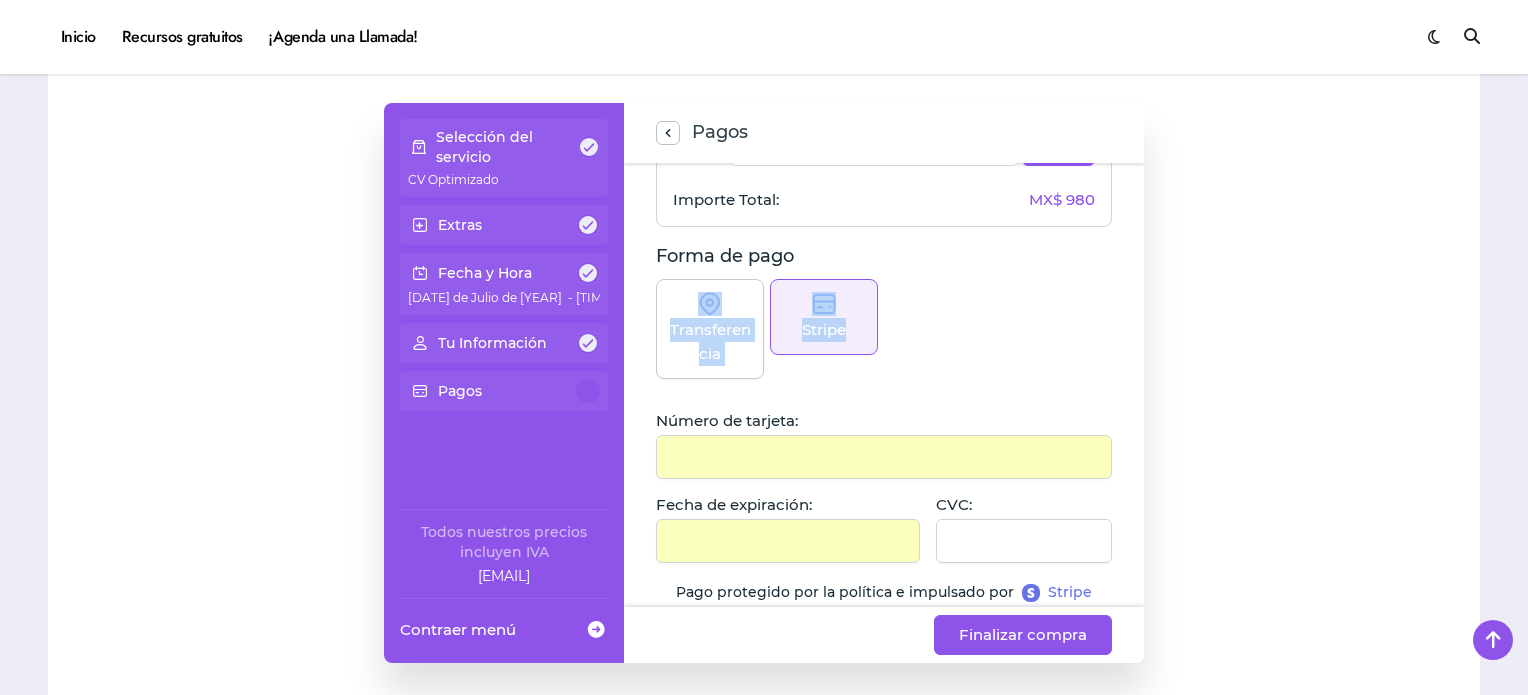 scroll, scrollTop: 200, scrollLeft: 0, axis: vertical 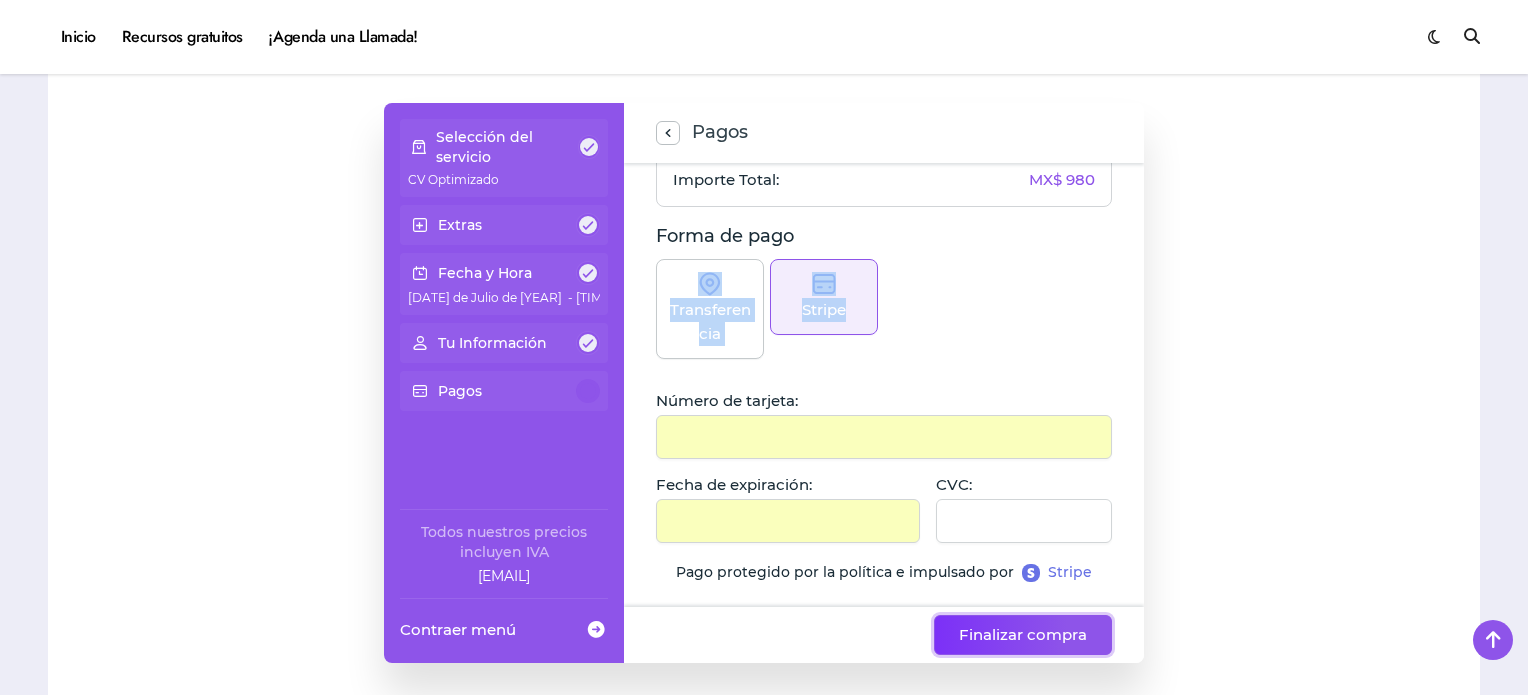 click on "Finalizar compra" 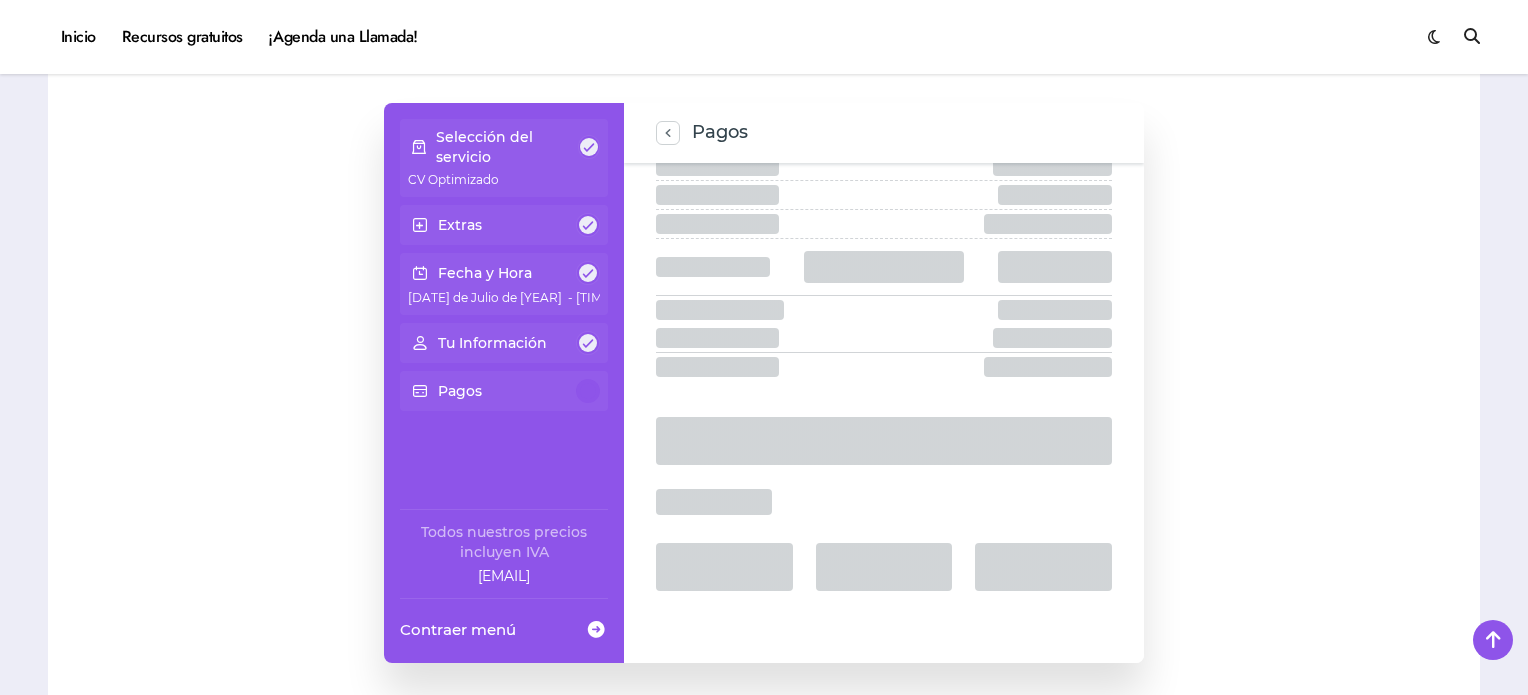 scroll, scrollTop: 132, scrollLeft: 0, axis: vertical 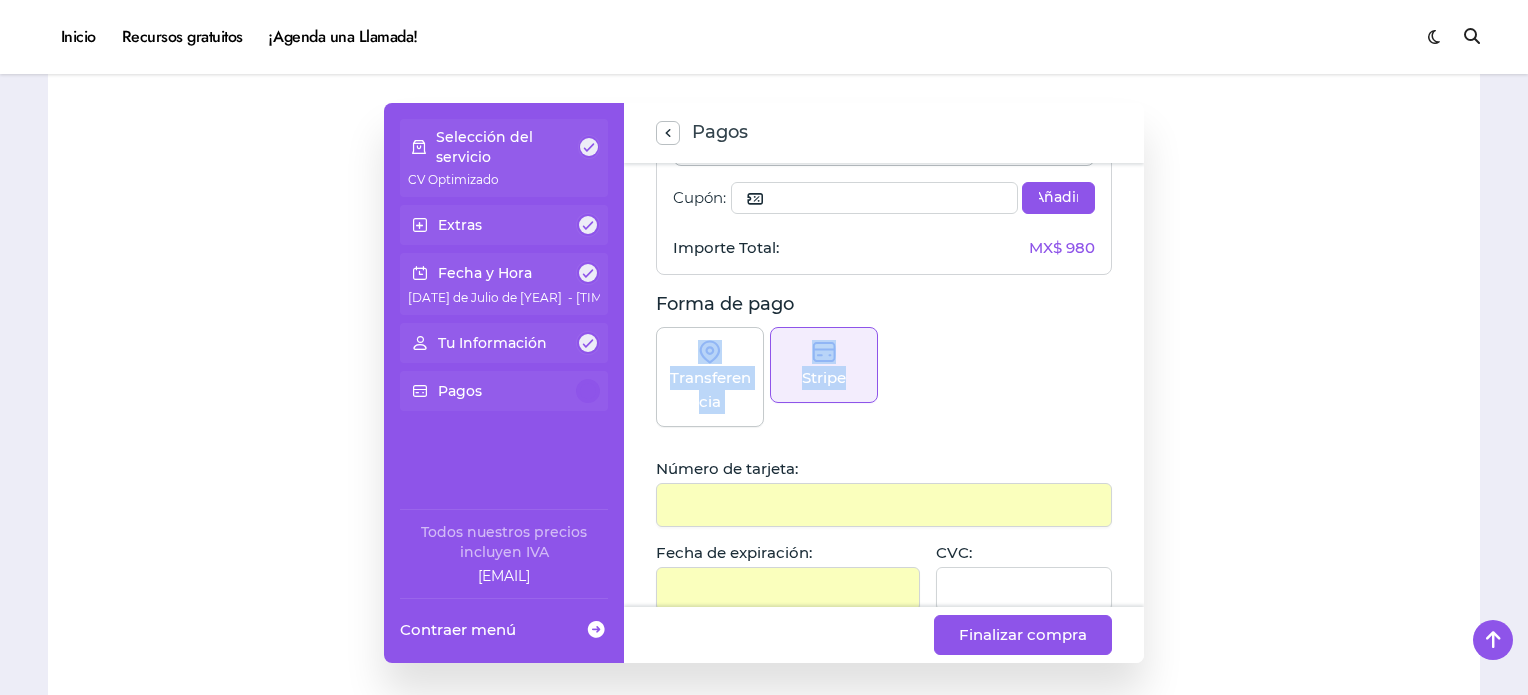 click on "Transferencia" at bounding box center (710, 390) 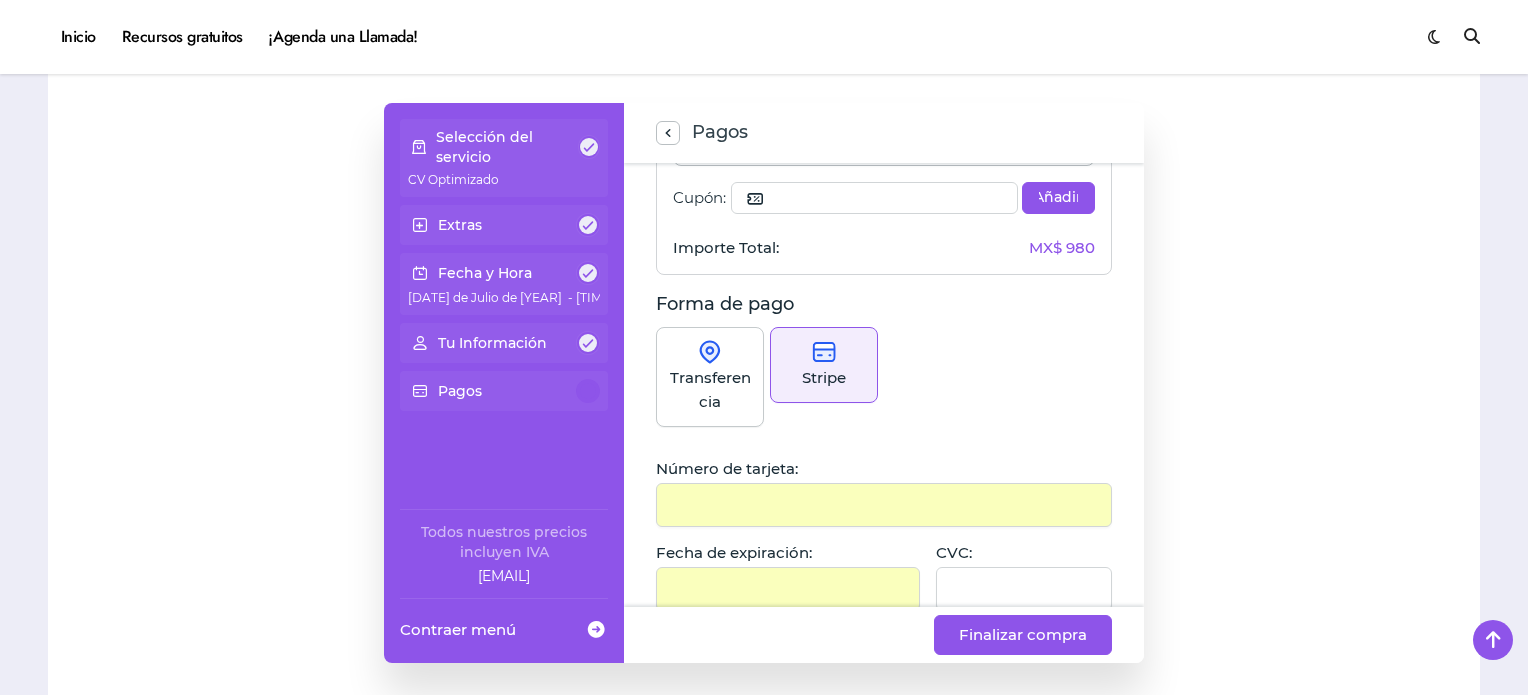 scroll, scrollTop: 18, scrollLeft: 0, axis: vertical 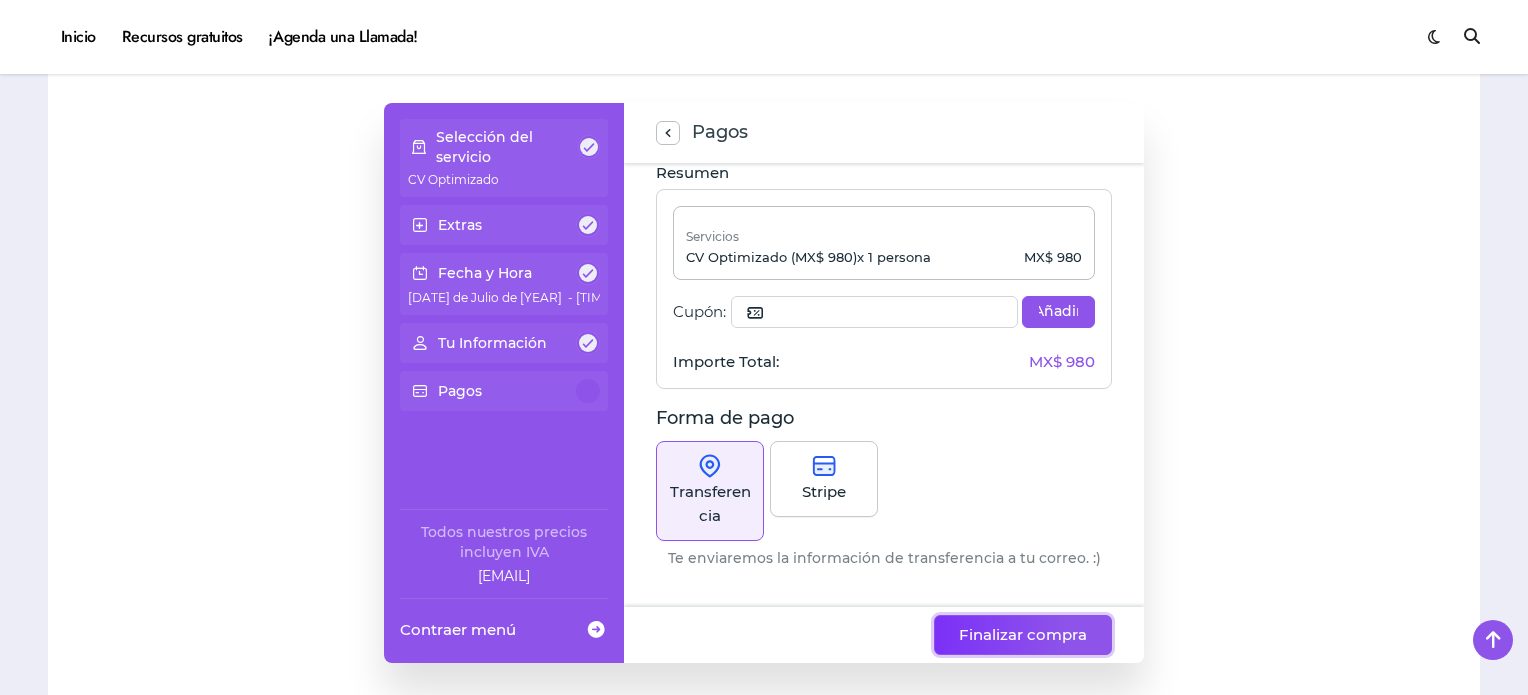 click on "Finalizar compra" at bounding box center (1023, 635) 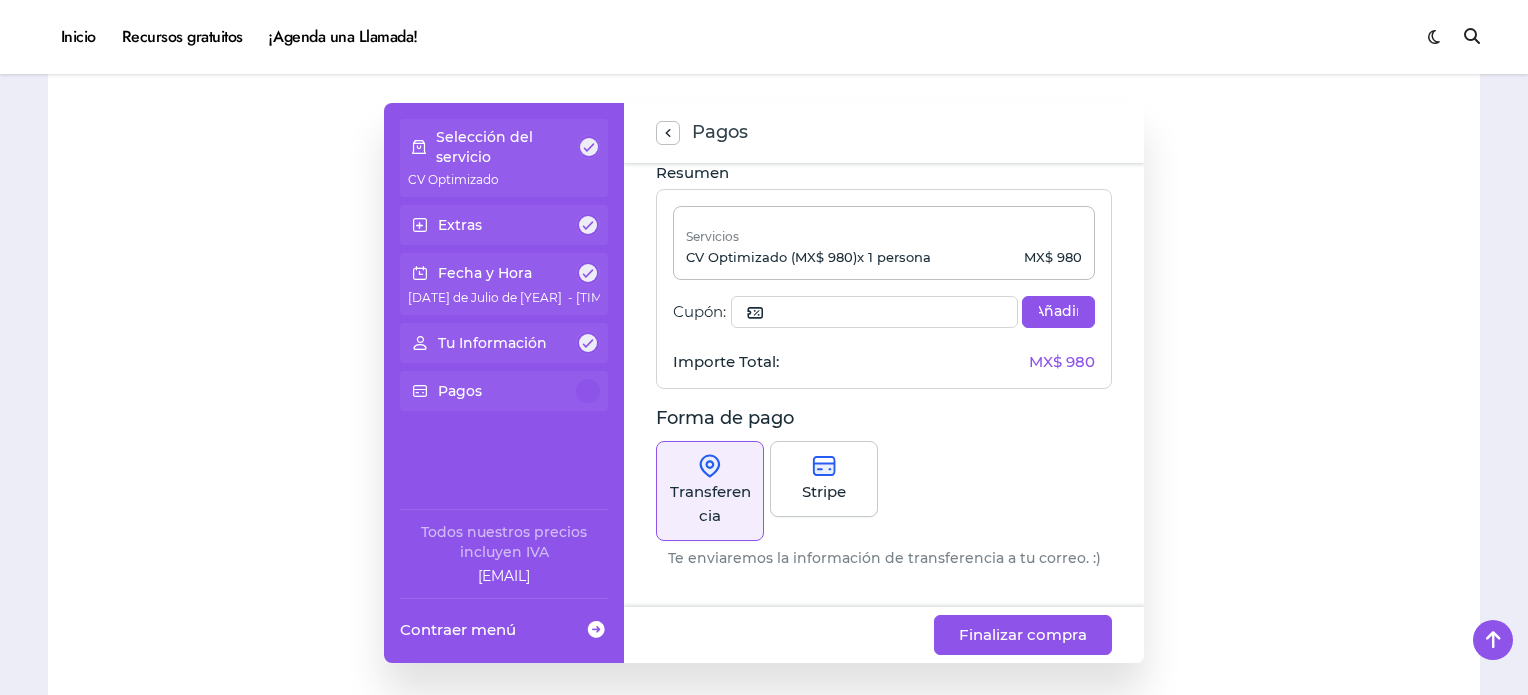 scroll, scrollTop: 0, scrollLeft: 0, axis: both 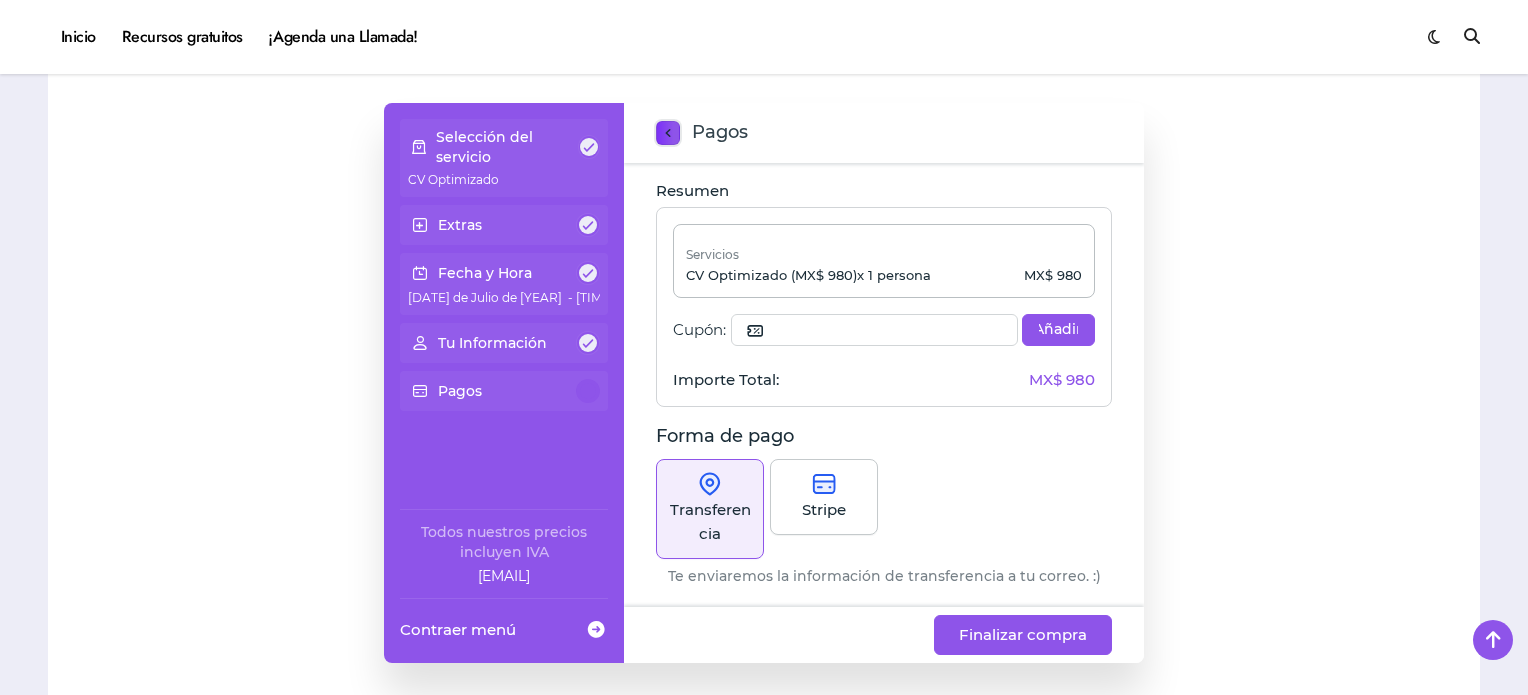 click on "Buscar:" at bounding box center (668, 133) 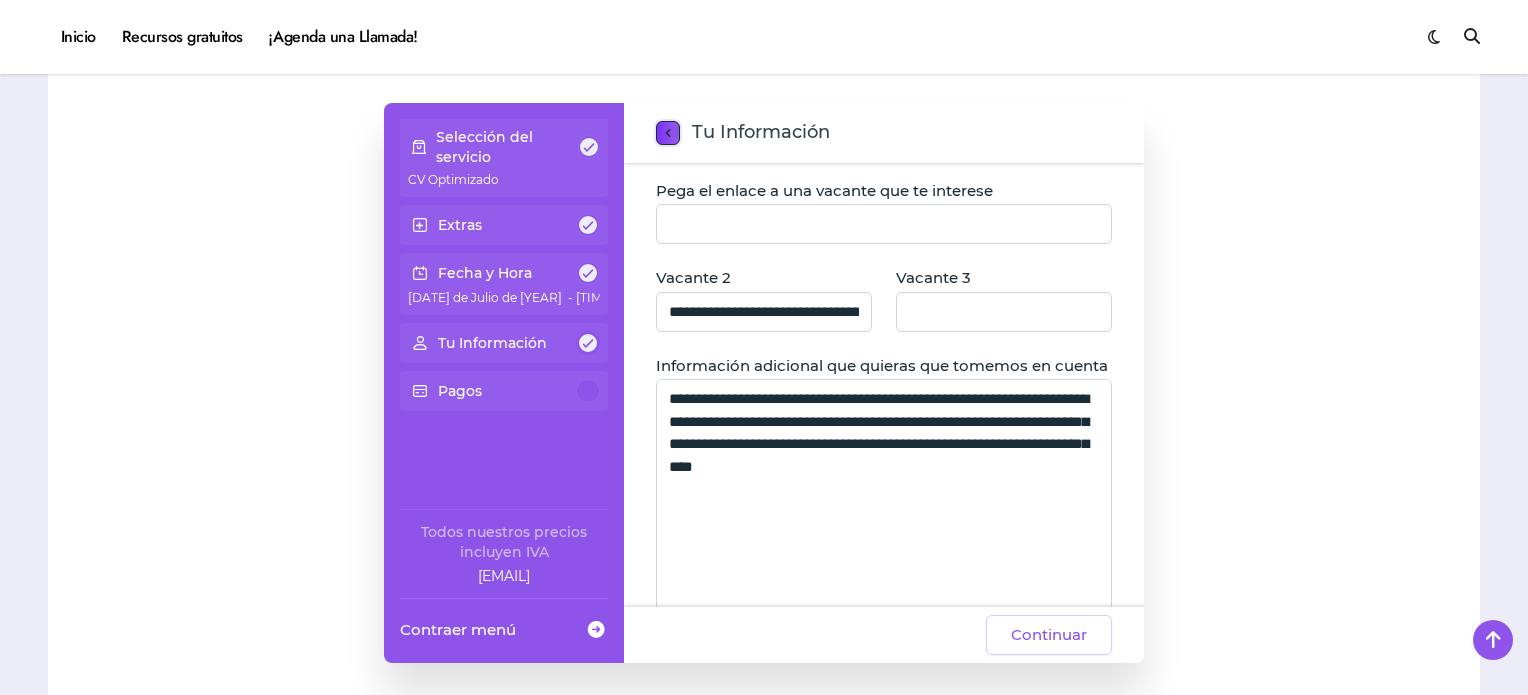 scroll, scrollTop: 399, scrollLeft: 0, axis: vertical 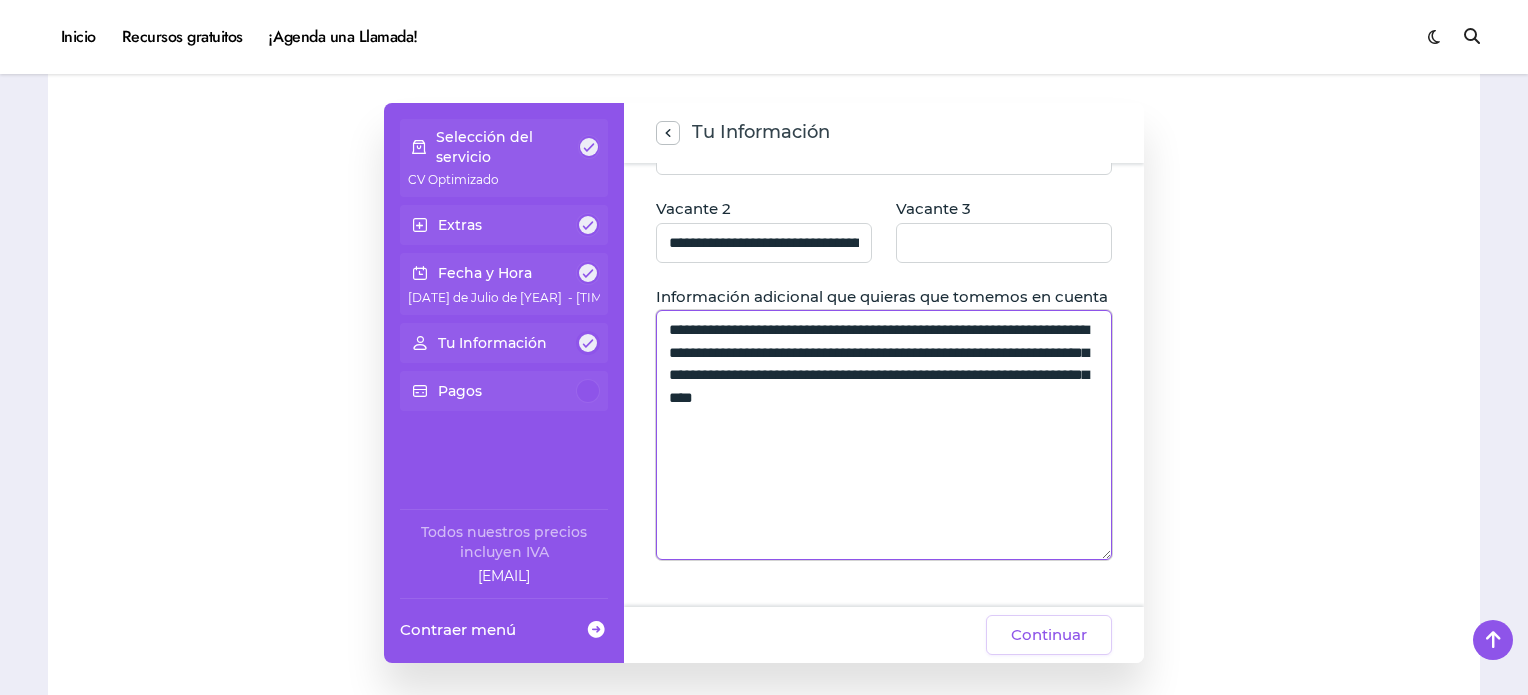 drag, startPoint x: 1093, startPoint y: 427, endPoint x: 476, endPoint y: 261, distance: 638.94055 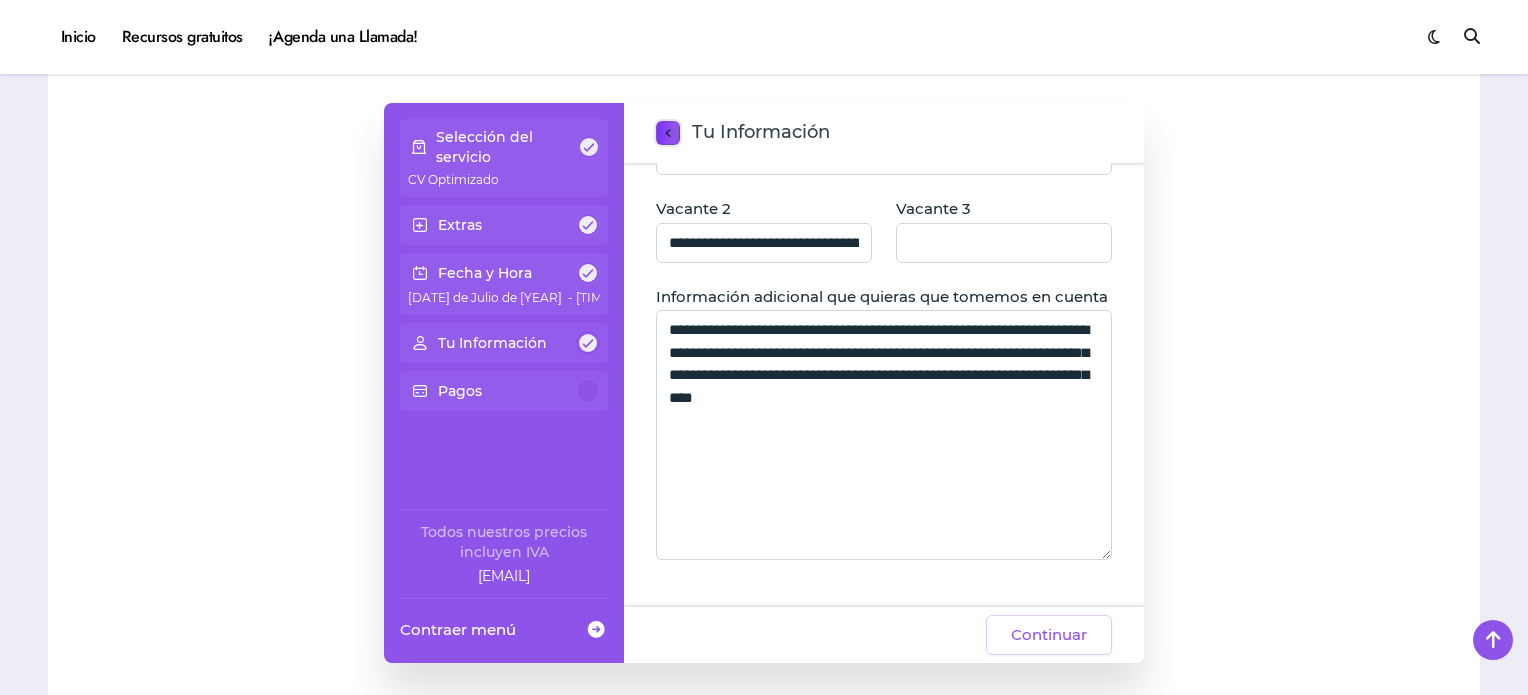 click 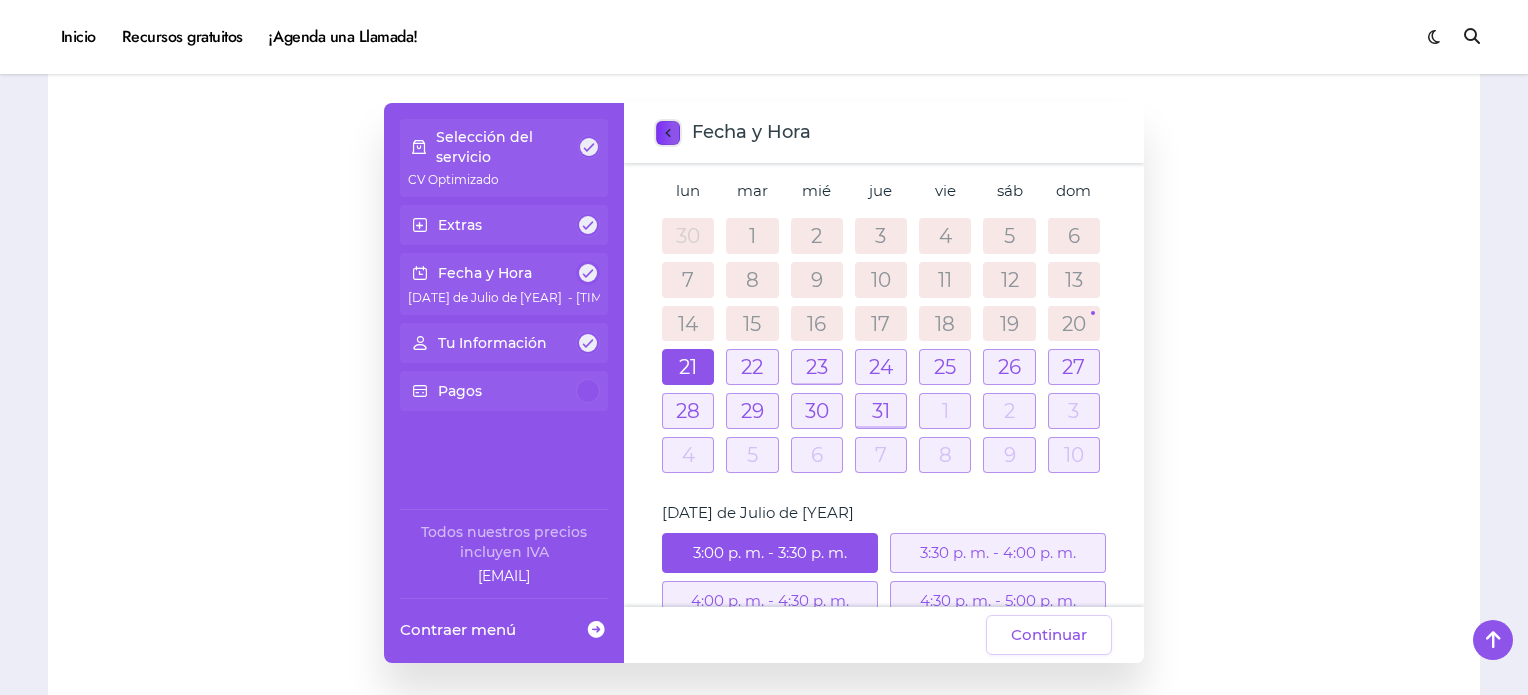 scroll, scrollTop: 90, scrollLeft: 0, axis: vertical 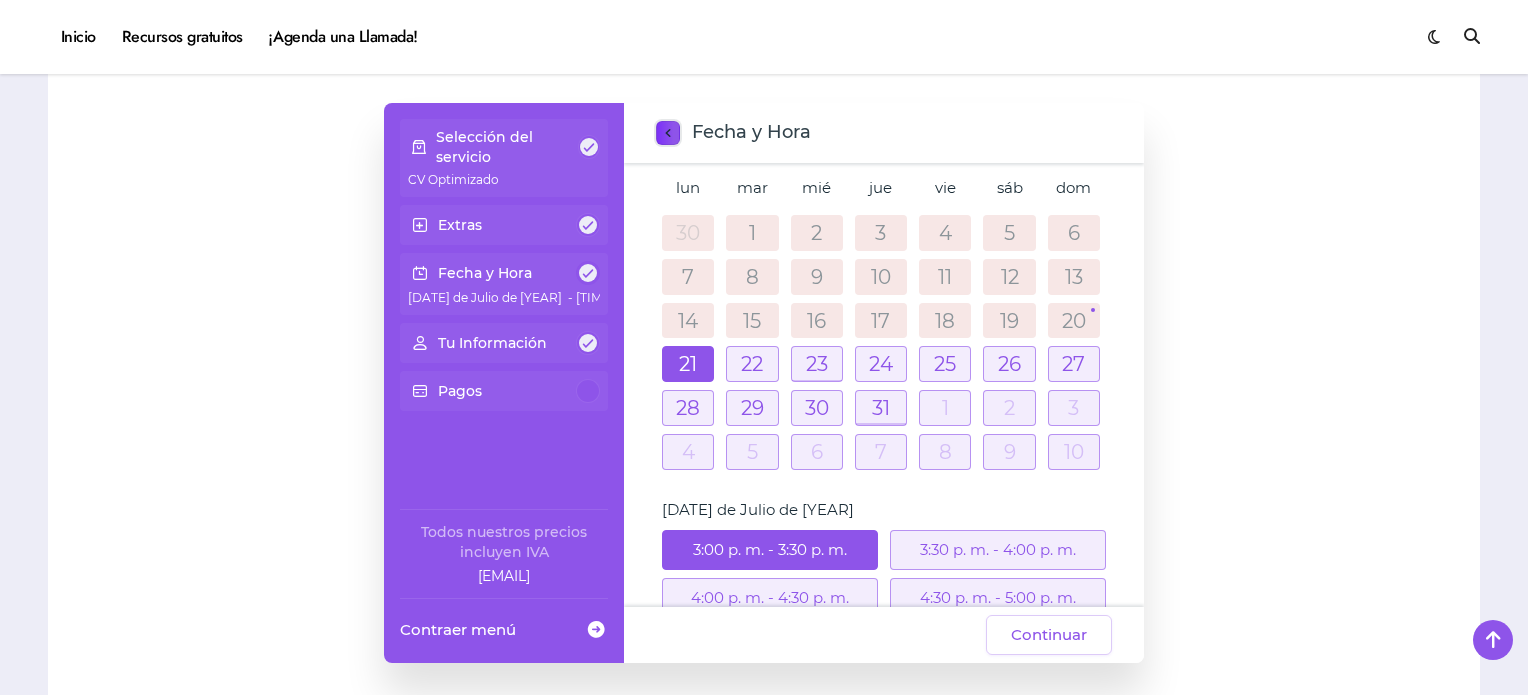 click 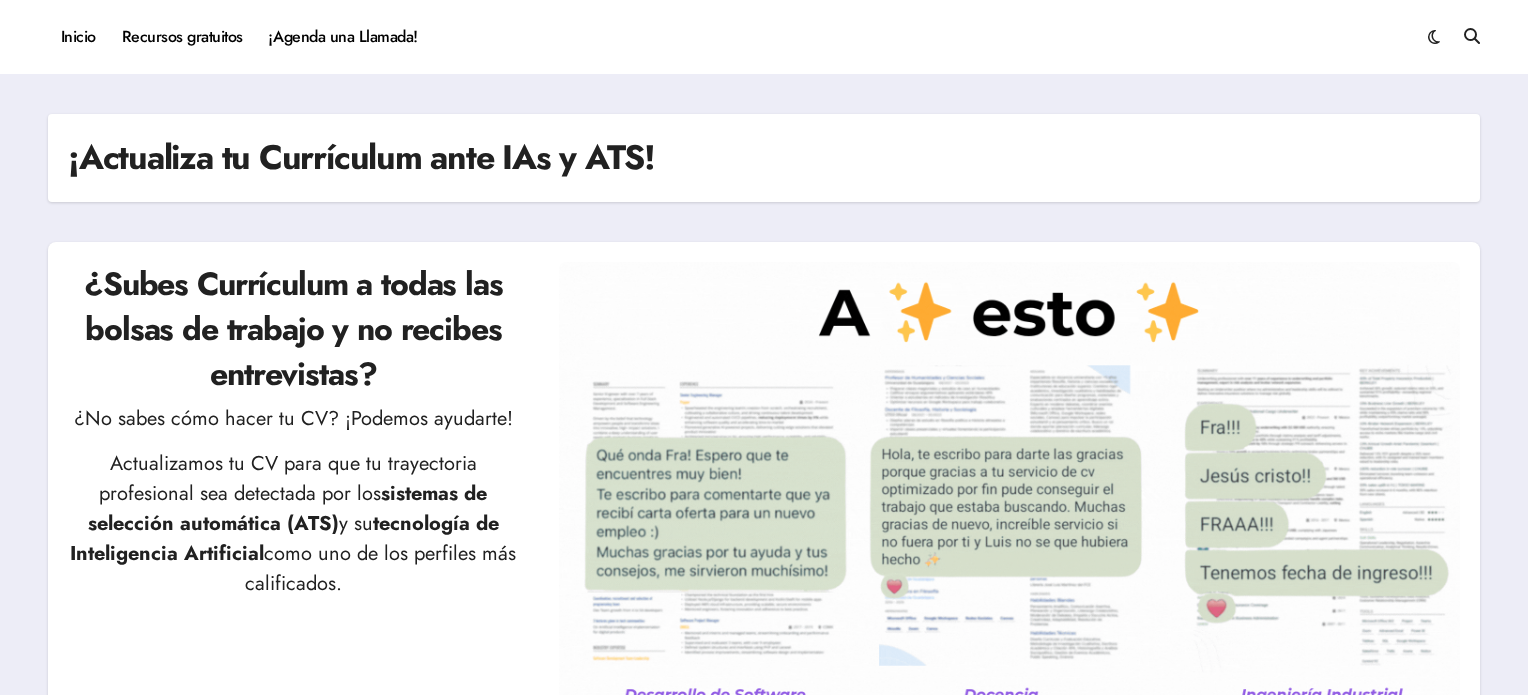 scroll, scrollTop: 527, scrollLeft: 0, axis: vertical 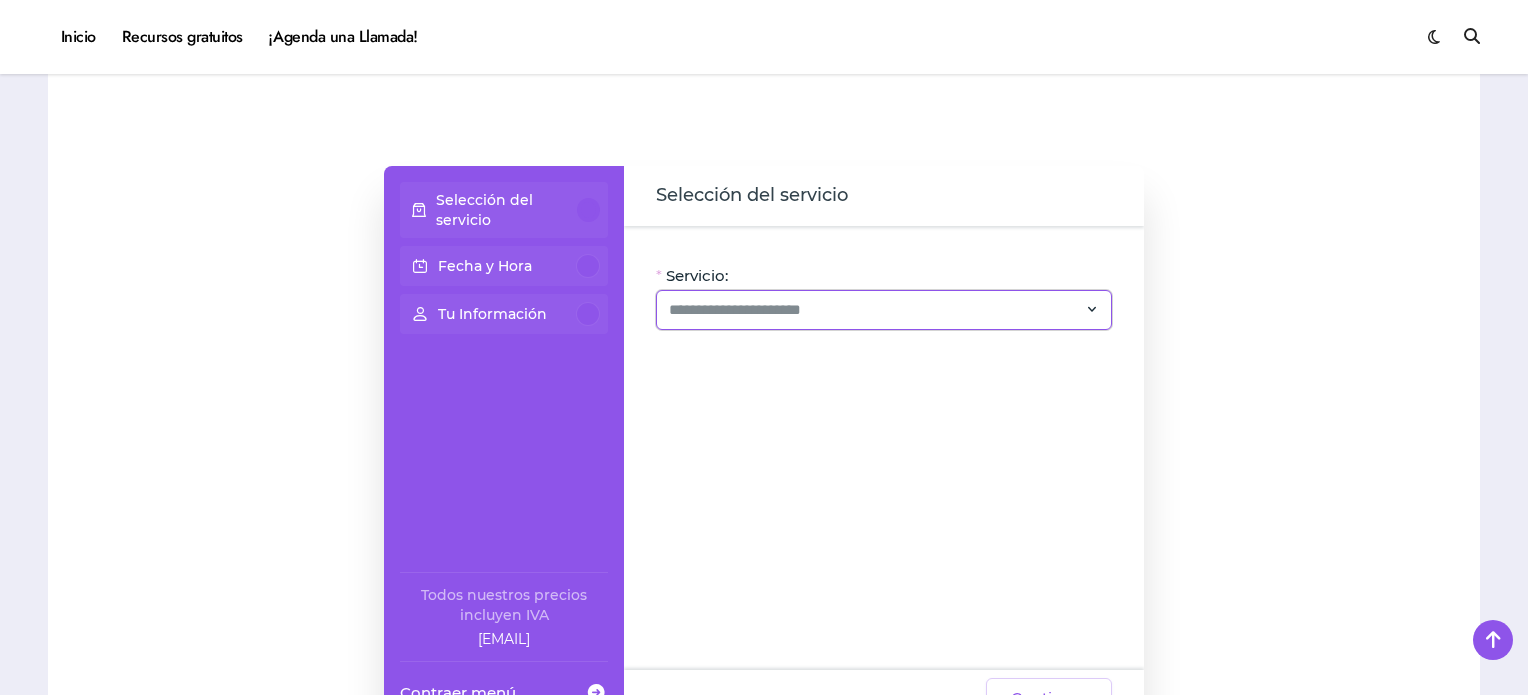 click 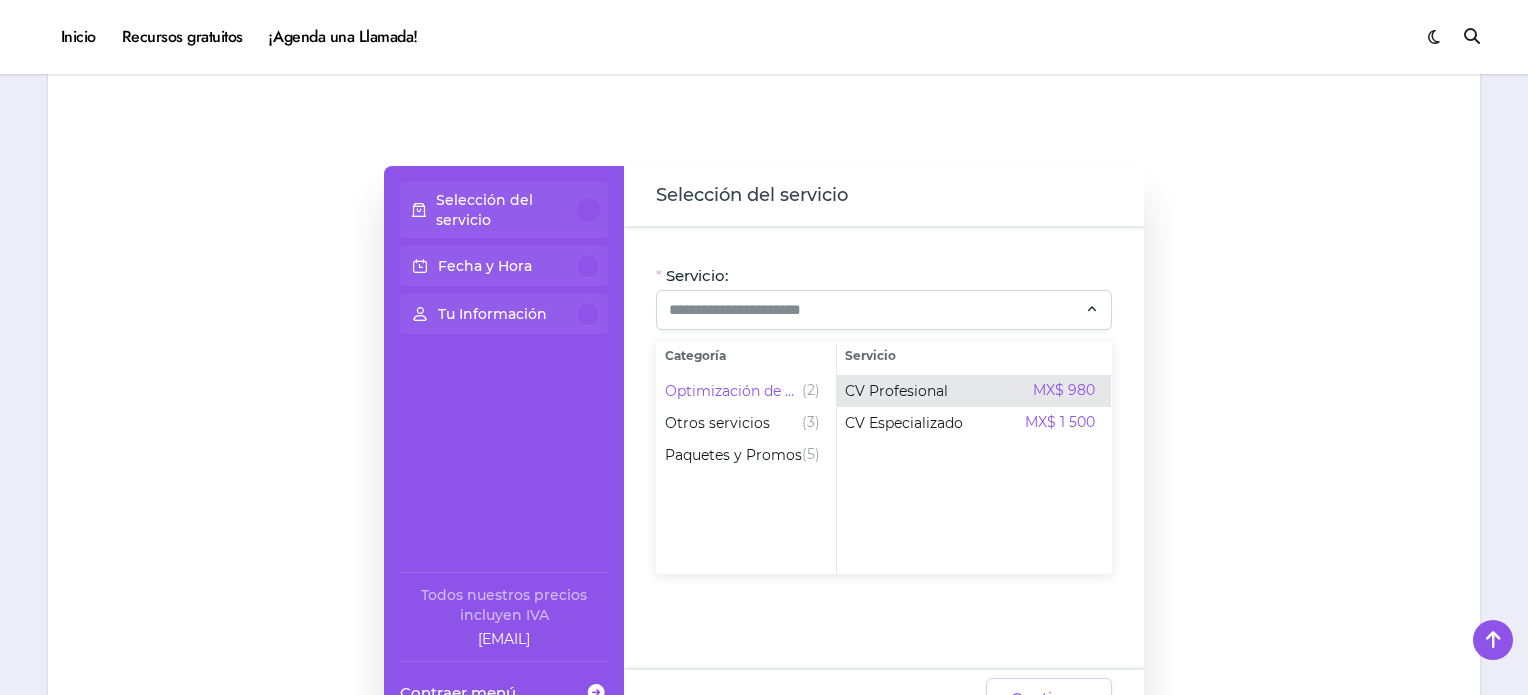 click on "CV Profesional  MX$ 980" at bounding box center (970, 391) 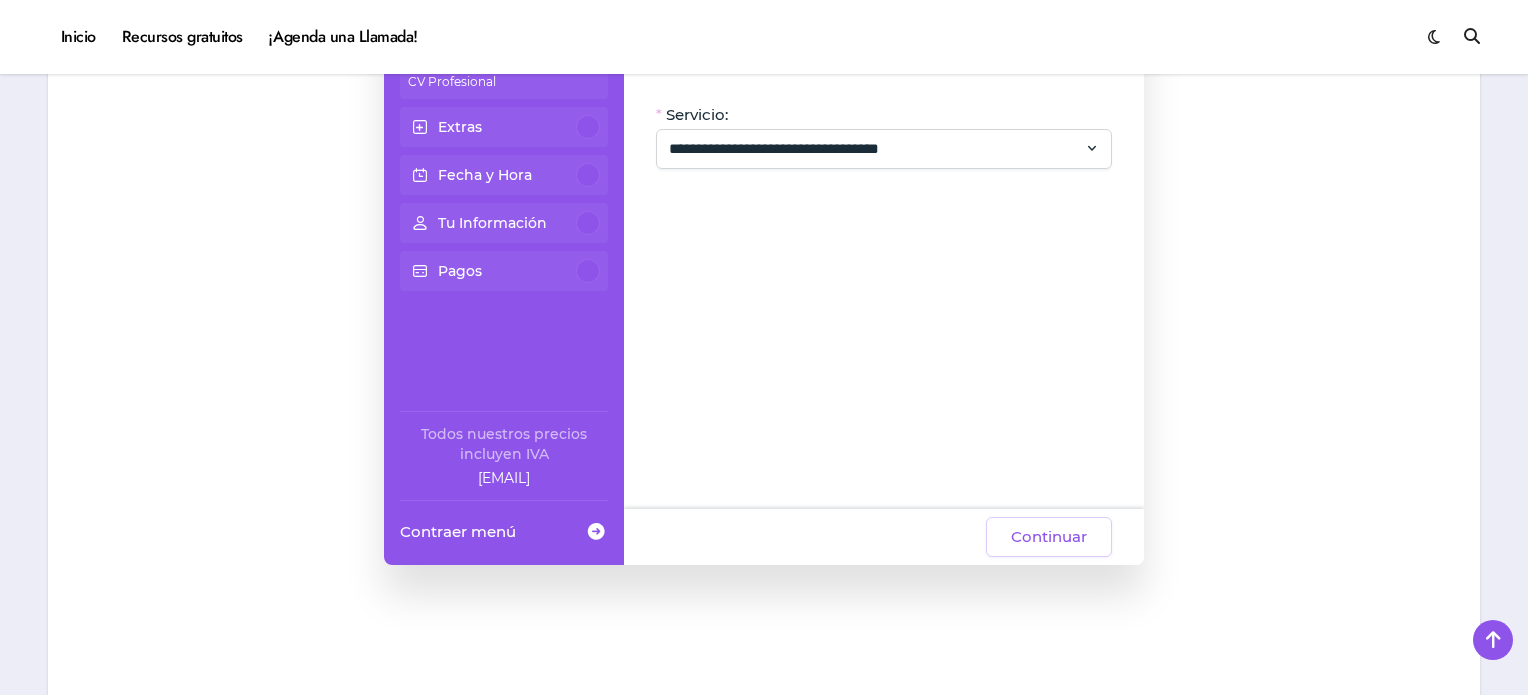 scroll, scrollTop: 1370, scrollLeft: 0, axis: vertical 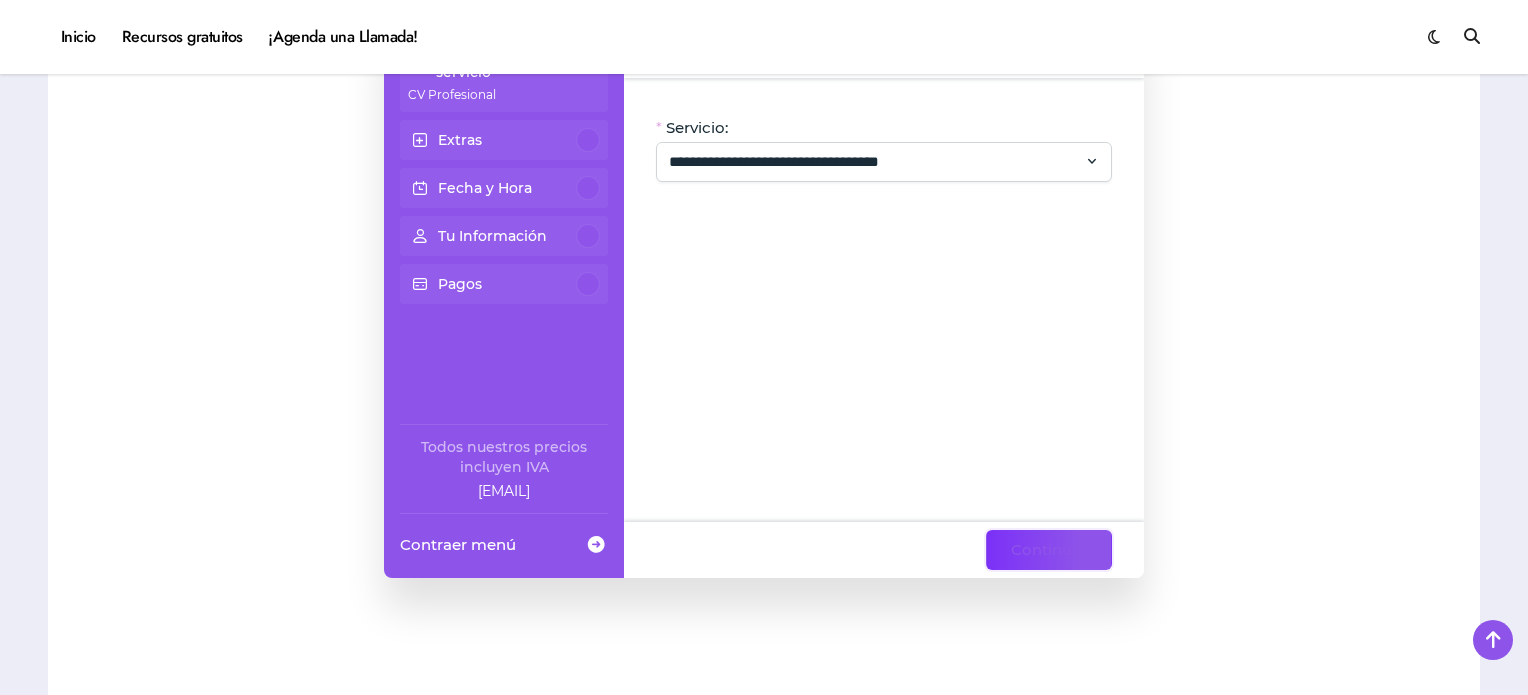 click on "Continuar" at bounding box center (1049, 550) 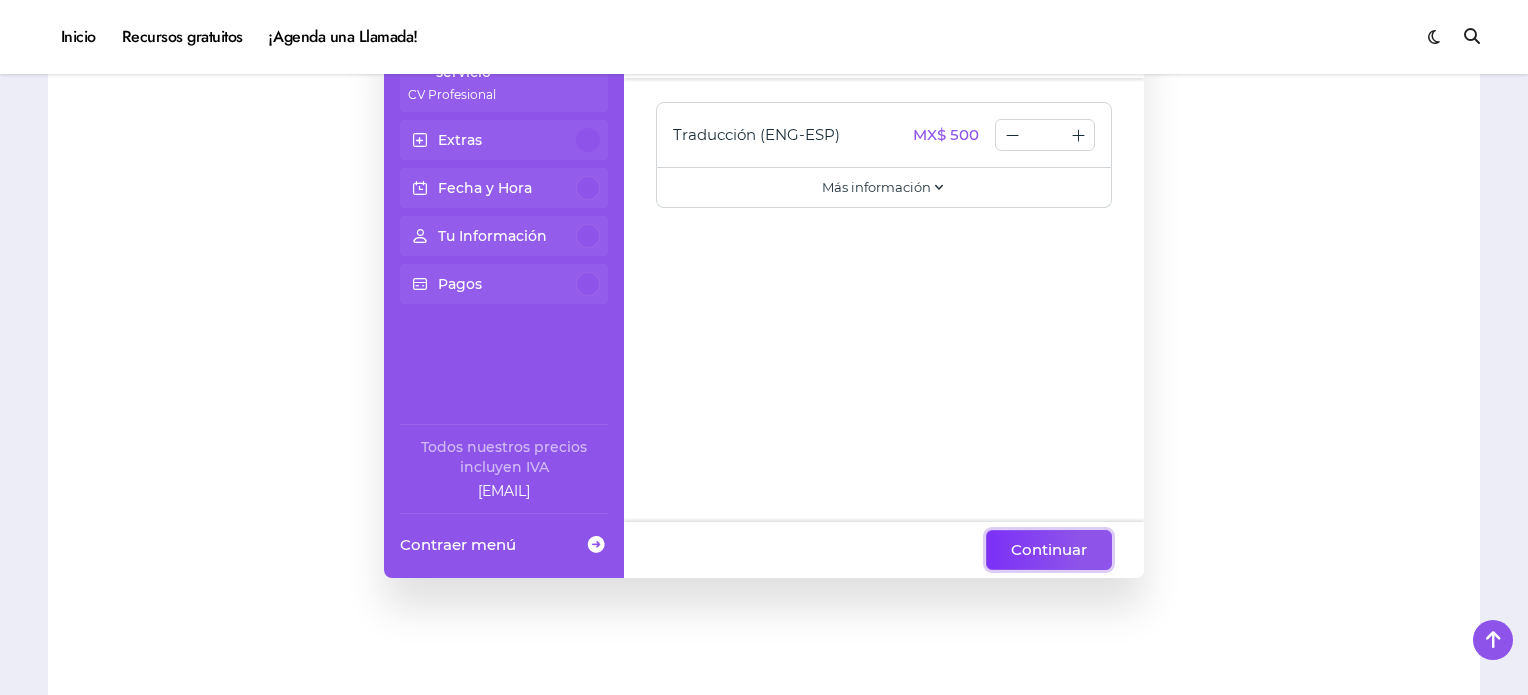 click on "Continuar" at bounding box center (1049, 550) 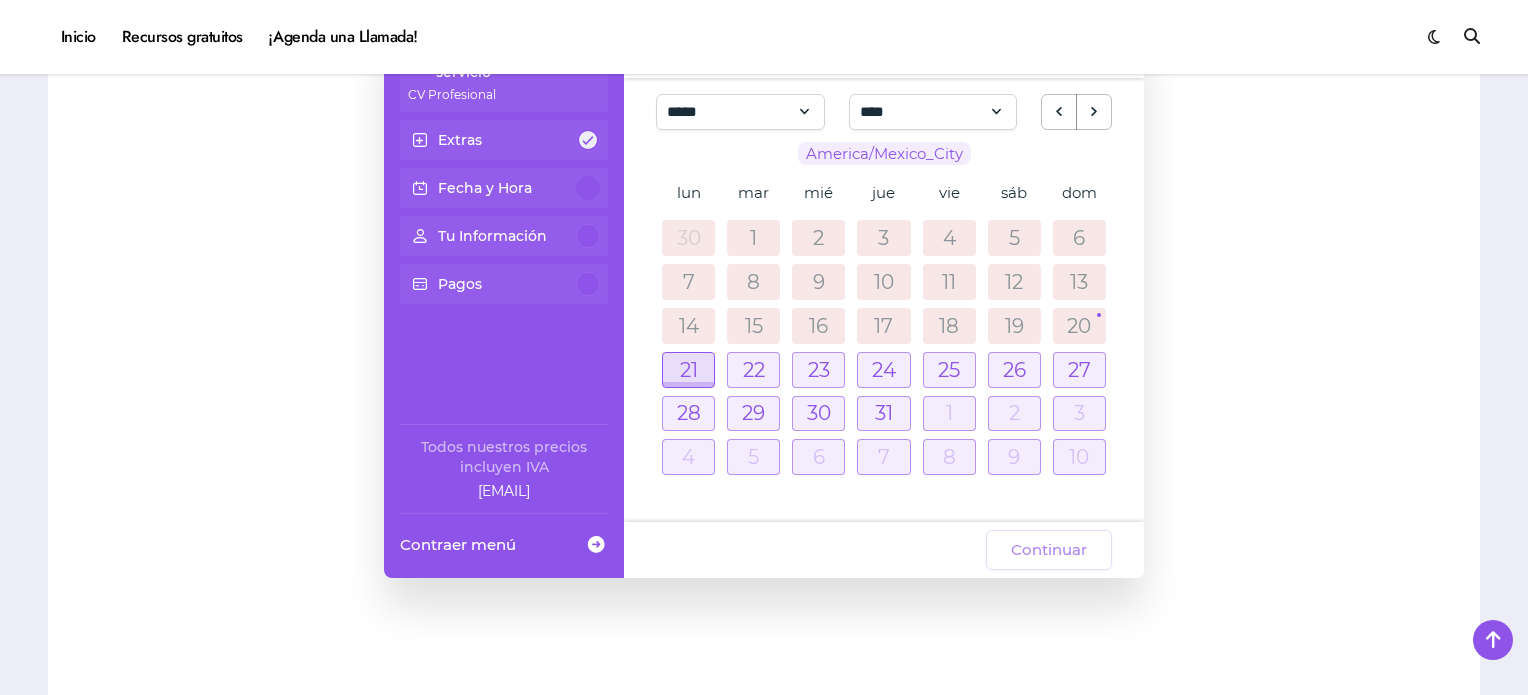 click at bounding box center (688, 370) 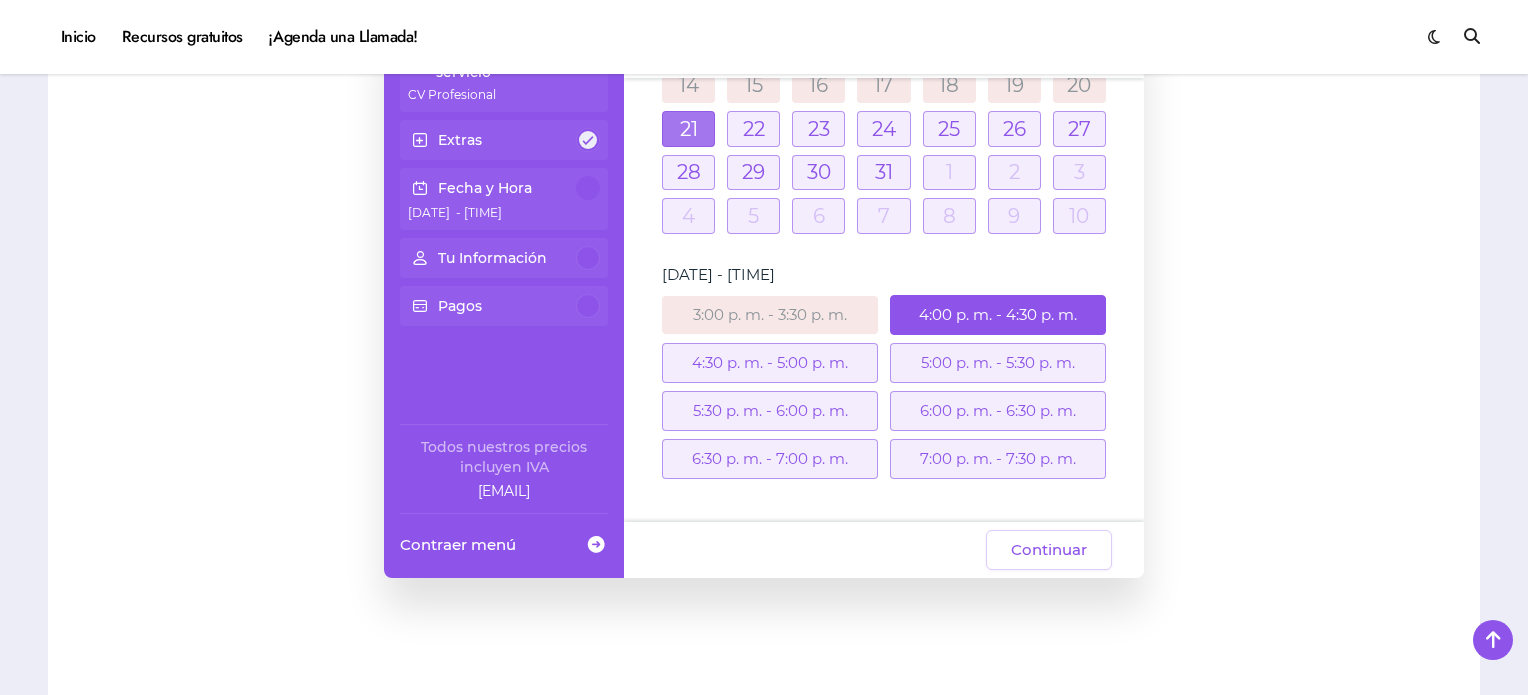 scroll, scrollTop: 231, scrollLeft: 0, axis: vertical 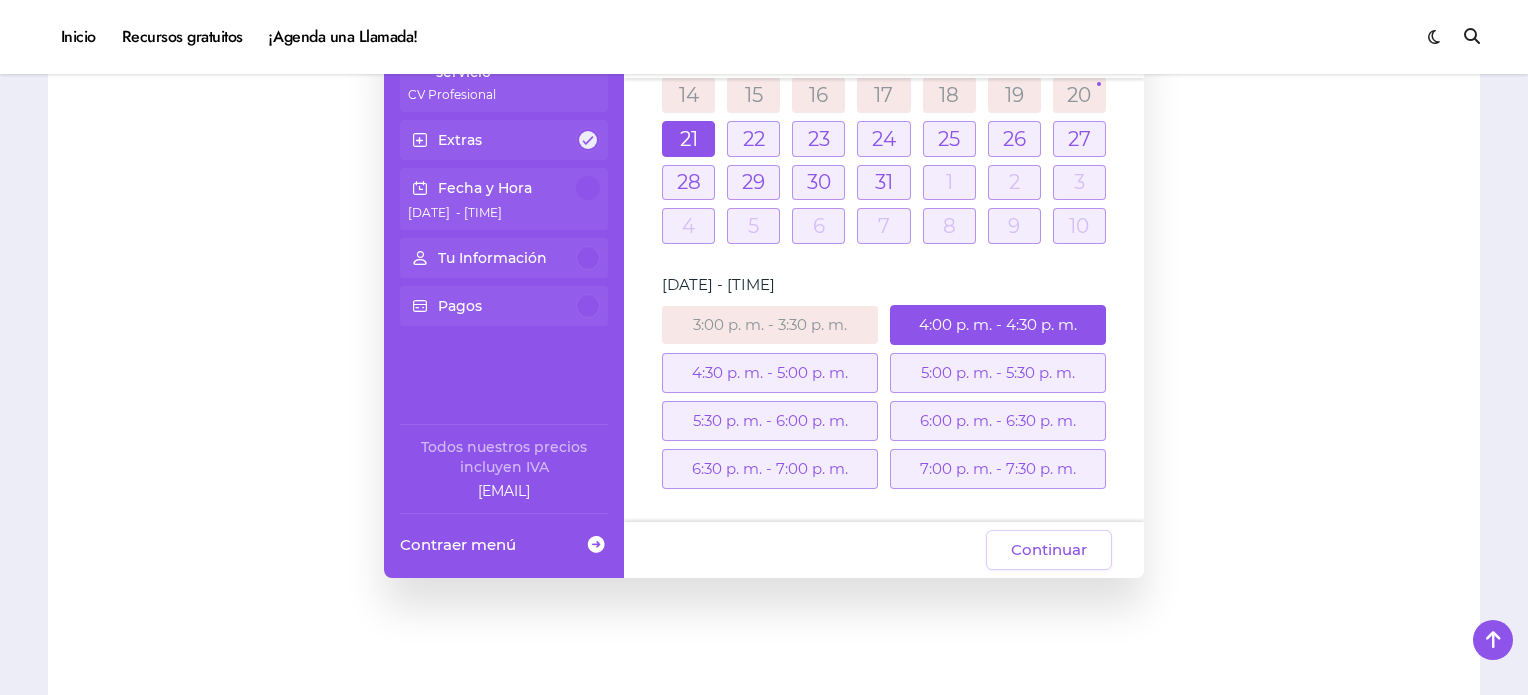click on "3:00 p. m.  - 3:30 p. m." at bounding box center [770, 325] 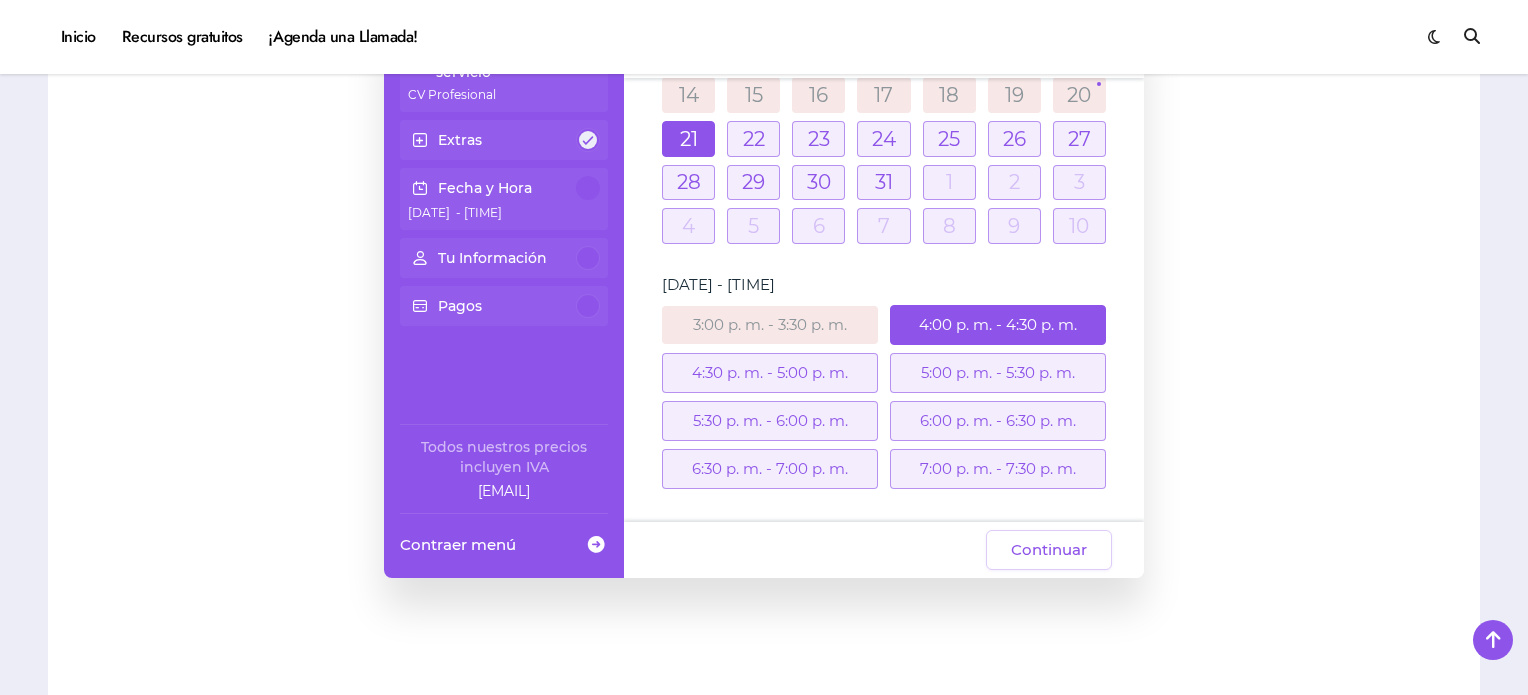 click on "3:00 p. m.  - 3:30 p. m." at bounding box center (770, 325) 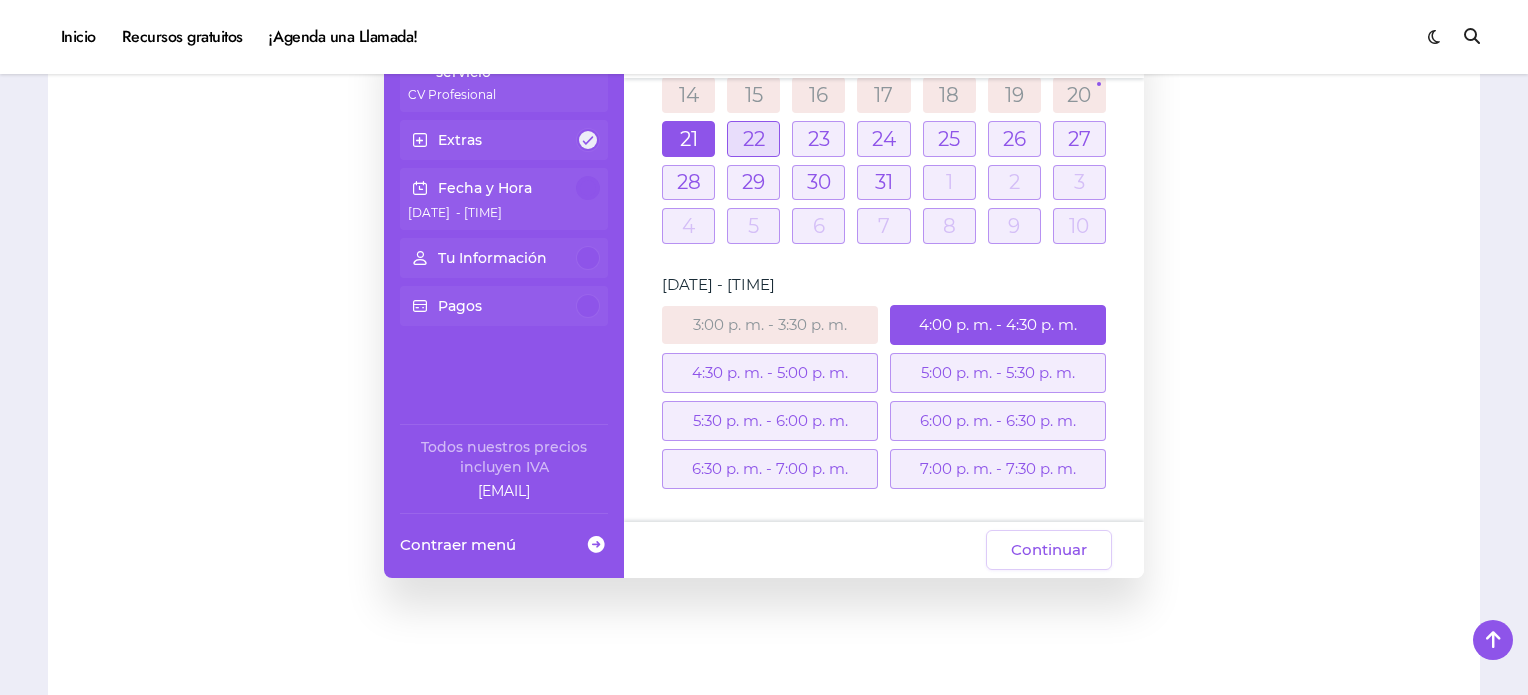 click at bounding box center (753, 139) 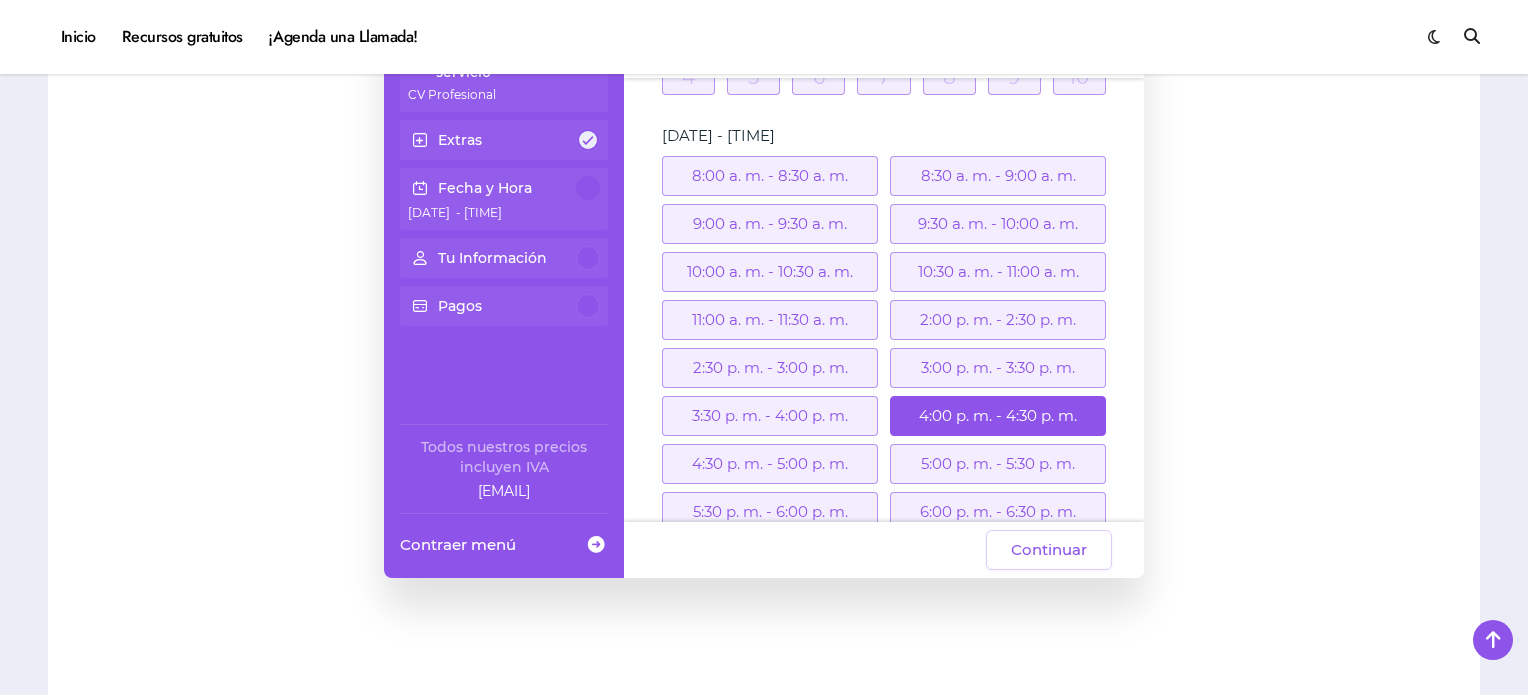 scroll, scrollTop: 404, scrollLeft: 0, axis: vertical 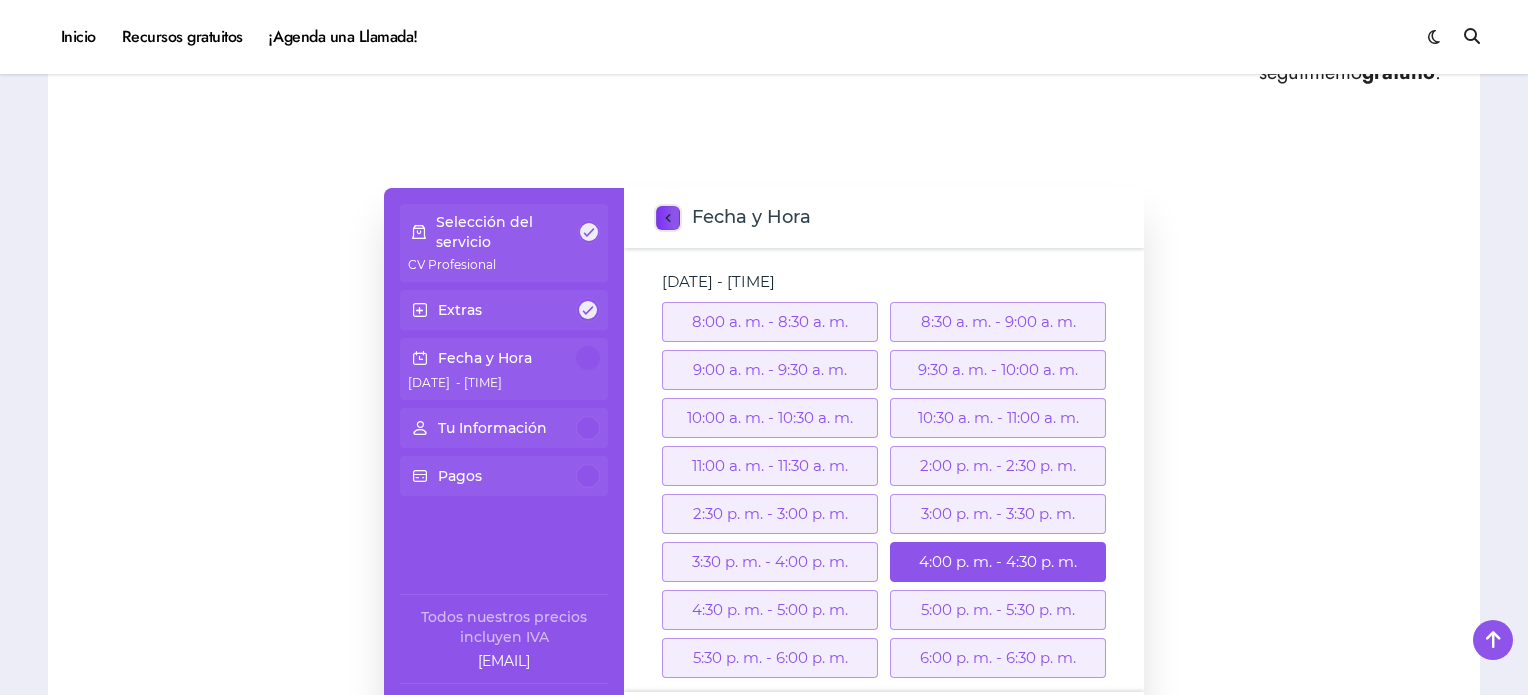 click on "Buscar:" at bounding box center (668, 218) 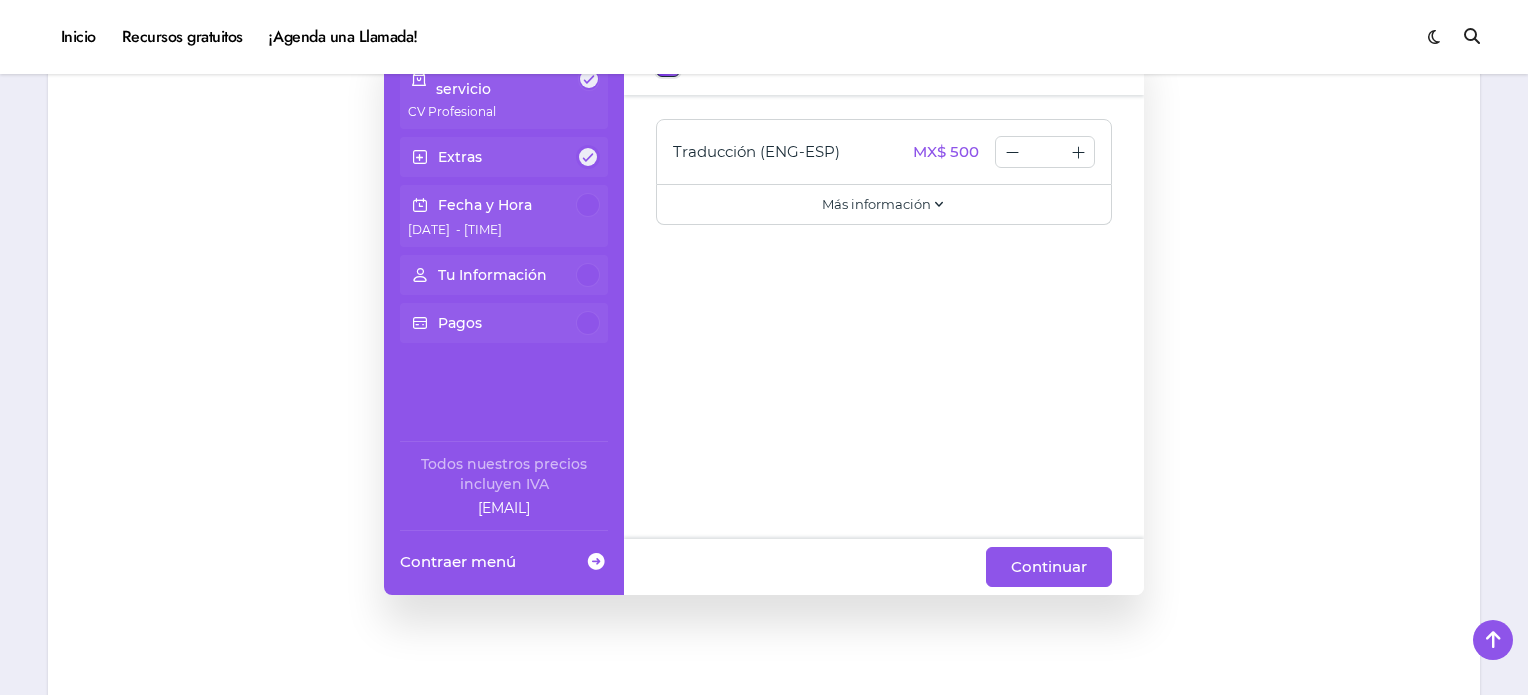 scroll, scrollTop: 1433, scrollLeft: 0, axis: vertical 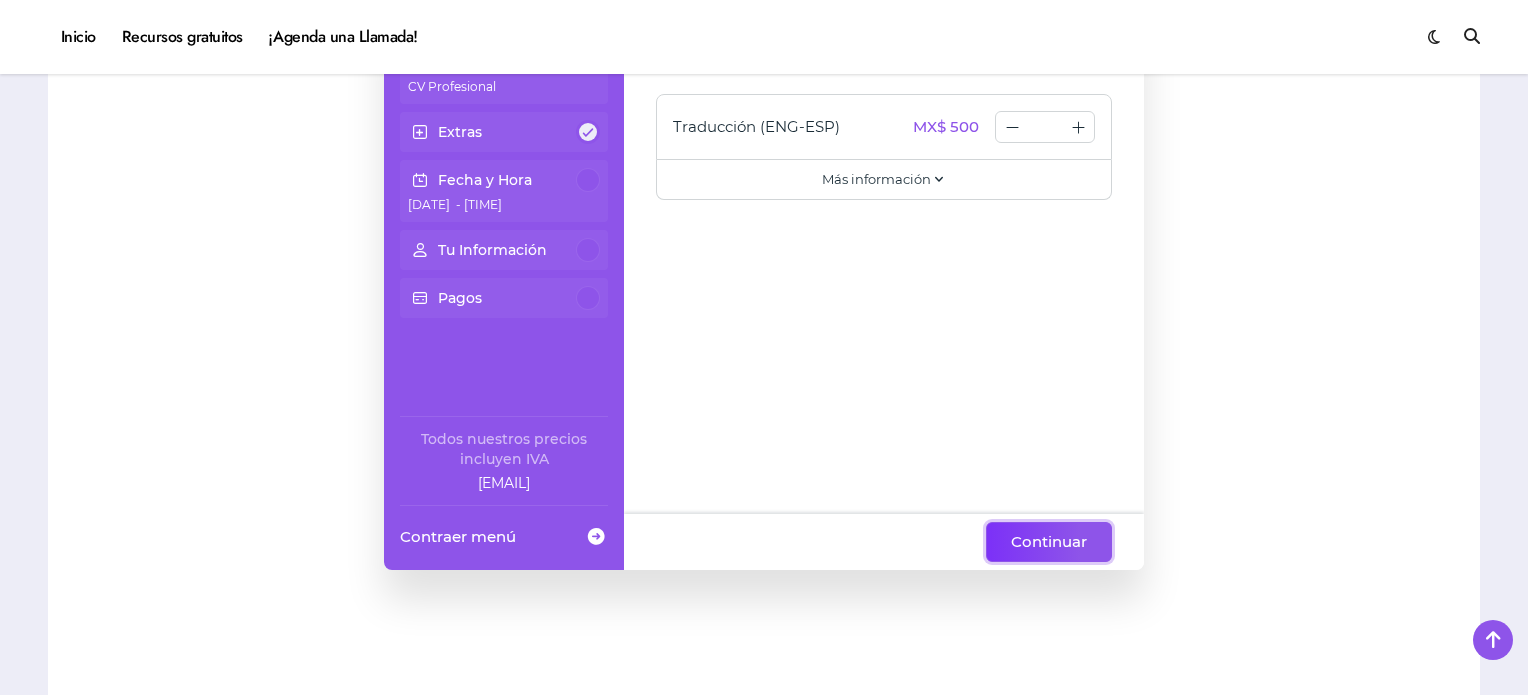 click on "Continuar" 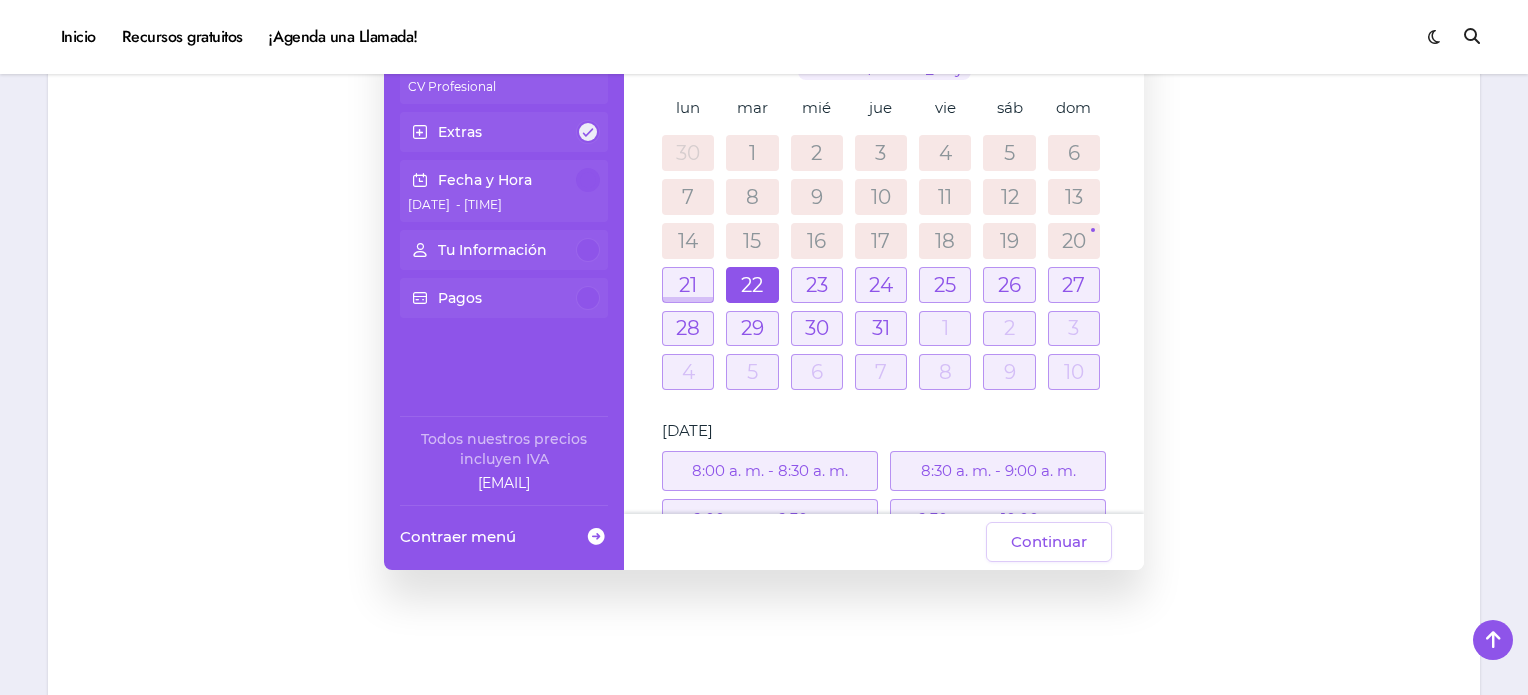 scroll, scrollTop: 90, scrollLeft: 0, axis: vertical 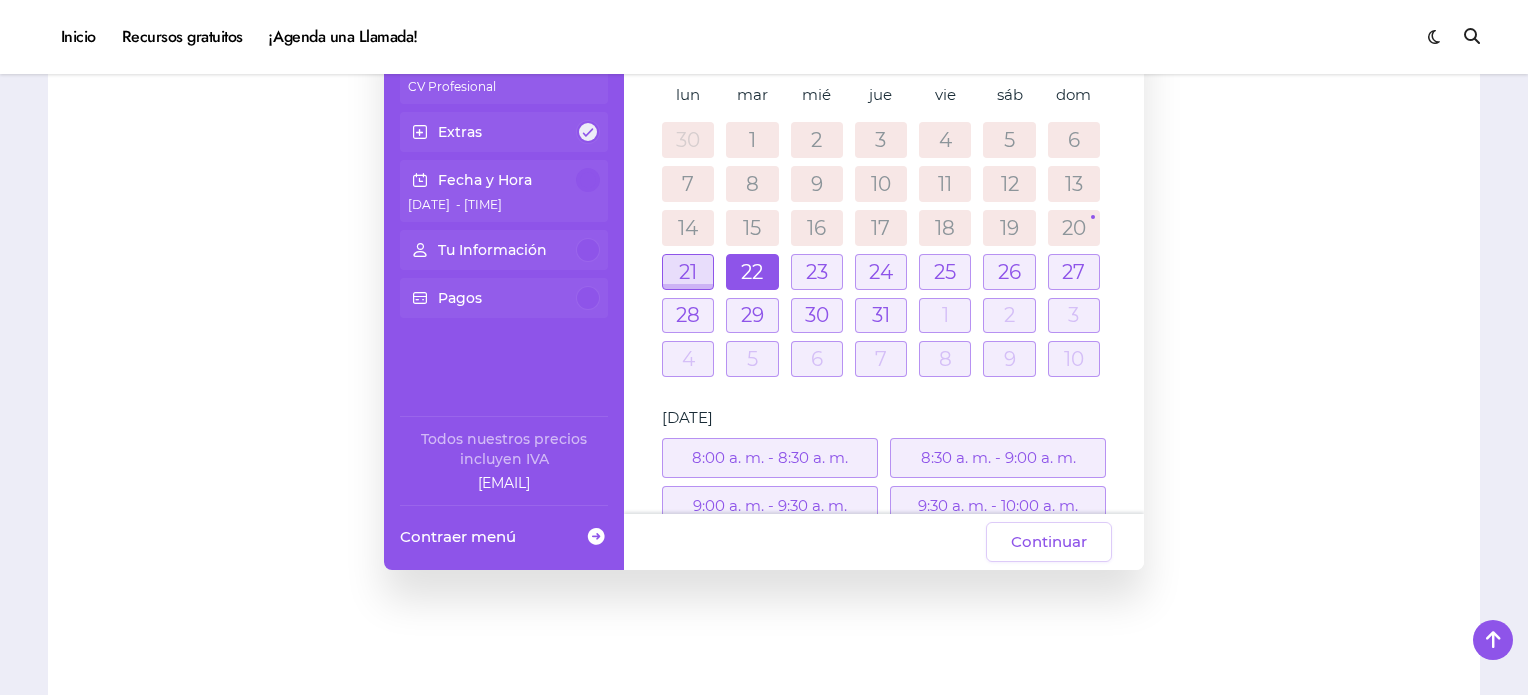 click at bounding box center [688, 272] 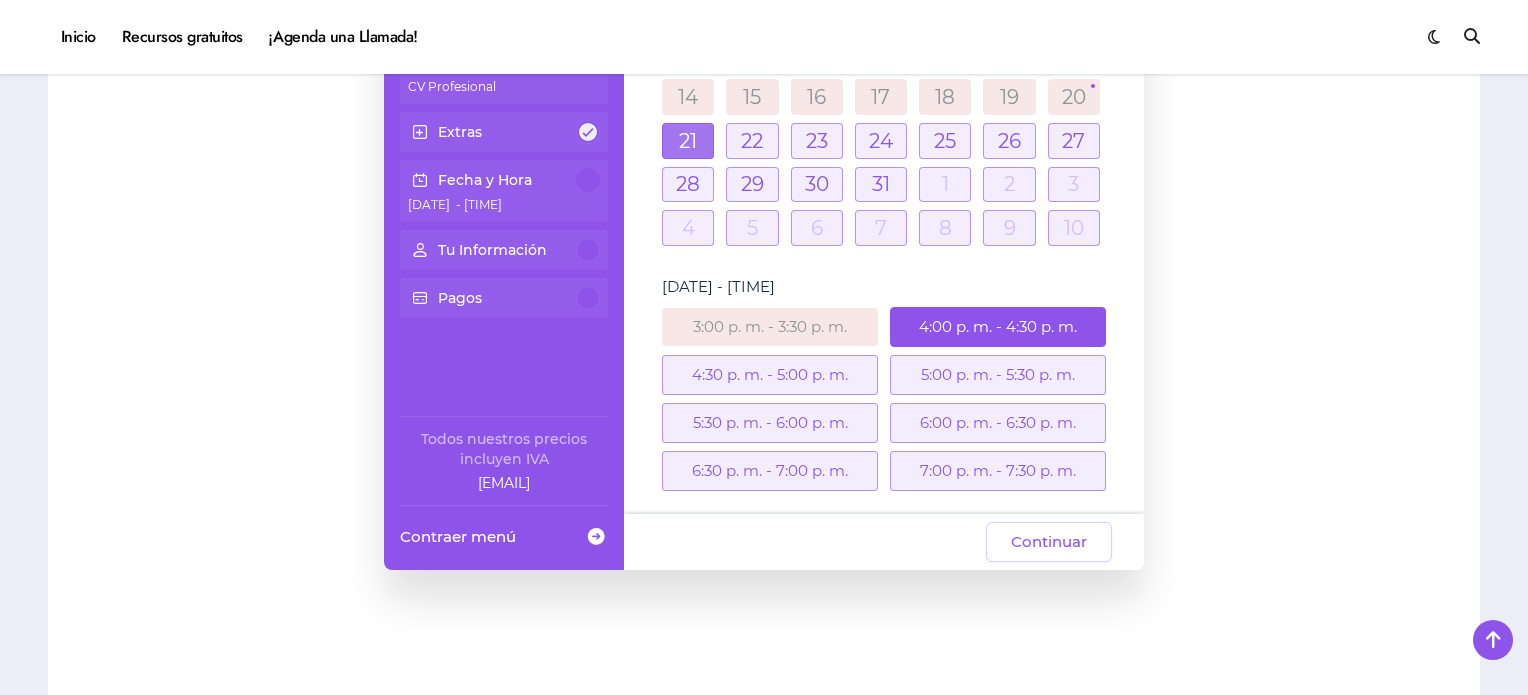 scroll, scrollTop: 220, scrollLeft: 0, axis: vertical 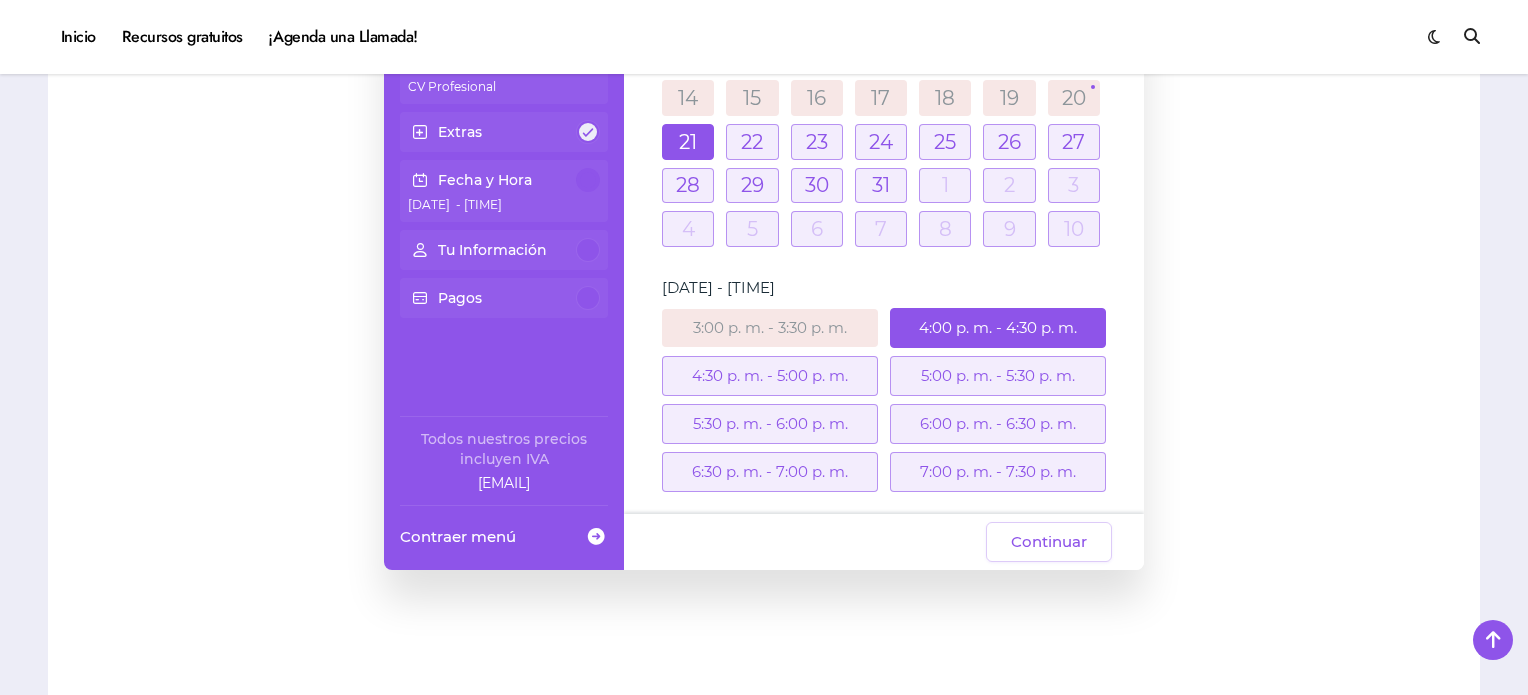 click on "4:00 p. m.  - 4:30 p. m." at bounding box center [998, 328] 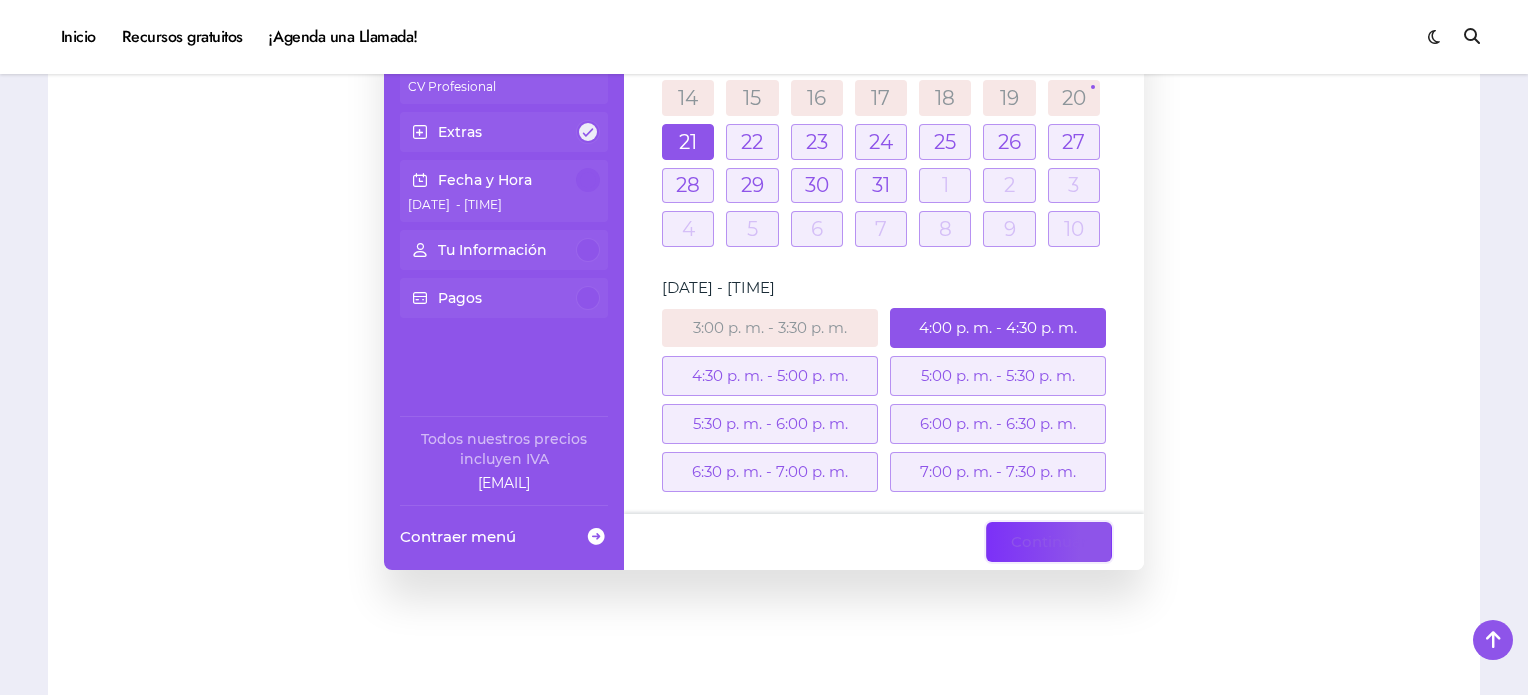 click on "Continuar" at bounding box center [1049, 542] 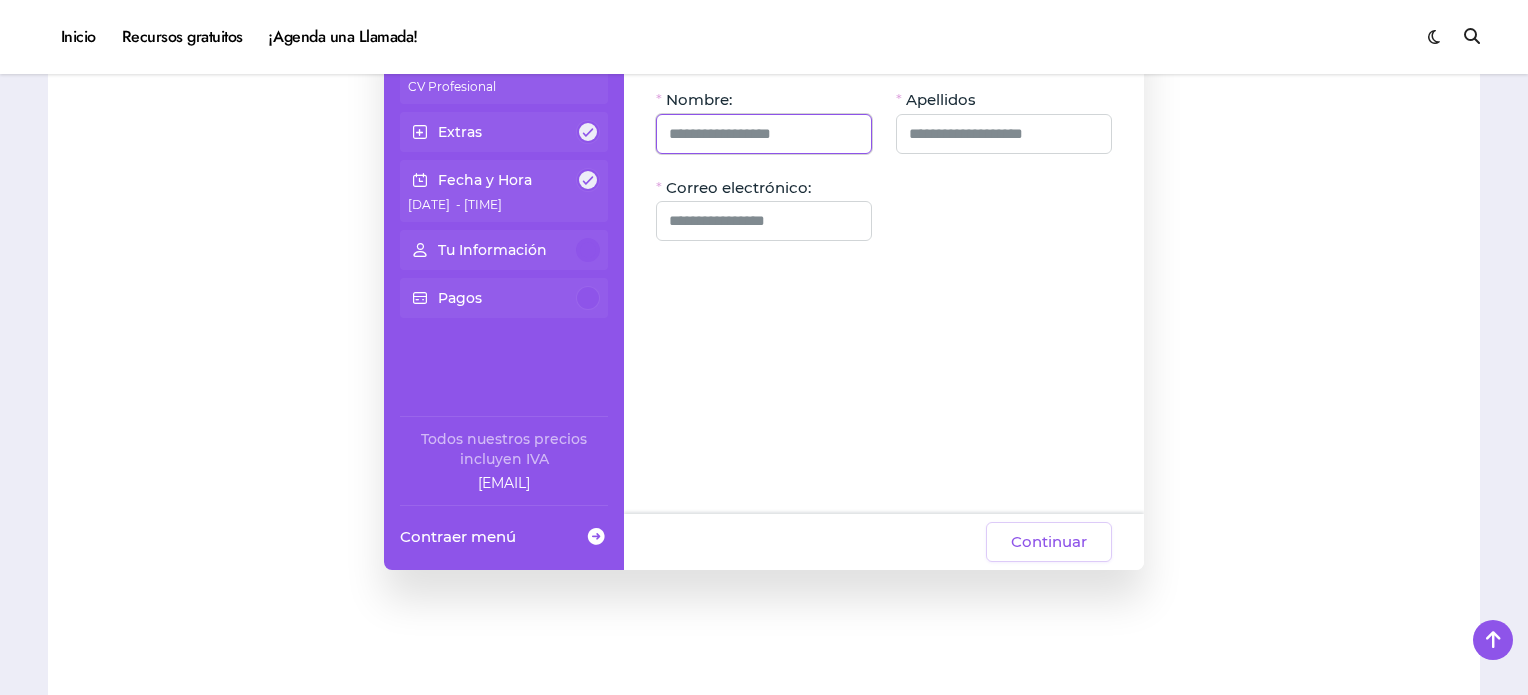 click 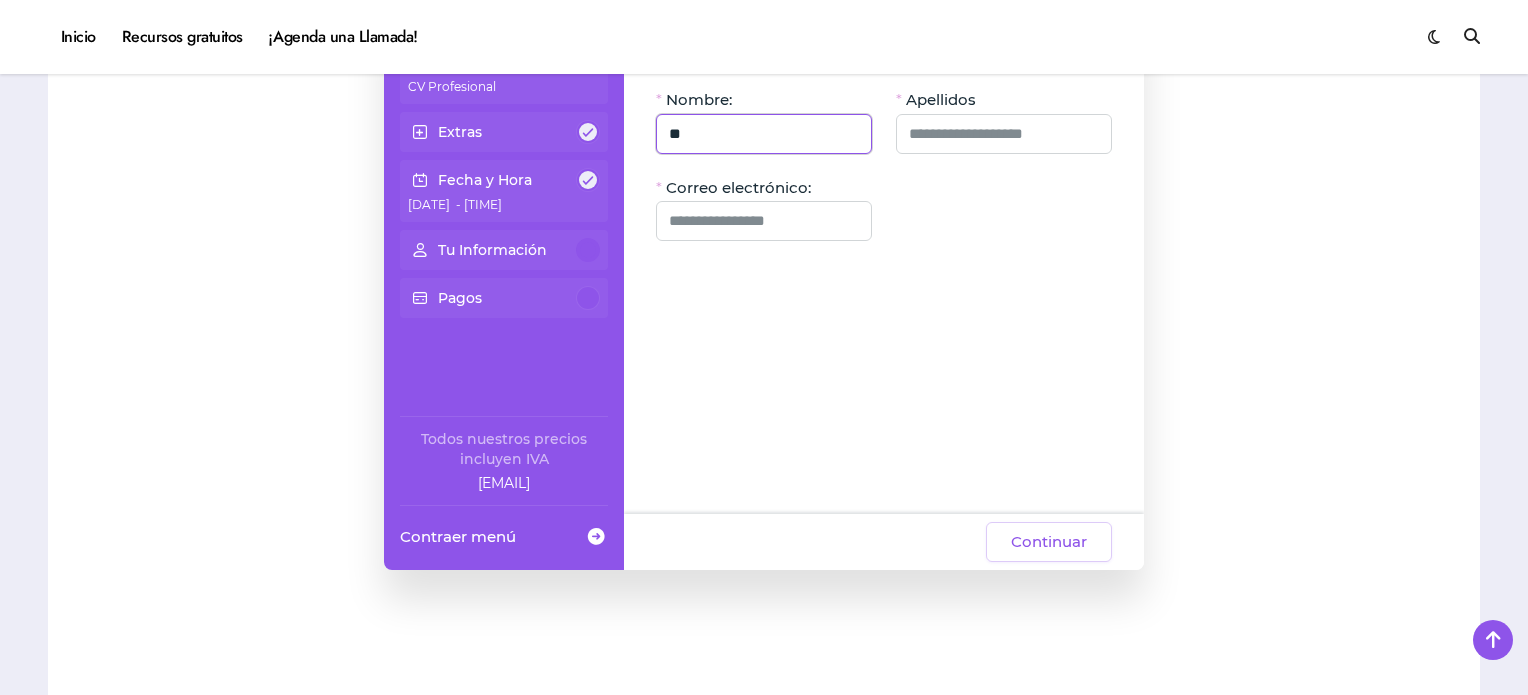 type on "*" 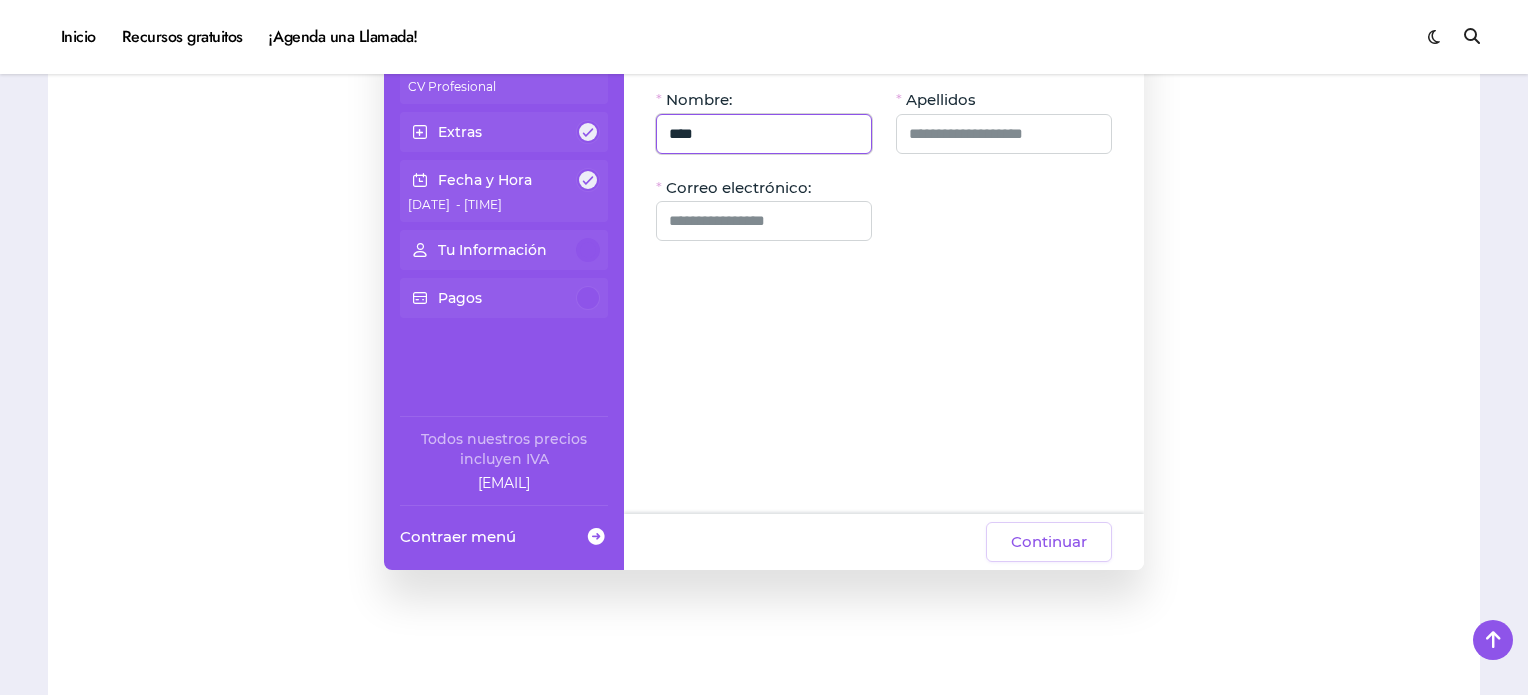 type on "****" 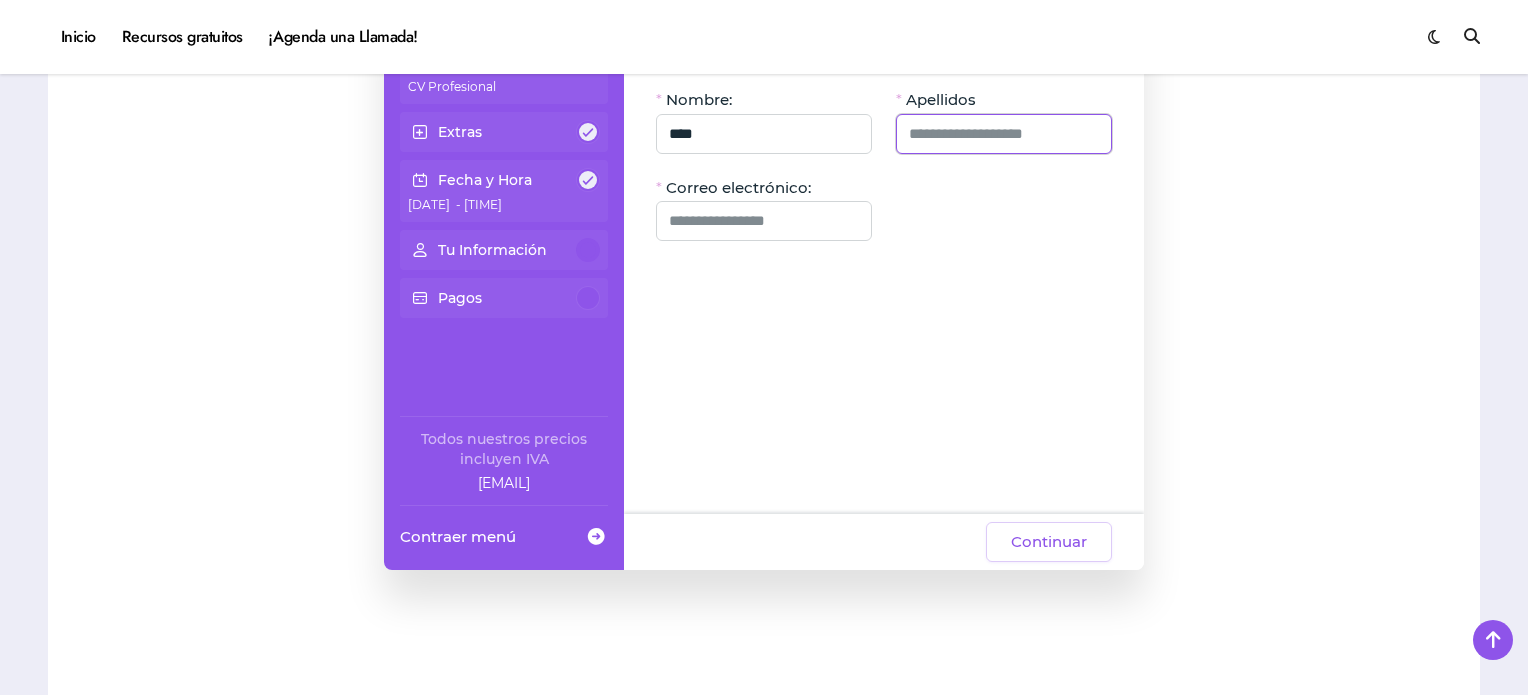 click 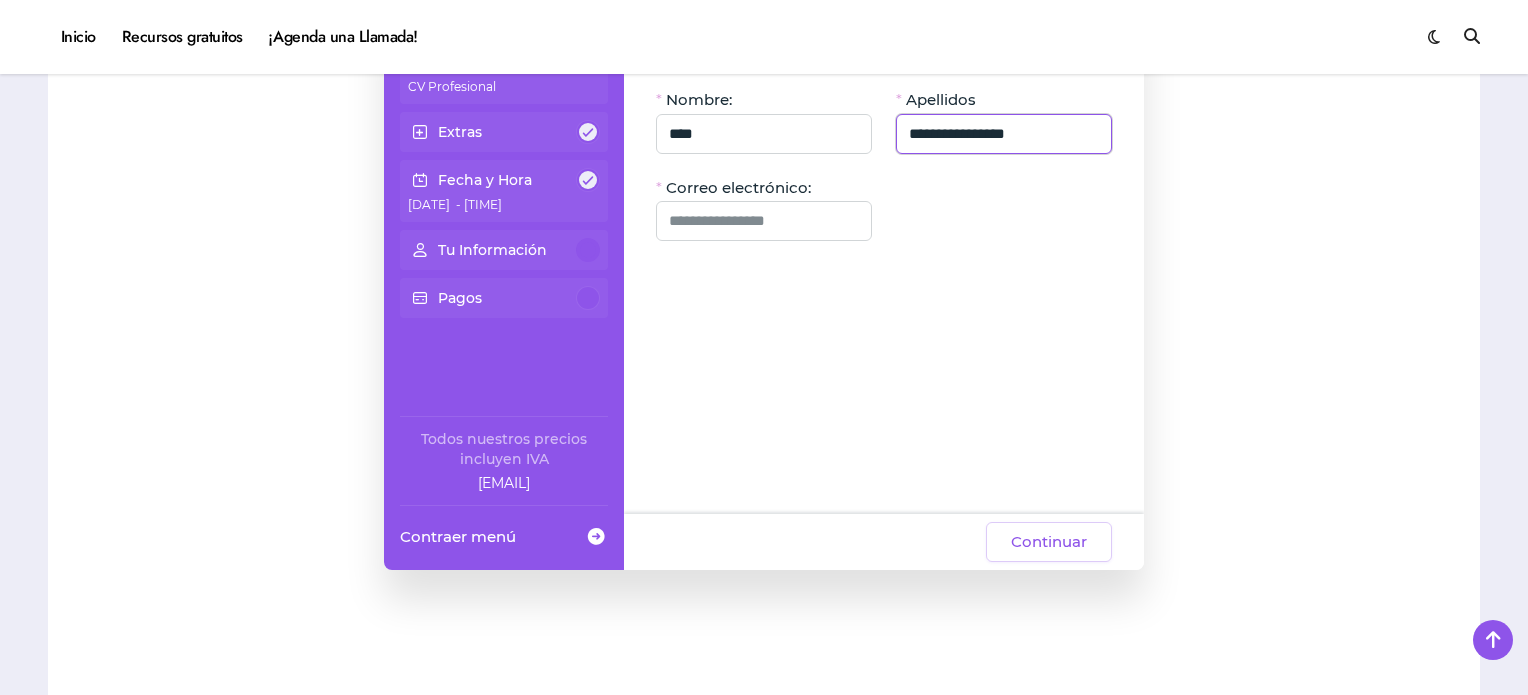 type on "**********" 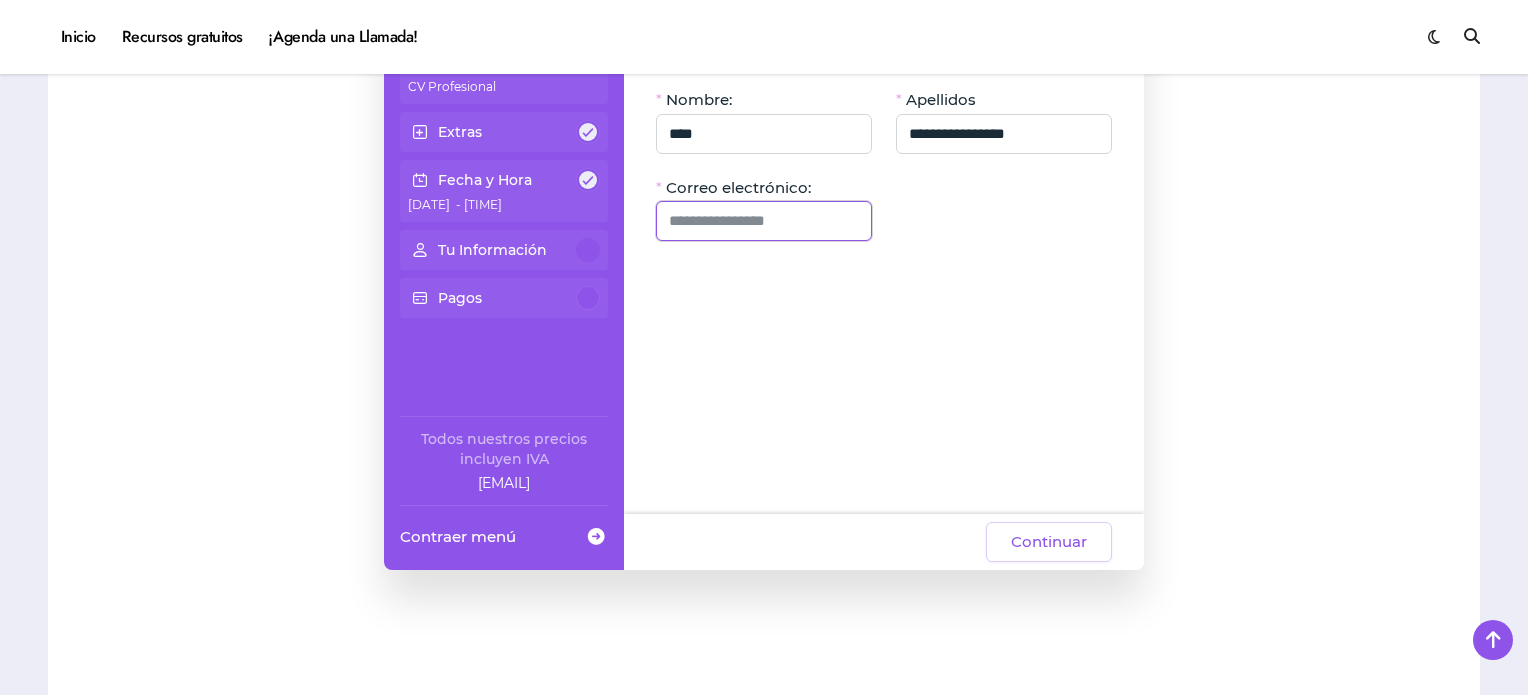 click 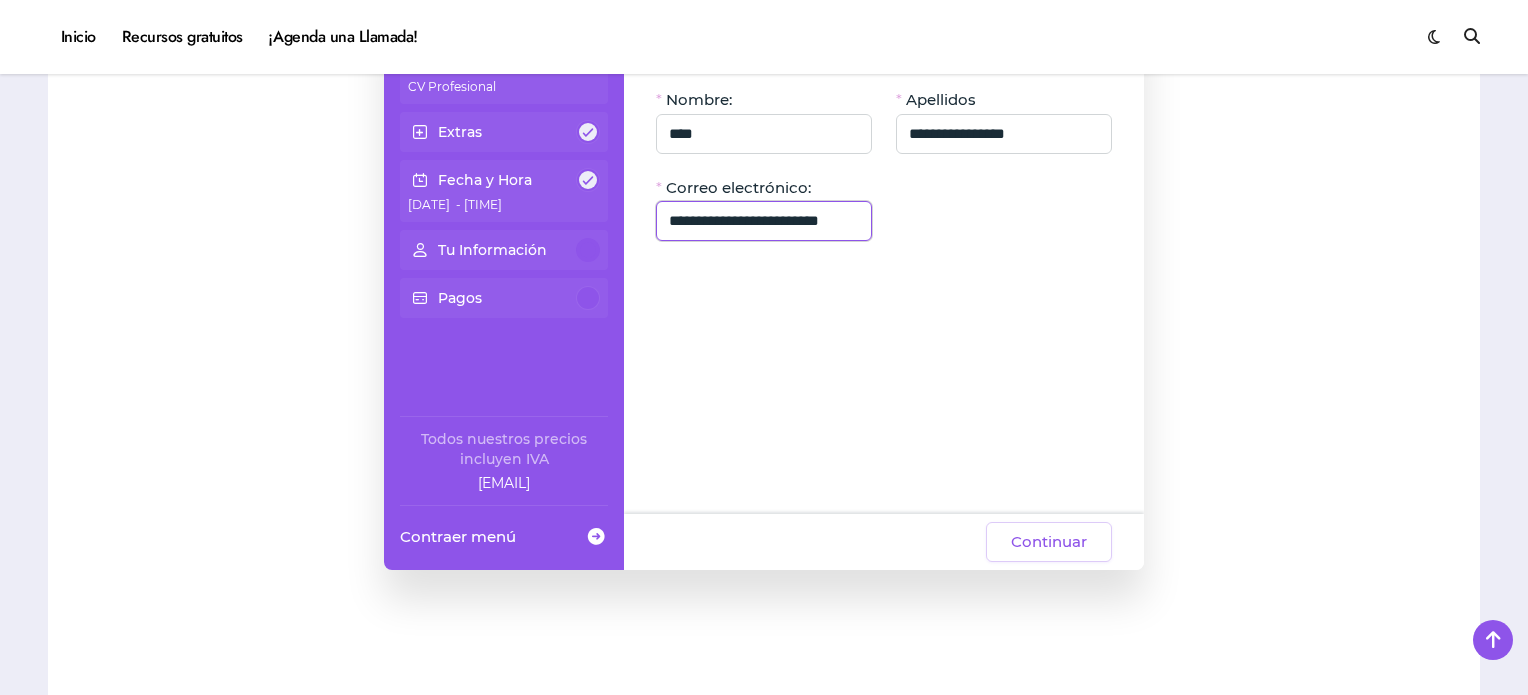 scroll, scrollTop: 0, scrollLeft: 20, axis: horizontal 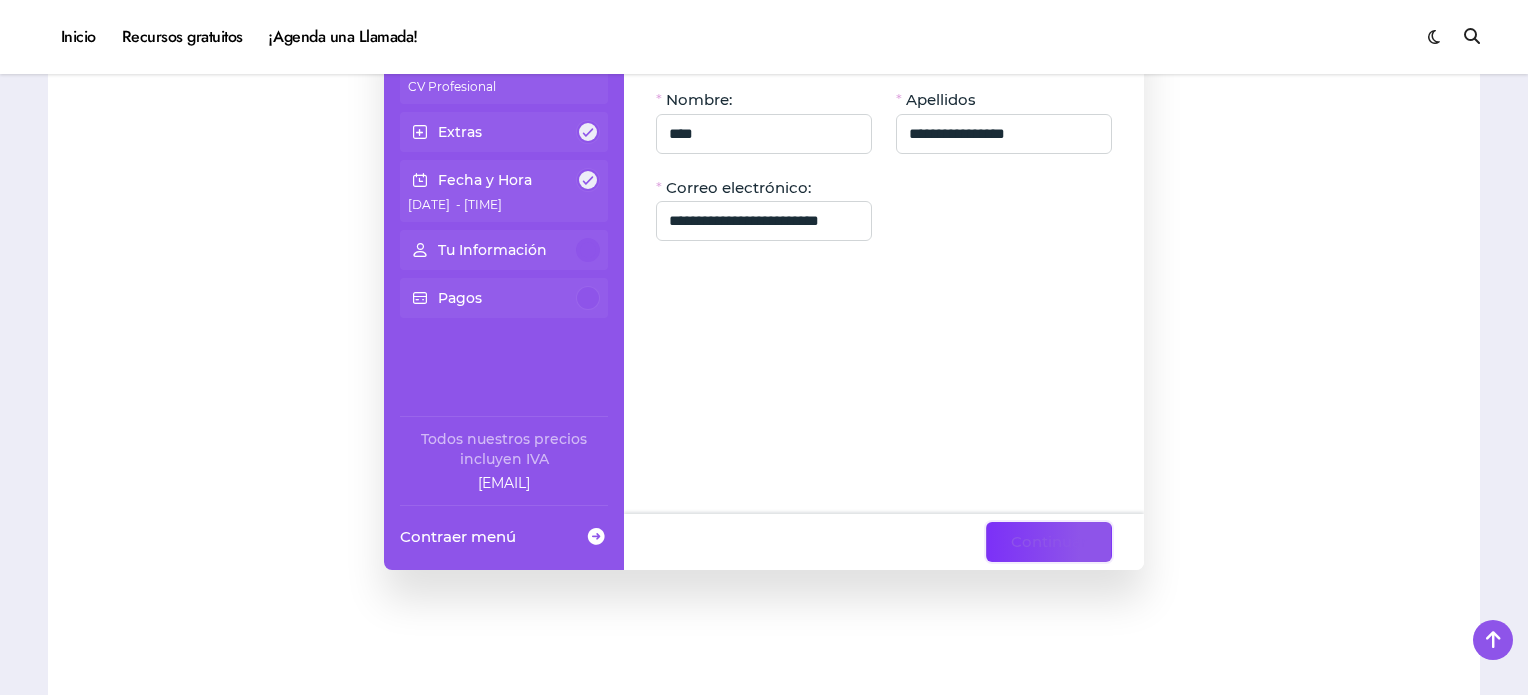 click on "Continuar" 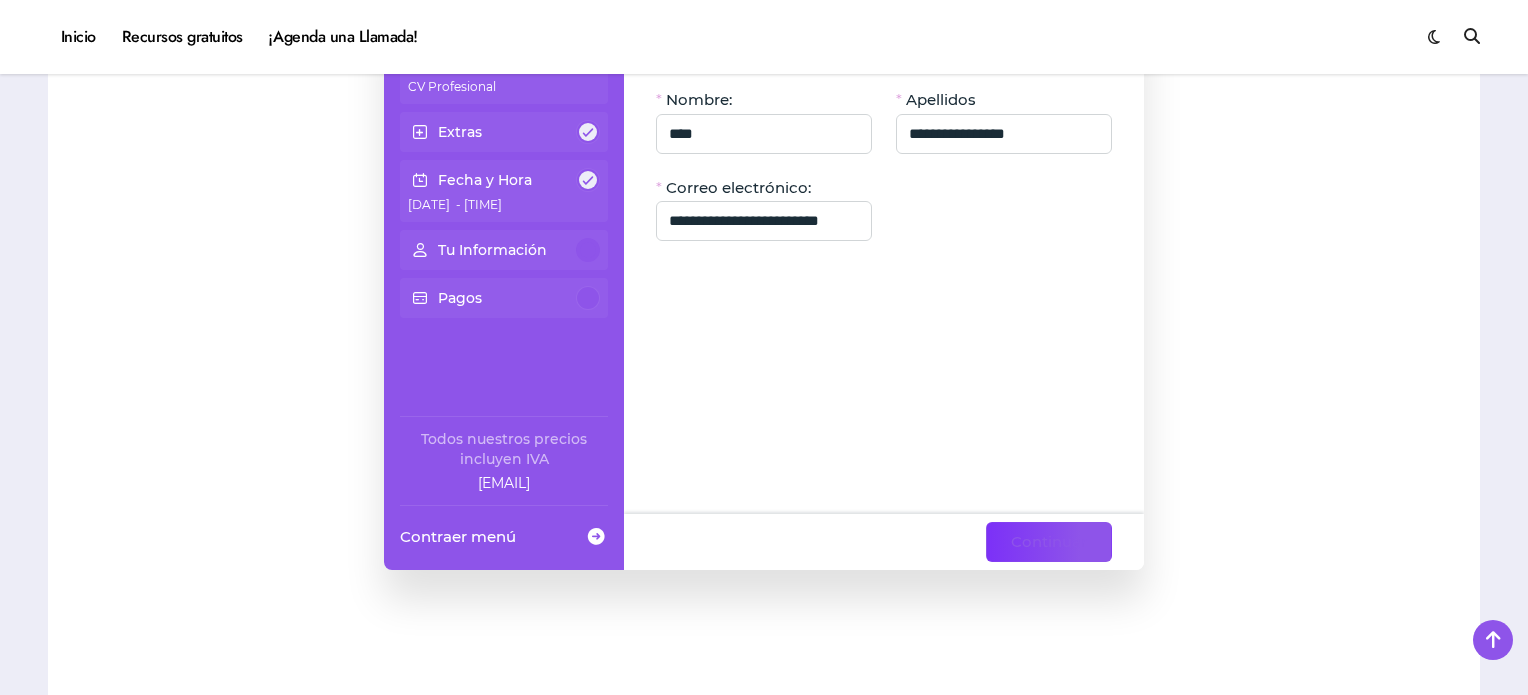 scroll, scrollTop: 0, scrollLeft: 0, axis: both 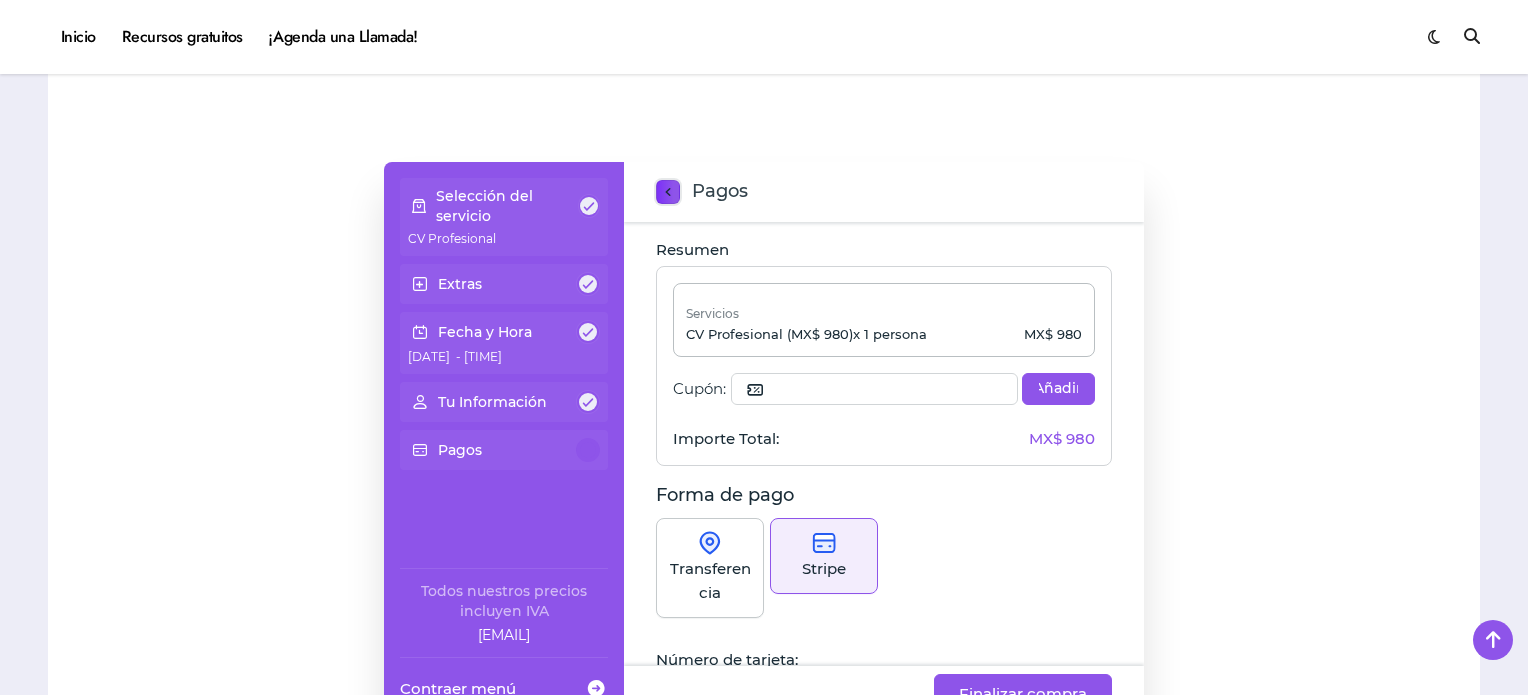 click 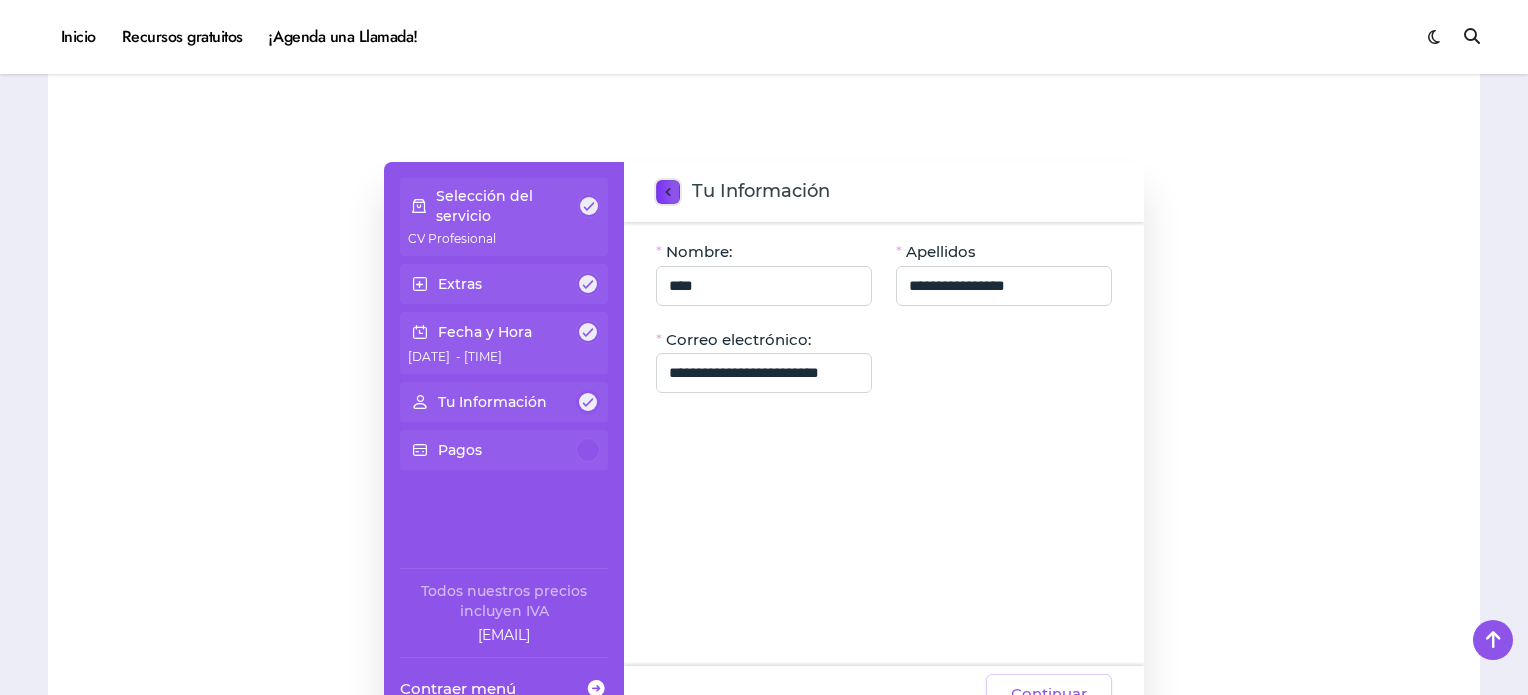 click 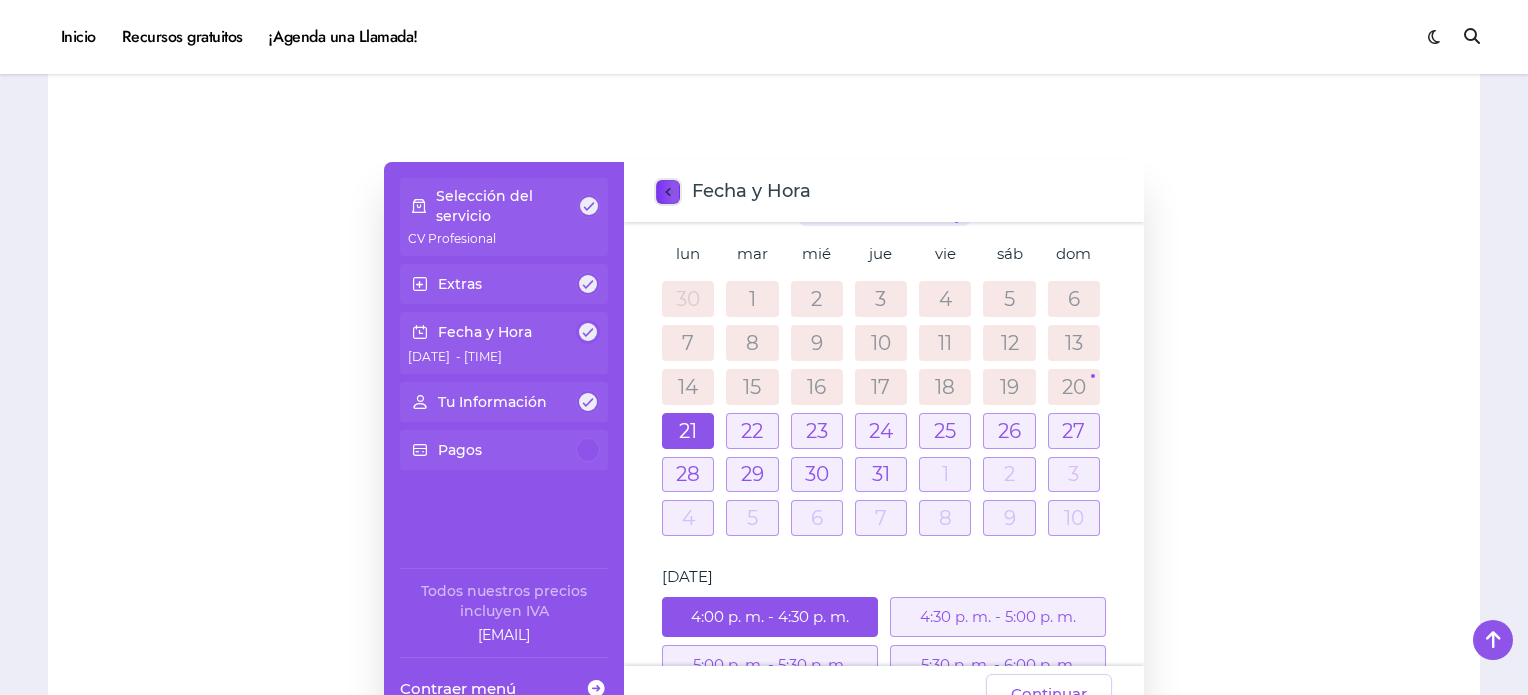 scroll, scrollTop: 90, scrollLeft: 0, axis: vertical 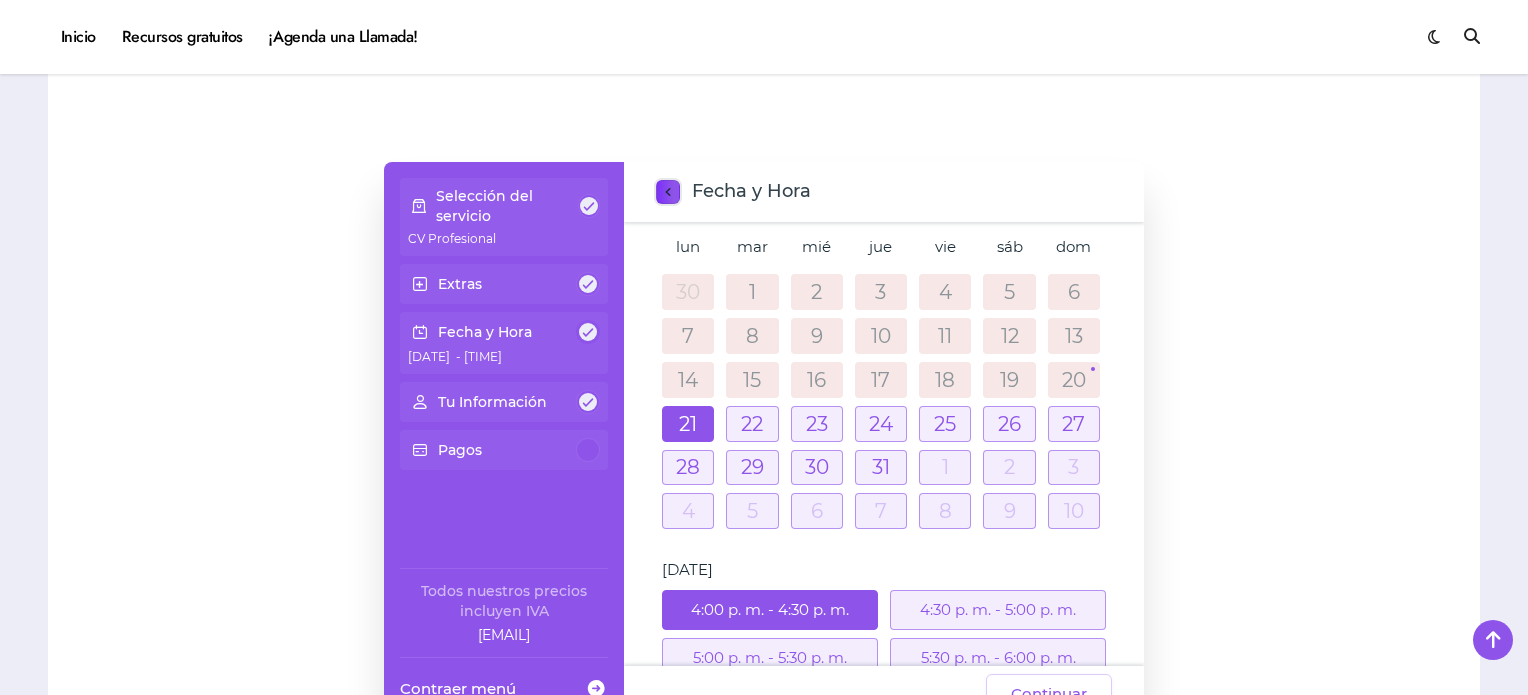 click 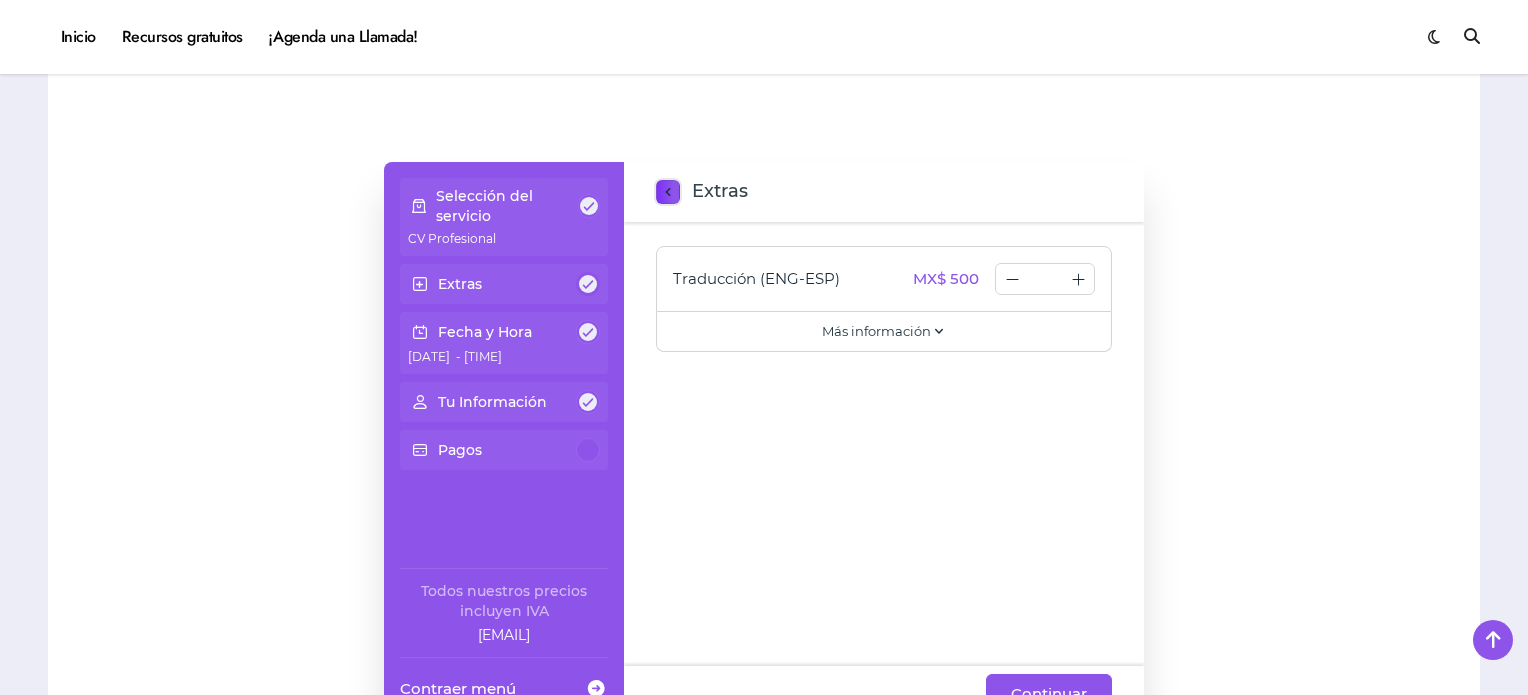 click 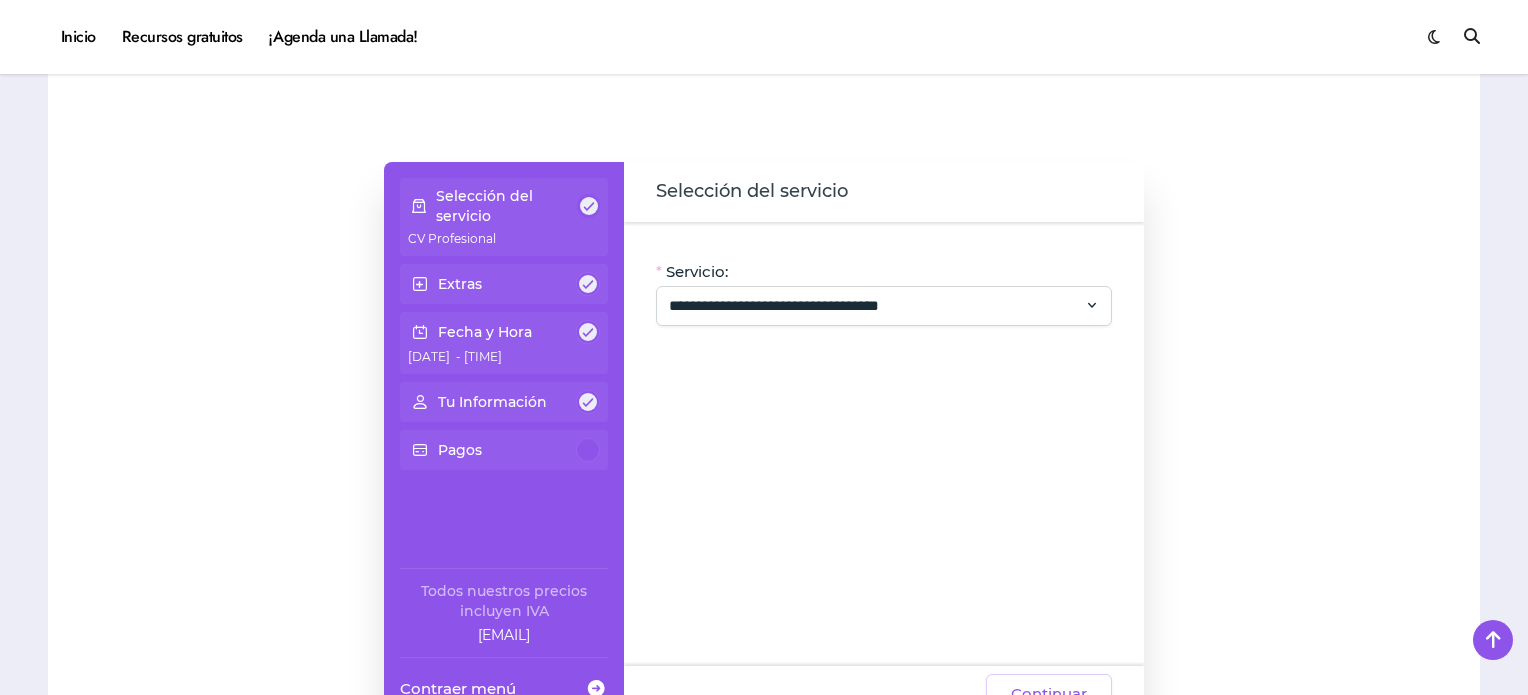 click on "Selección del servicio" at bounding box center [507, 206] 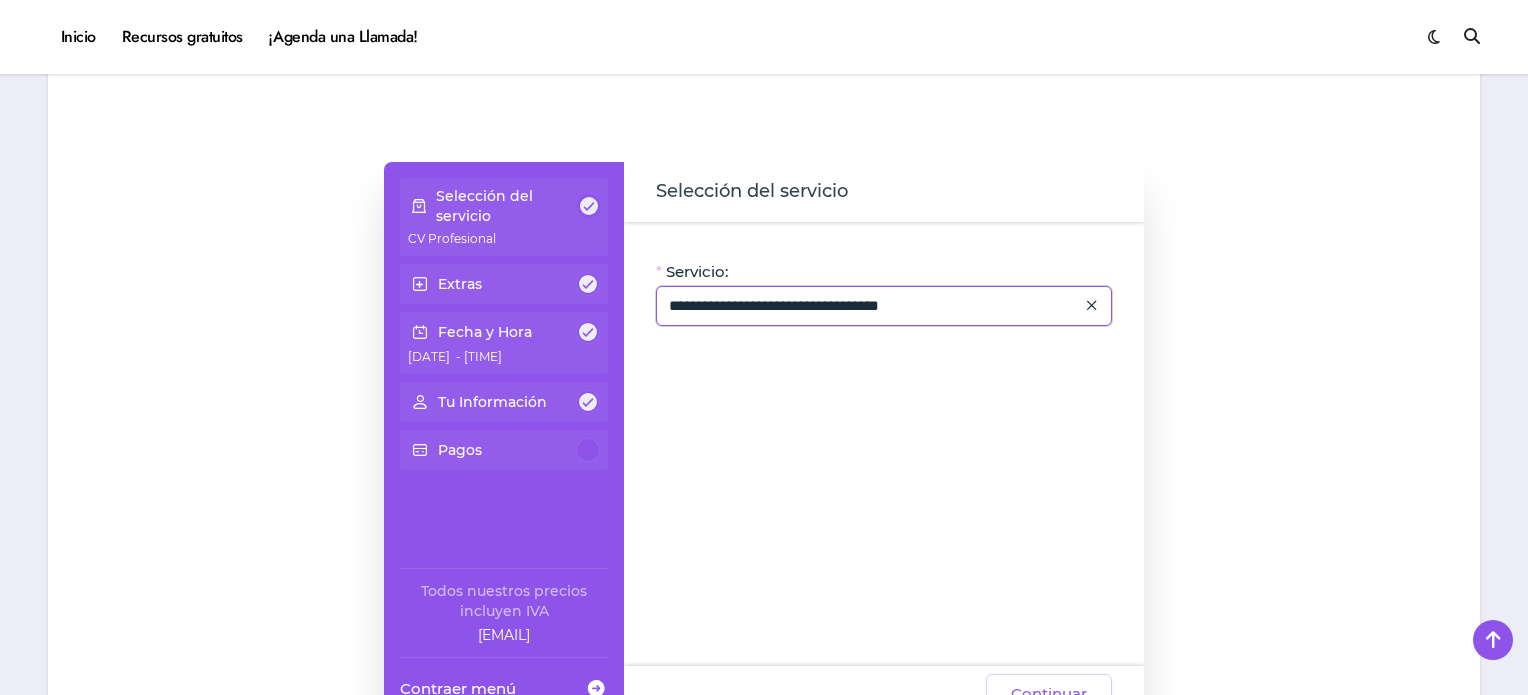 click on "**********" 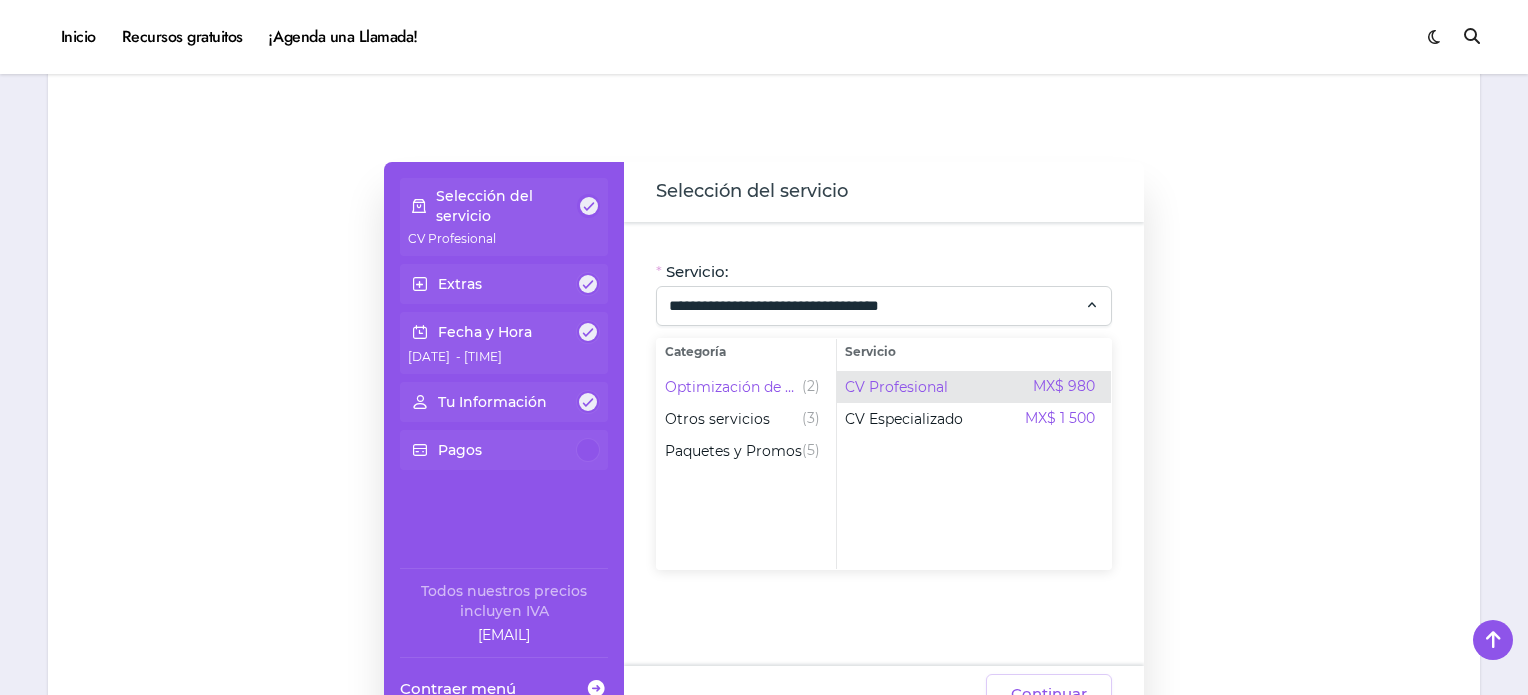 click on "CV Profesional" at bounding box center [896, 387] 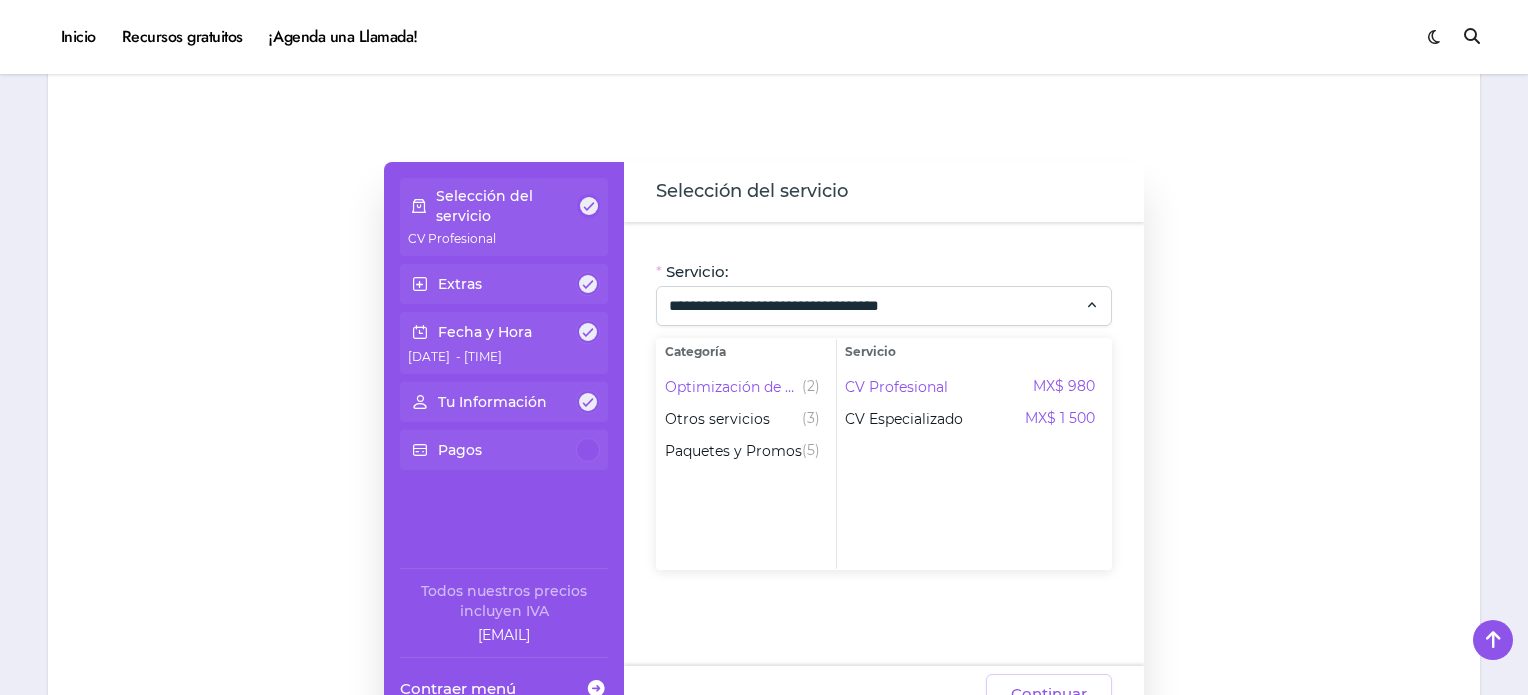 click 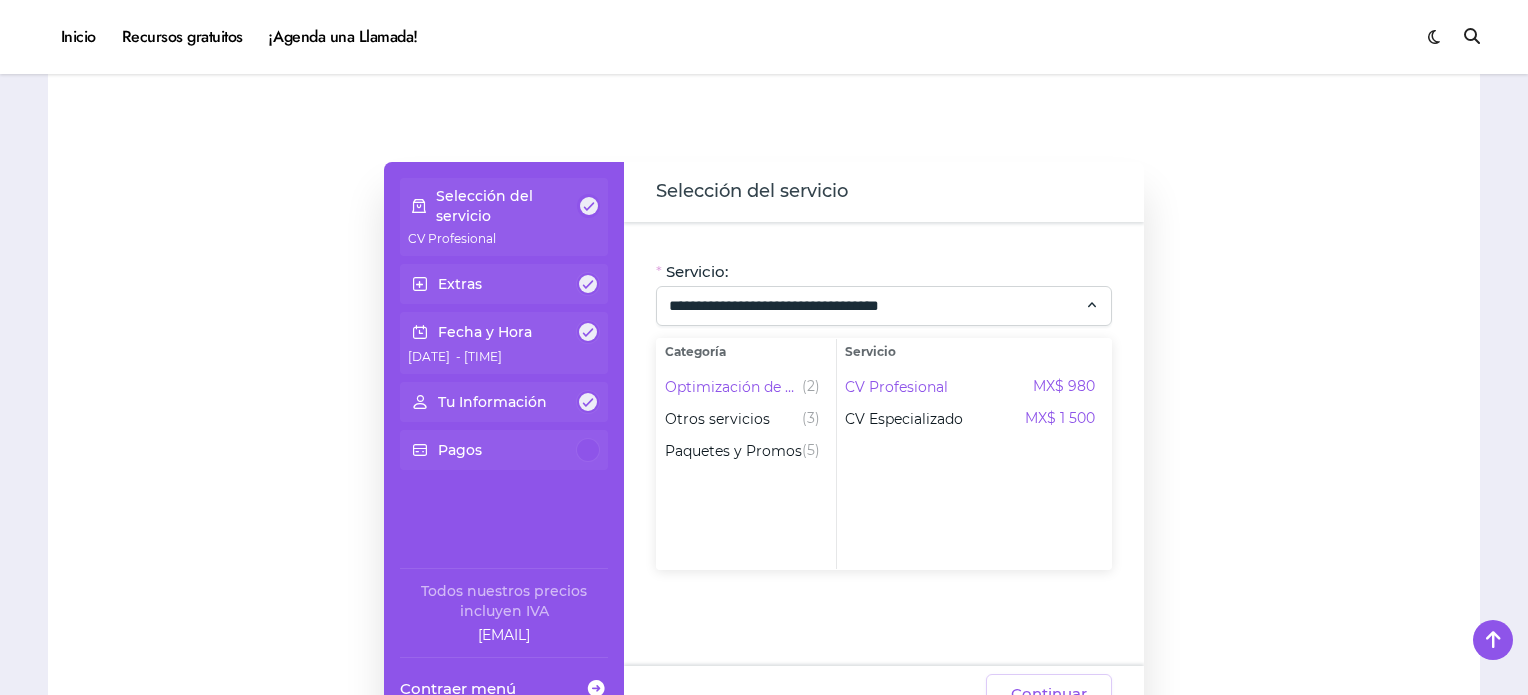 click on "**********" 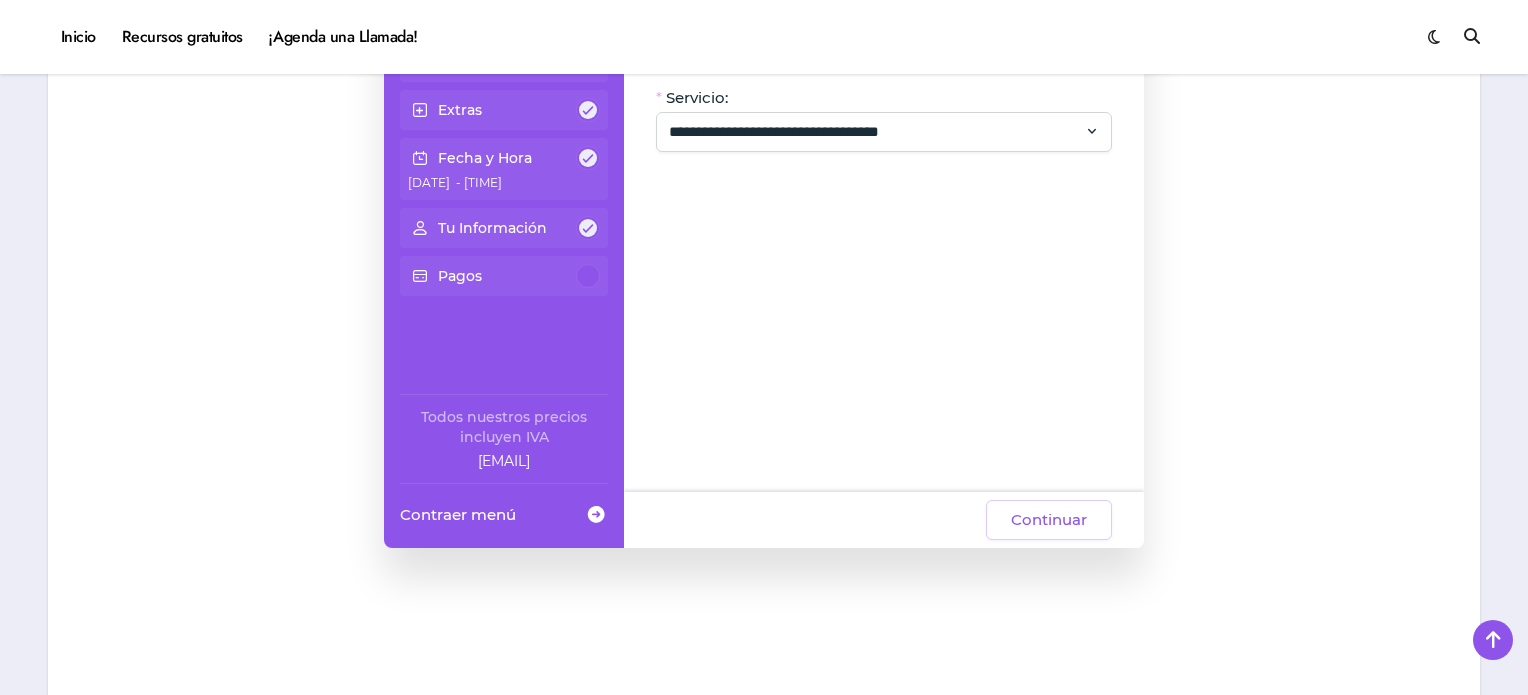 scroll, scrollTop: 1395, scrollLeft: 0, axis: vertical 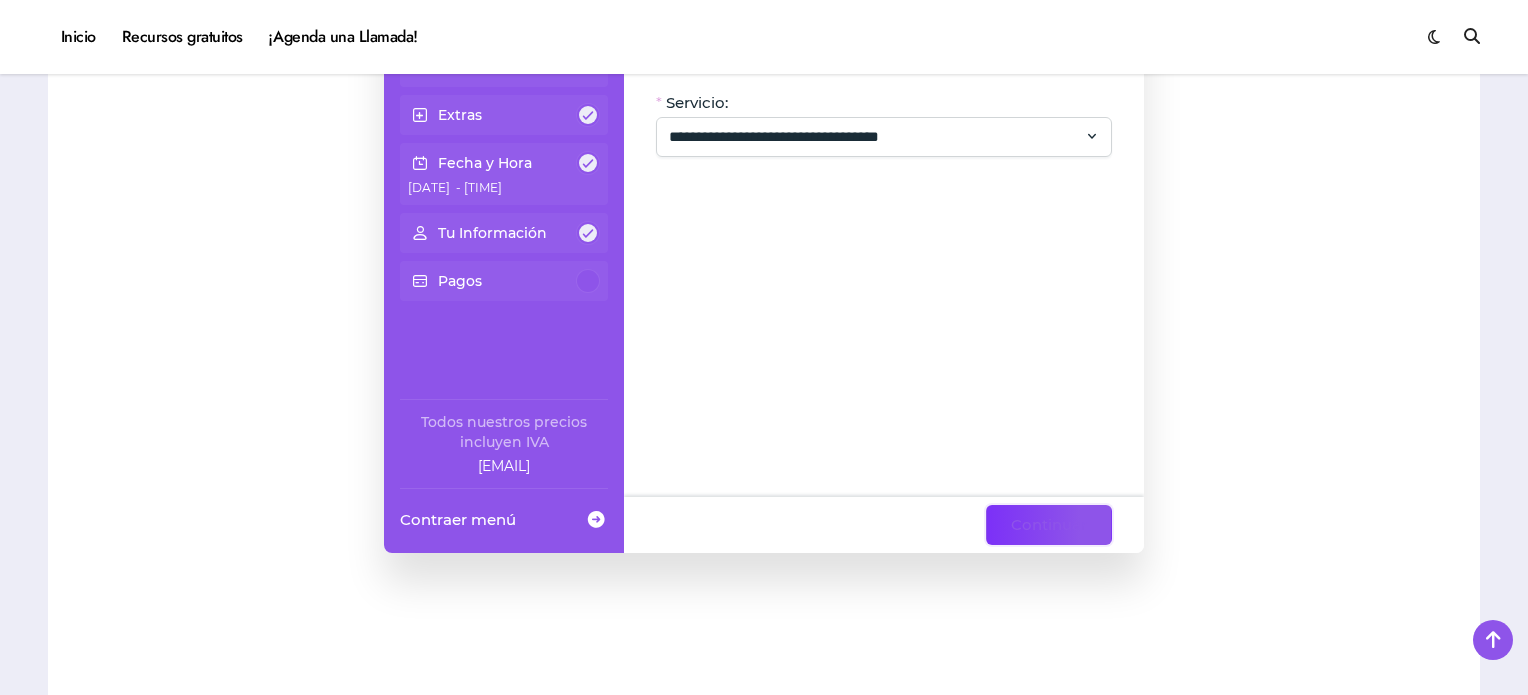 click on "Continuar" at bounding box center (1049, 525) 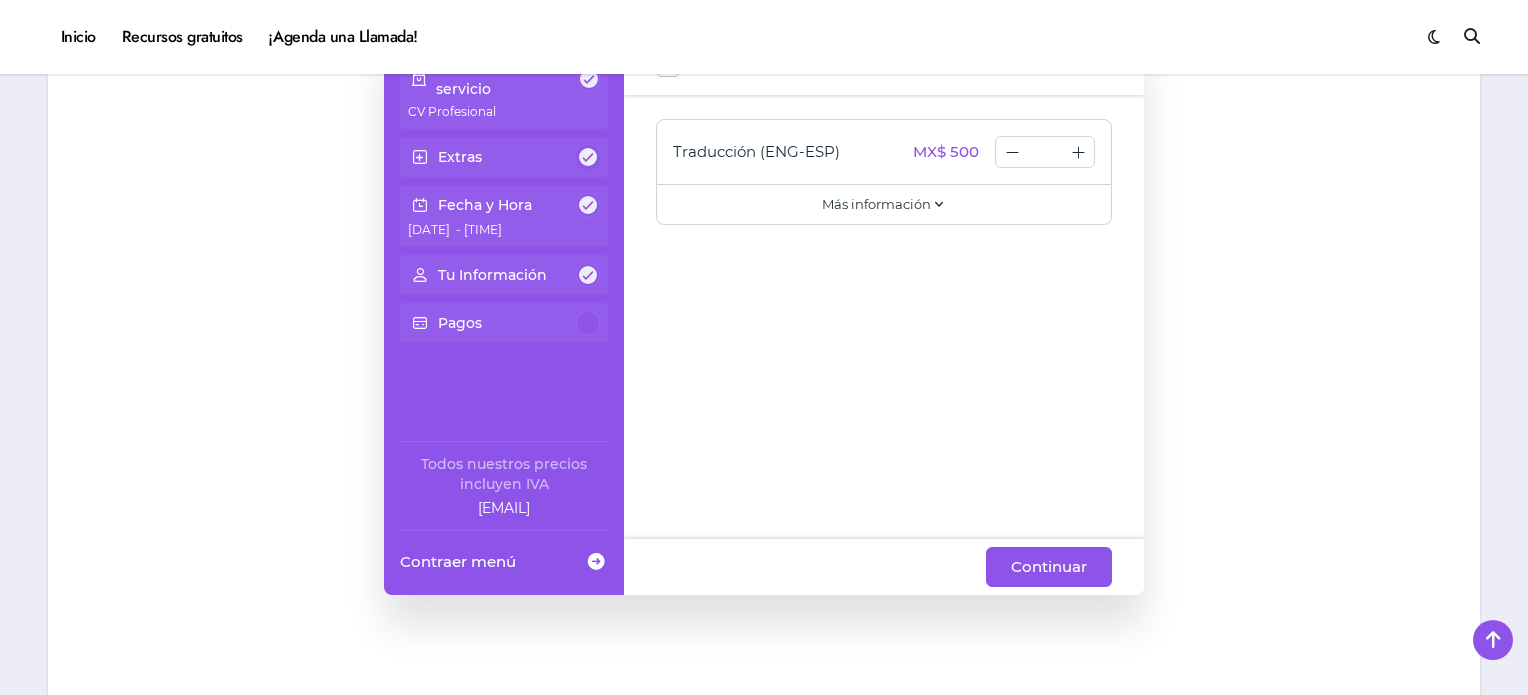 scroll, scrollTop: 1348, scrollLeft: 0, axis: vertical 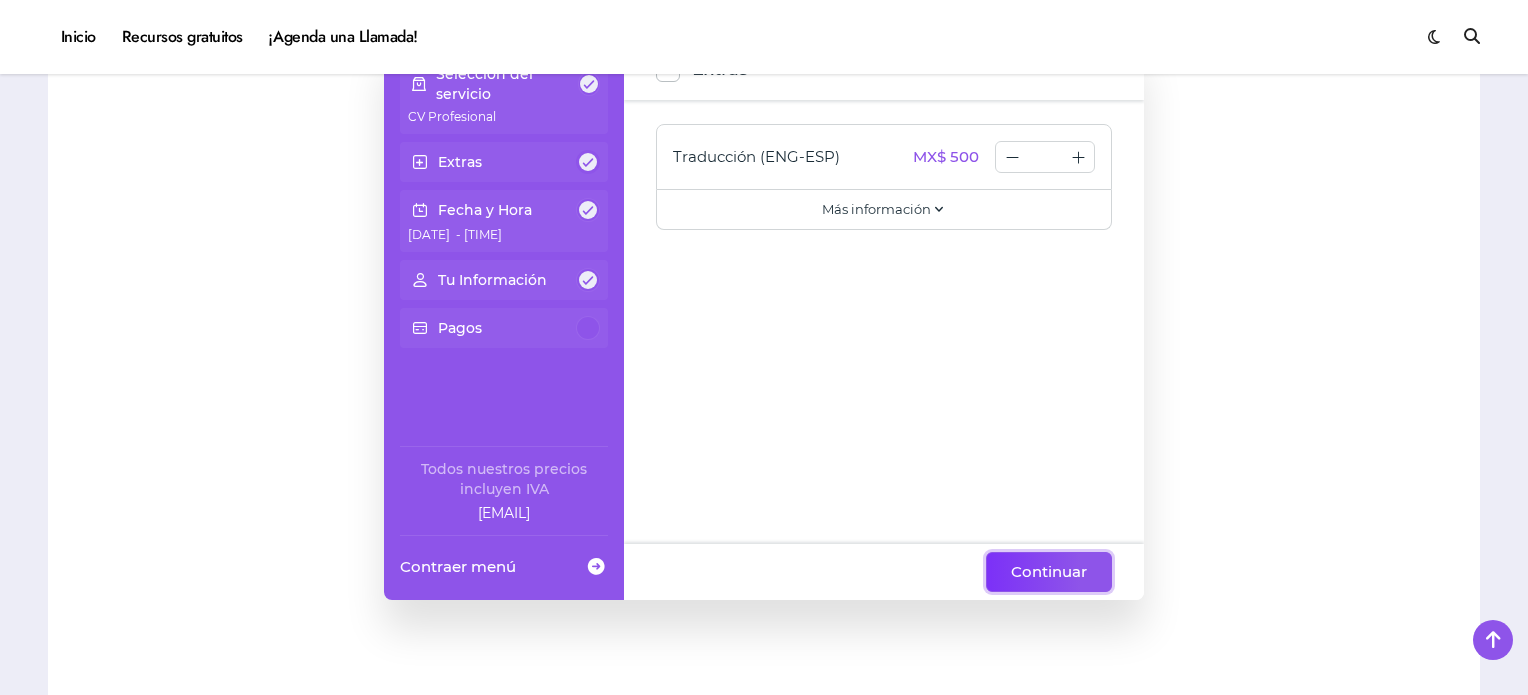 click on "Continuar" at bounding box center (1049, 572) 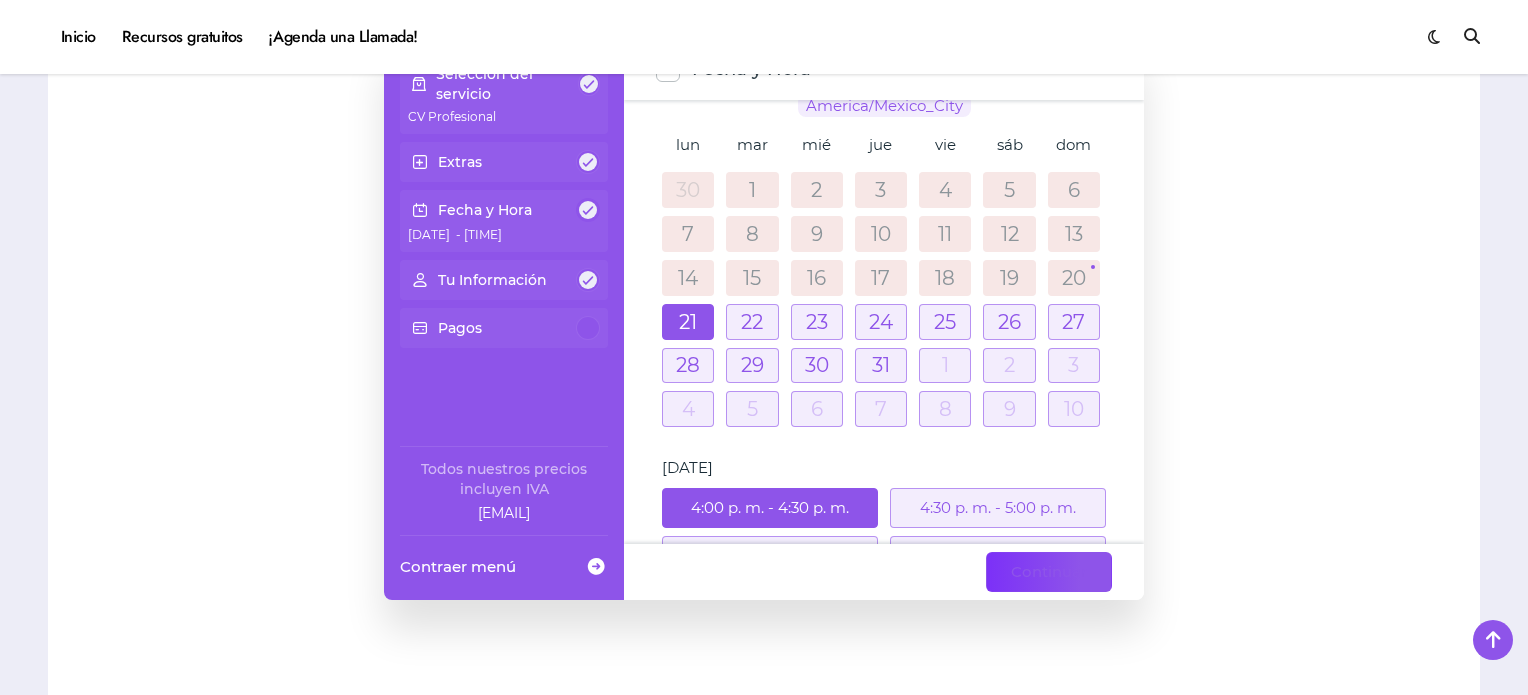 scroll, scrollTop: 90, scrollLeft: 0, axis: vertical 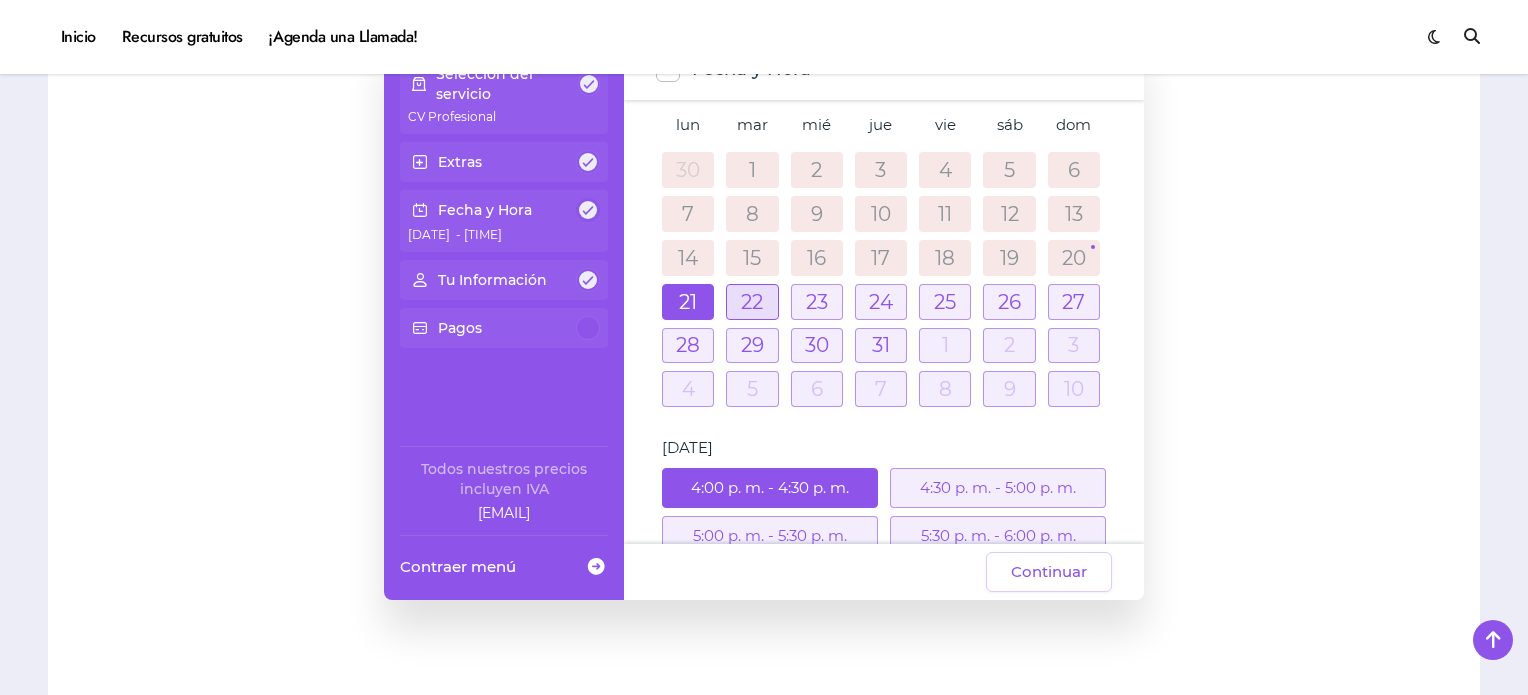 click at bounding box center (752, 302) 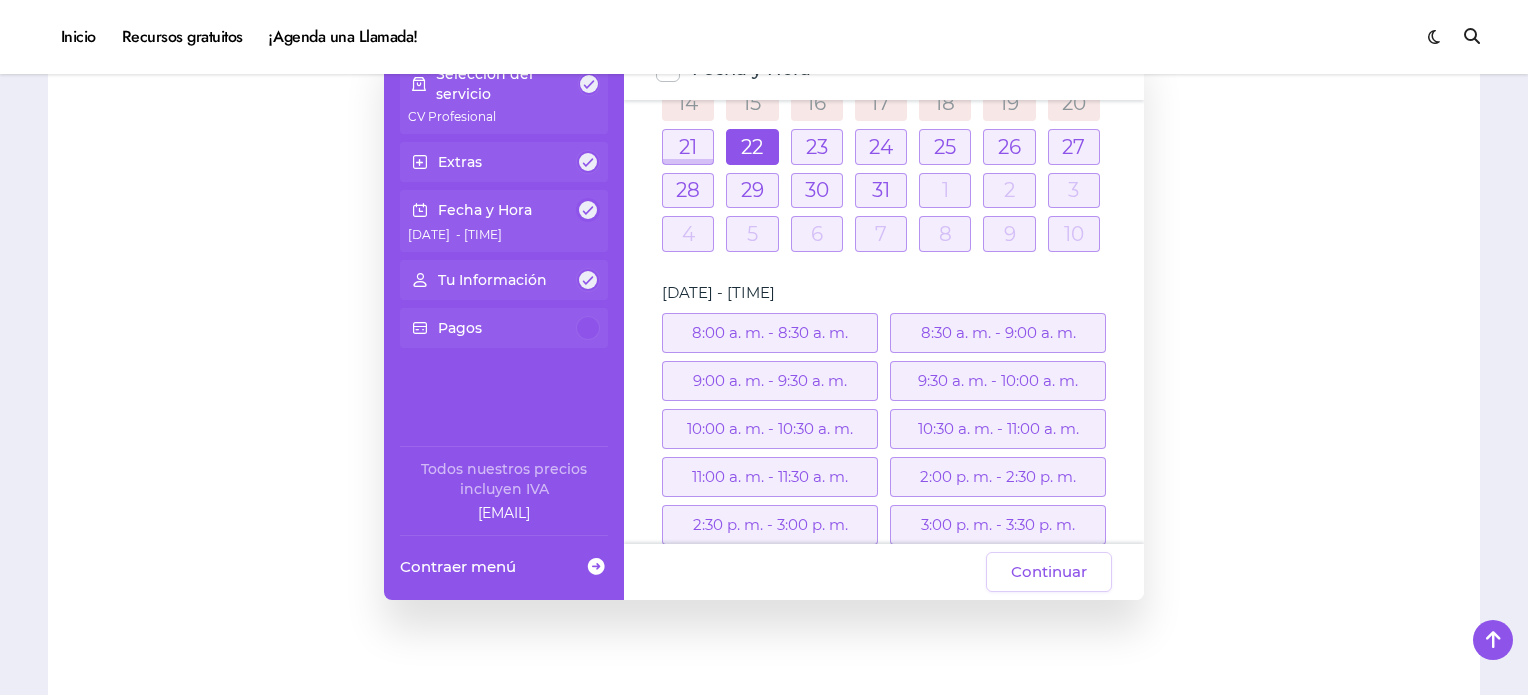scroll, scrollTop: 243, scrollLeft: 0, axis: vertical 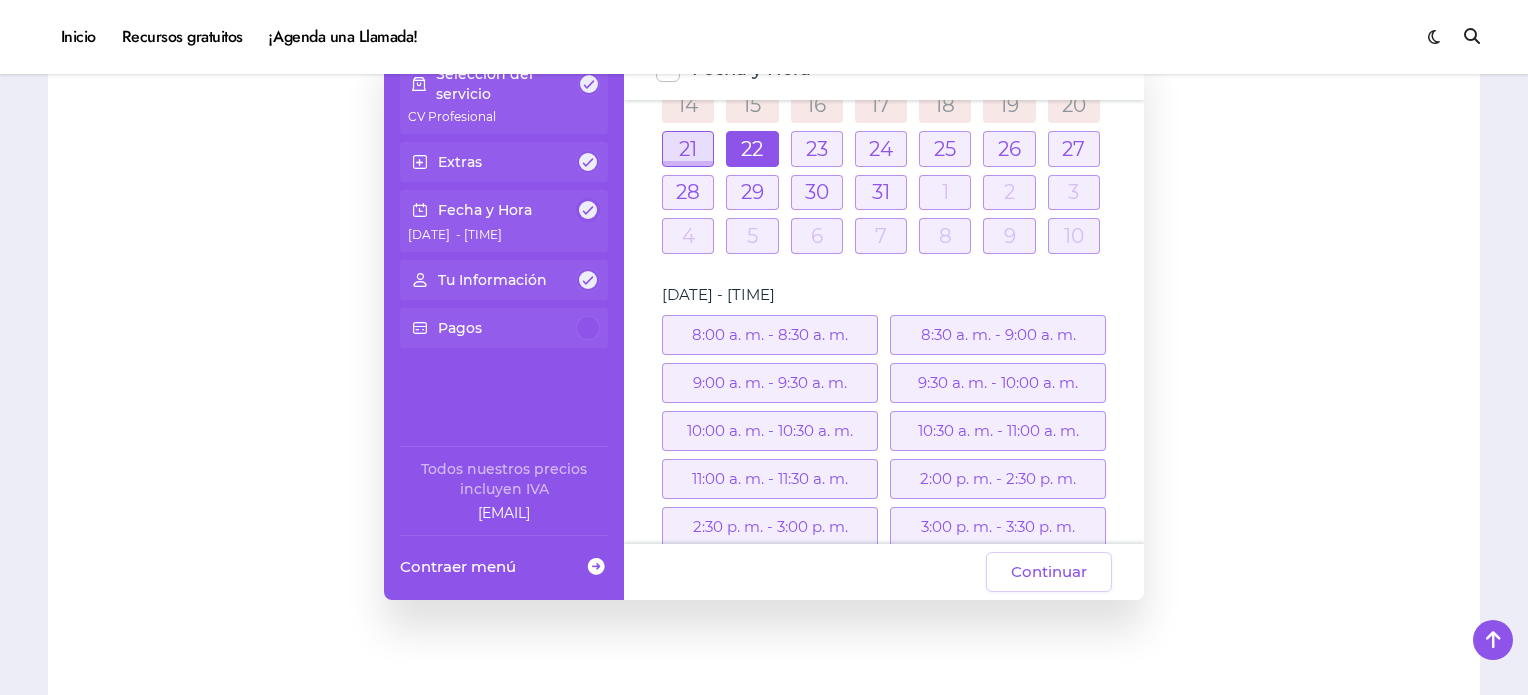 click at bounding box center [688, 149] 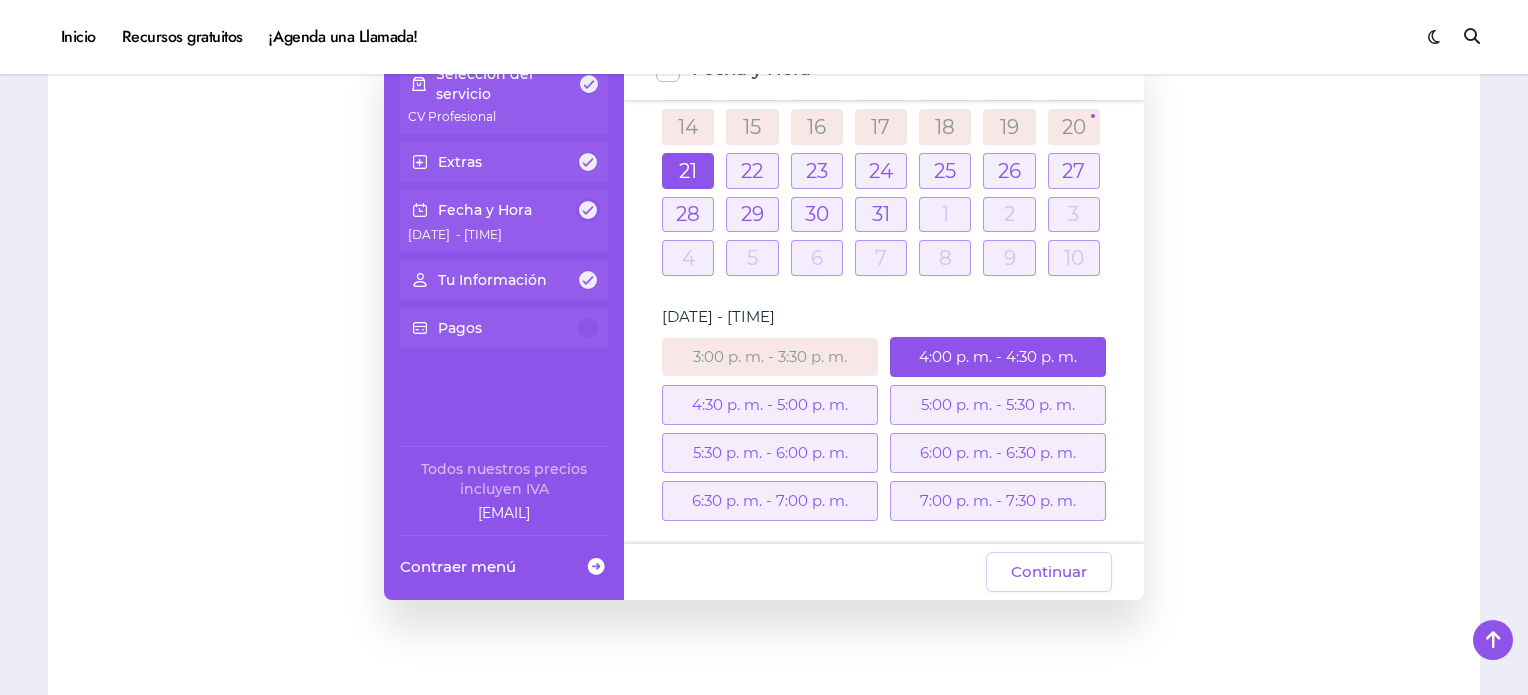 scroll, scrollTop: 220, scrollLeft: 0, axis: vertical 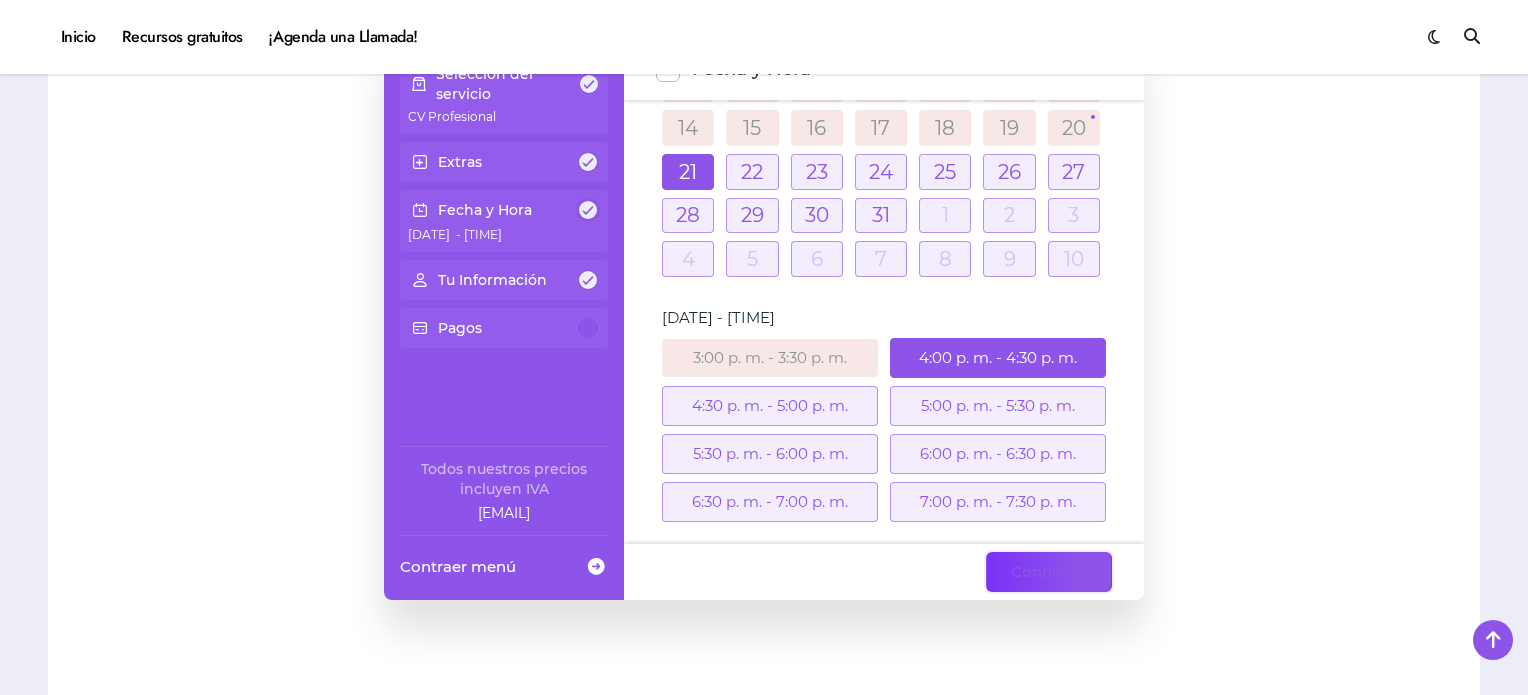 click on "Continuar" at bounding box center [1049, 572] 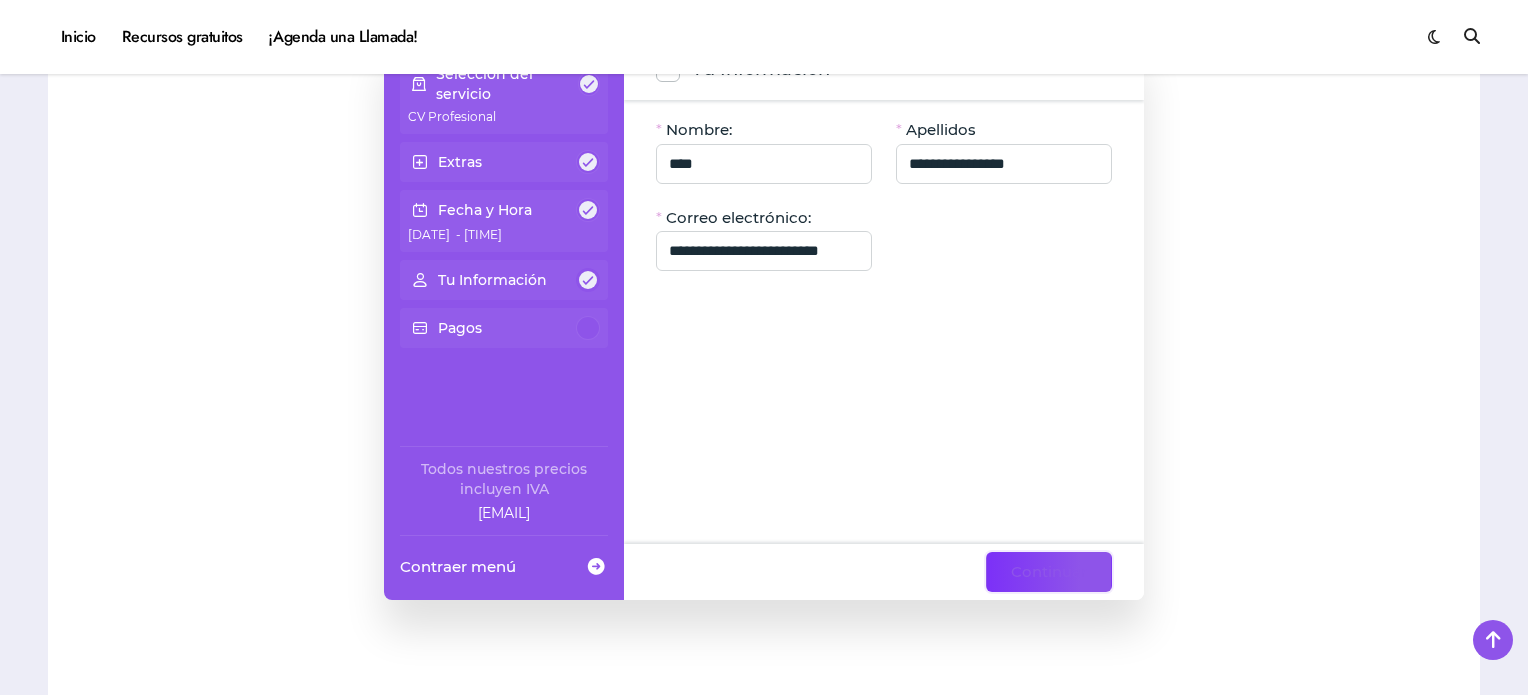 click on "Continuar" at bounding box center (1049, 572) 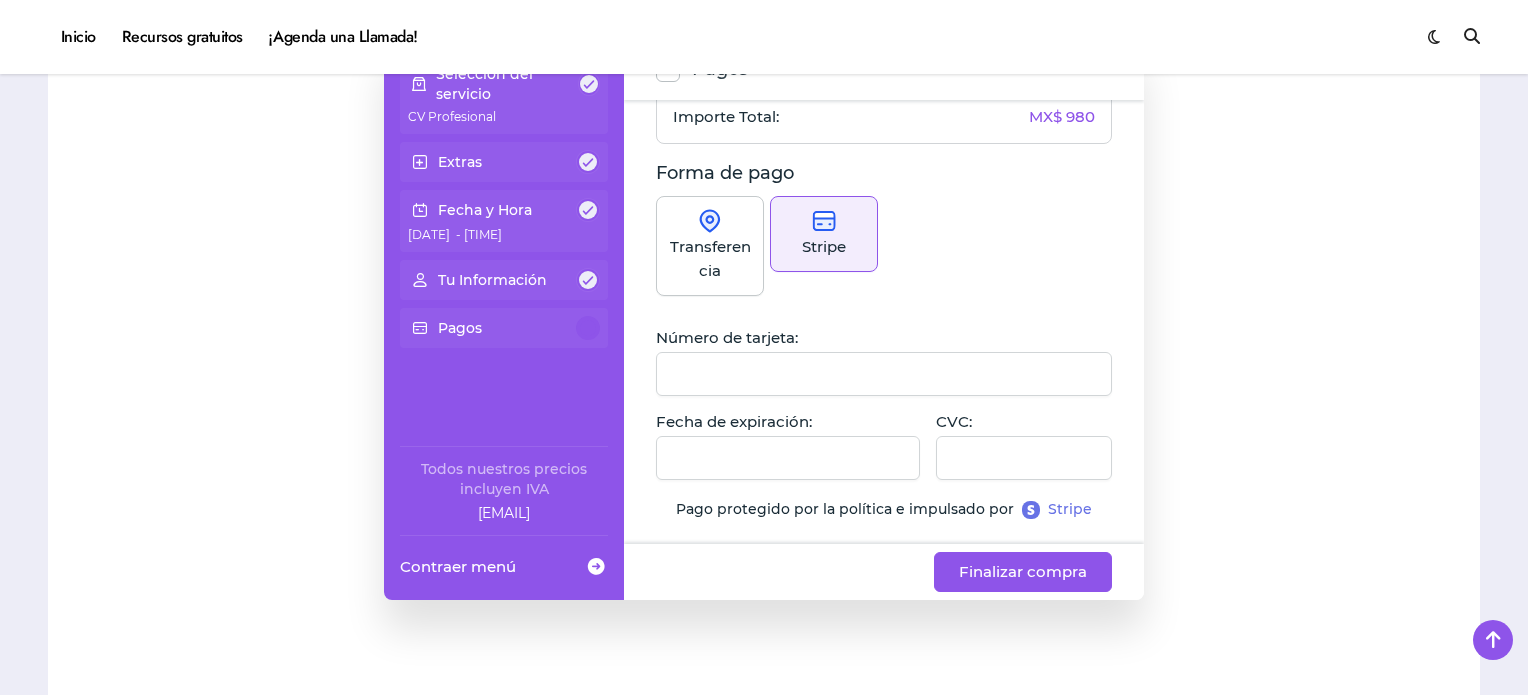scroll, scrollTop: 0, scrollLeft: 0, axis: both 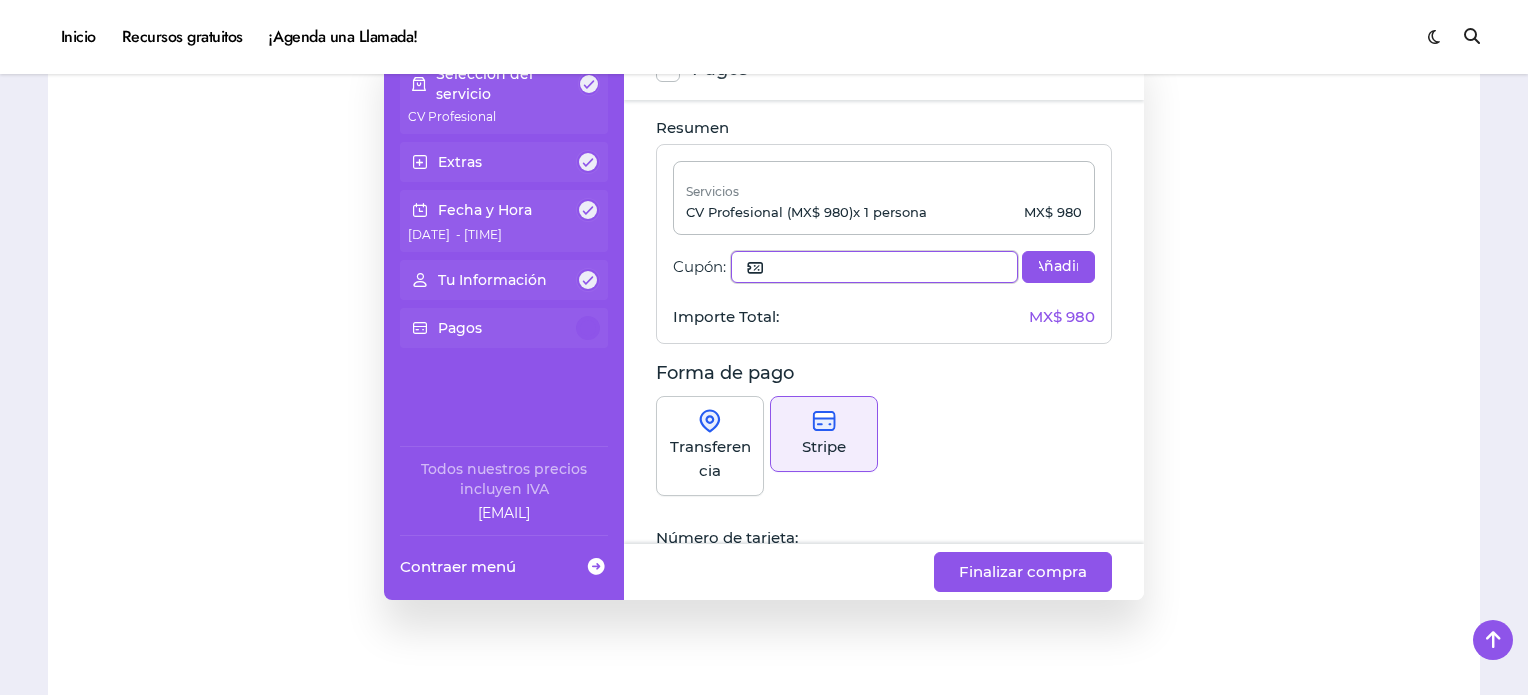 click 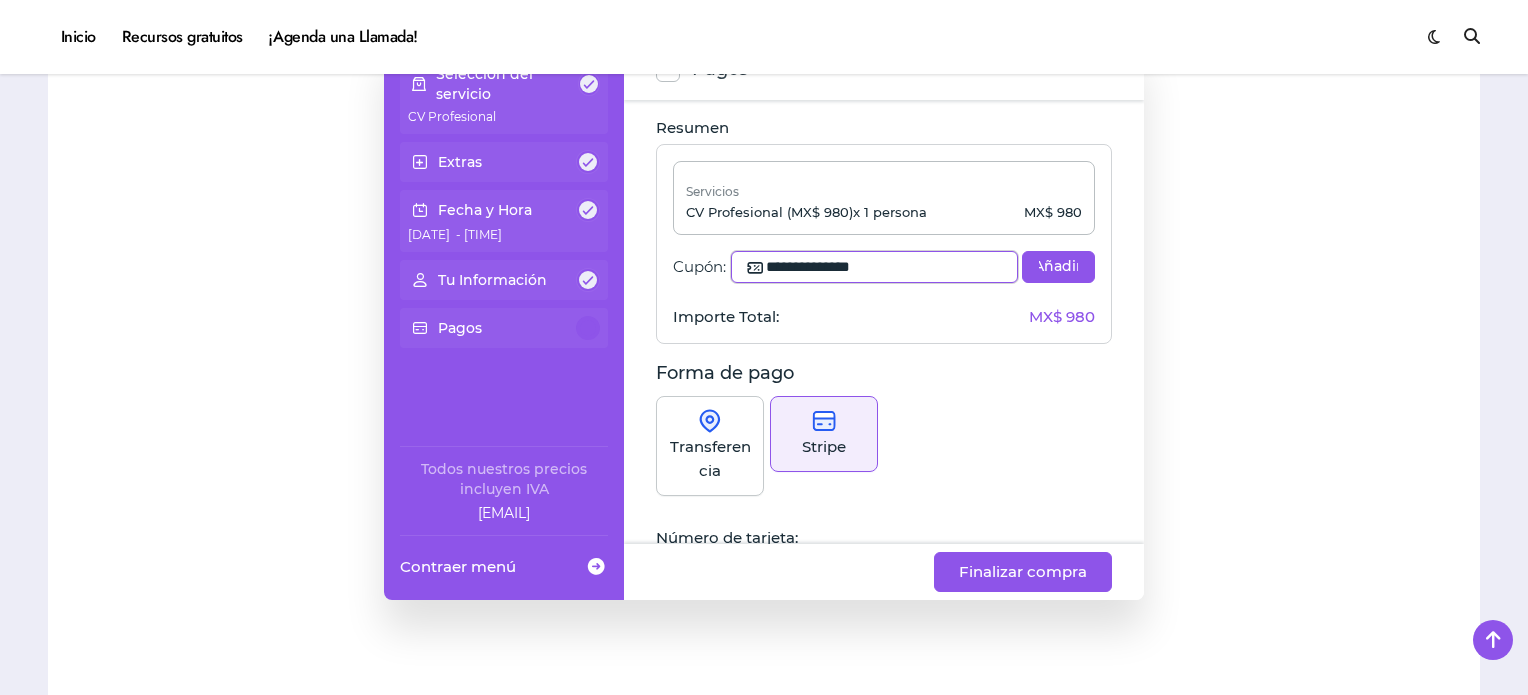 type on "**********" 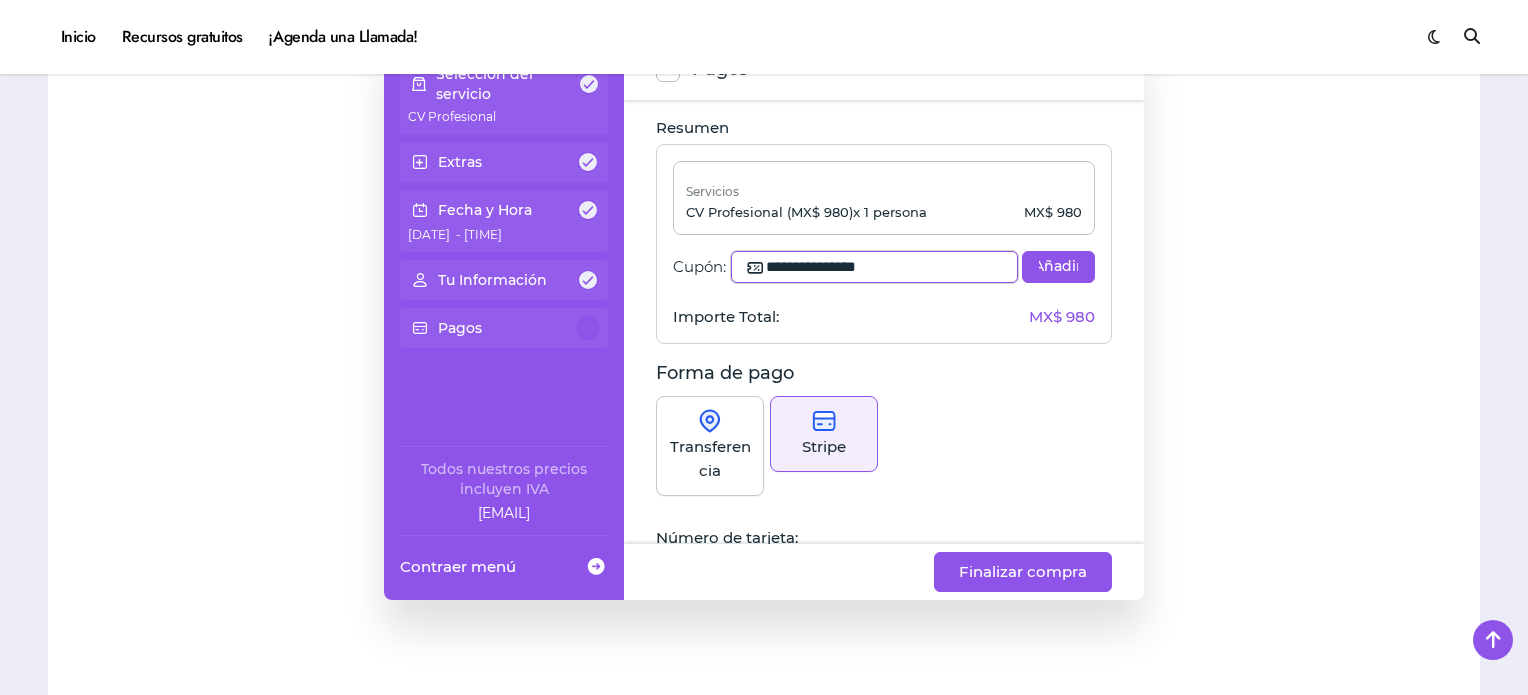 drag, startPoint x: 957, startPoint y: 256, endPoint x: 580, endPoint y: 236, distance: 377.53012 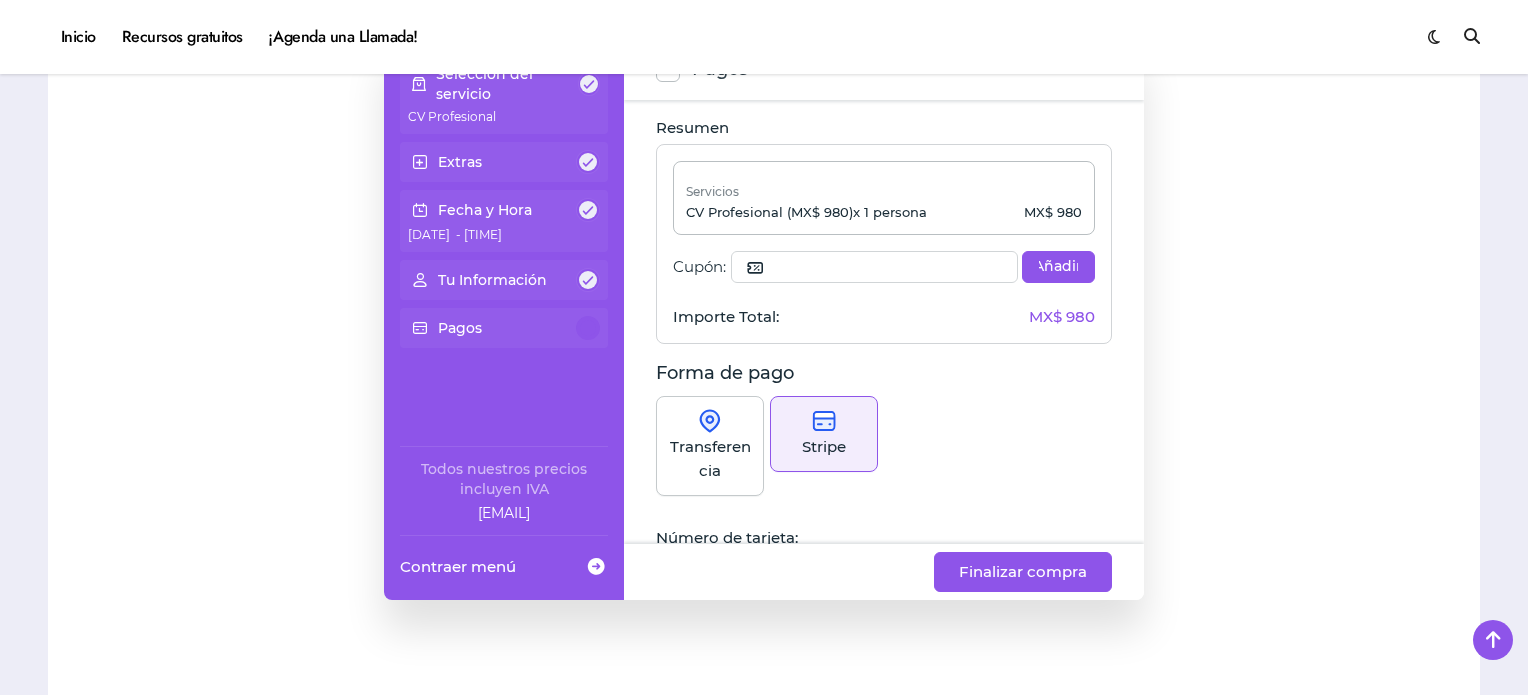 click on "Transferencia" at bounding box center (710, 459) 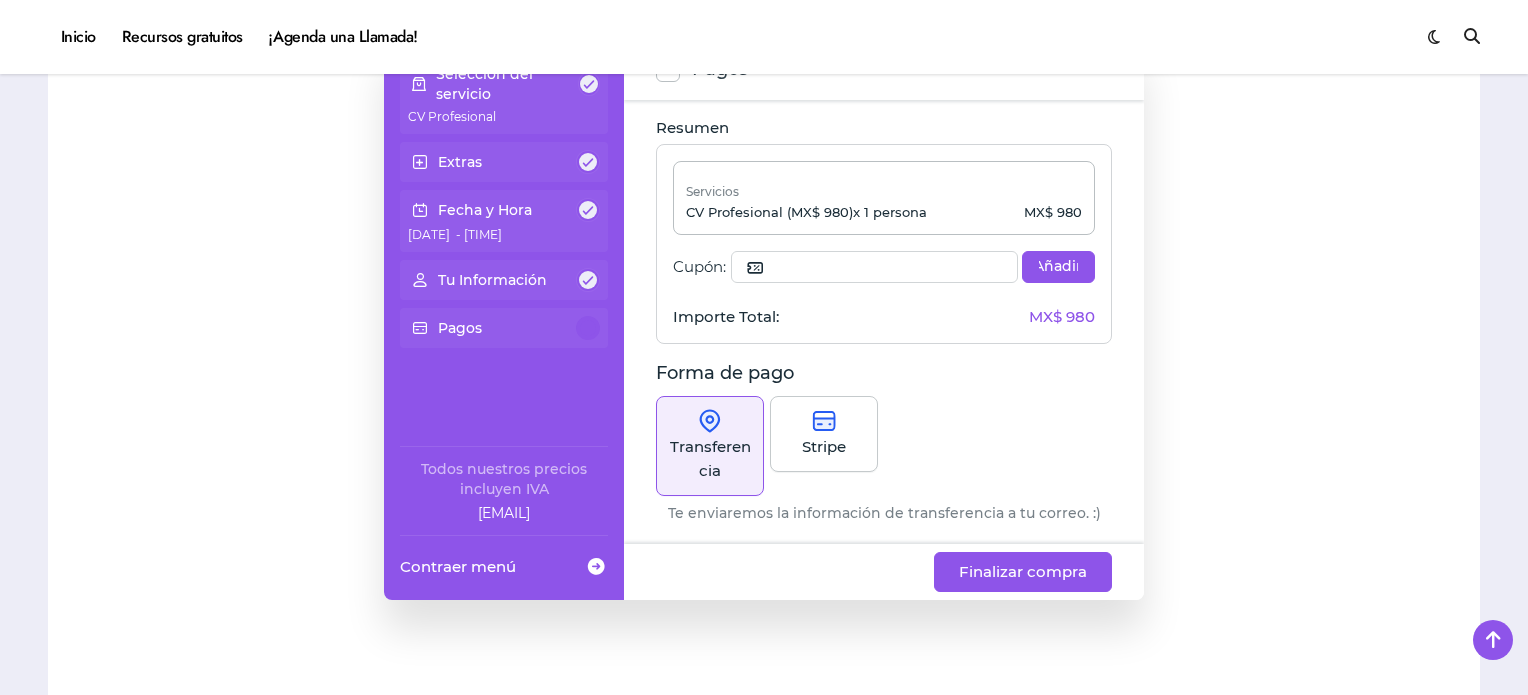 scroll, scrollTop: 18, scrollLeft: 0, axis: vertical 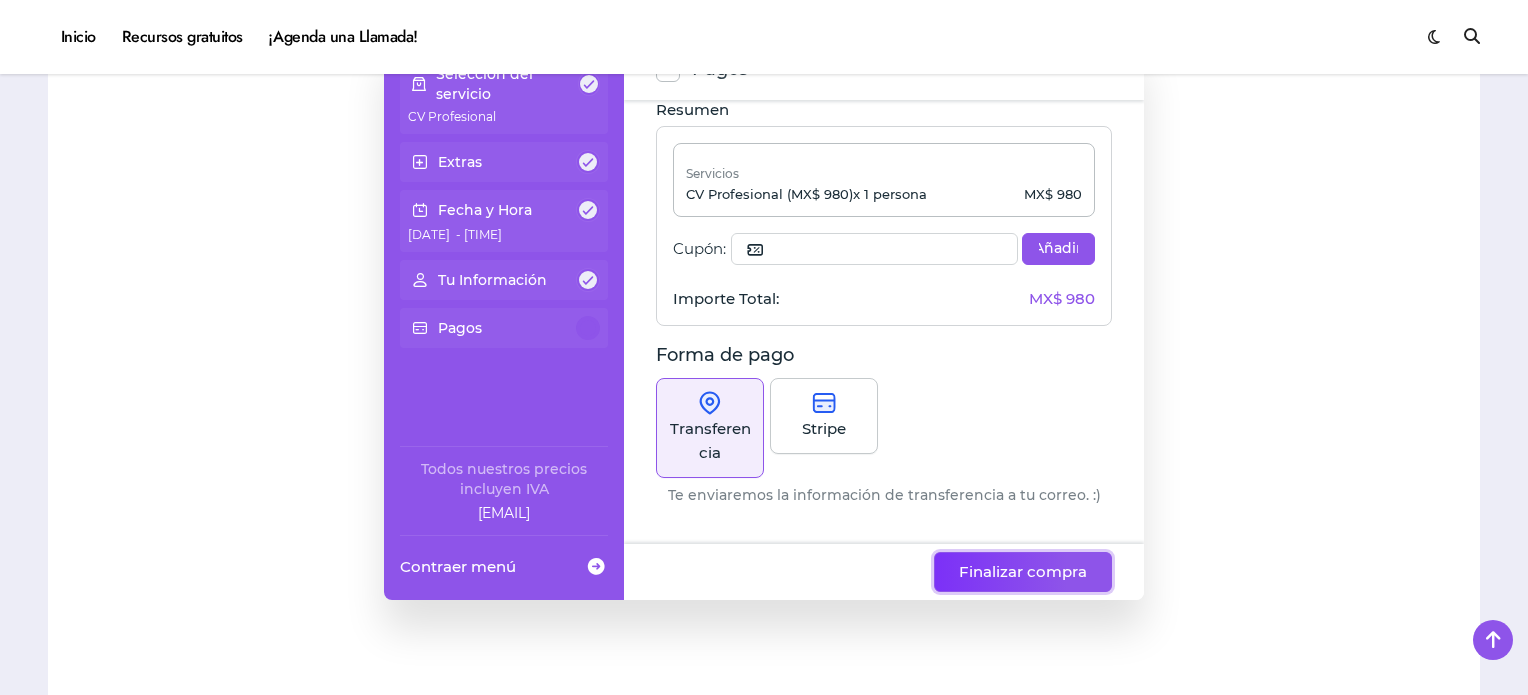 click on "Finalizar compra" at bounding box center [1023, 572] 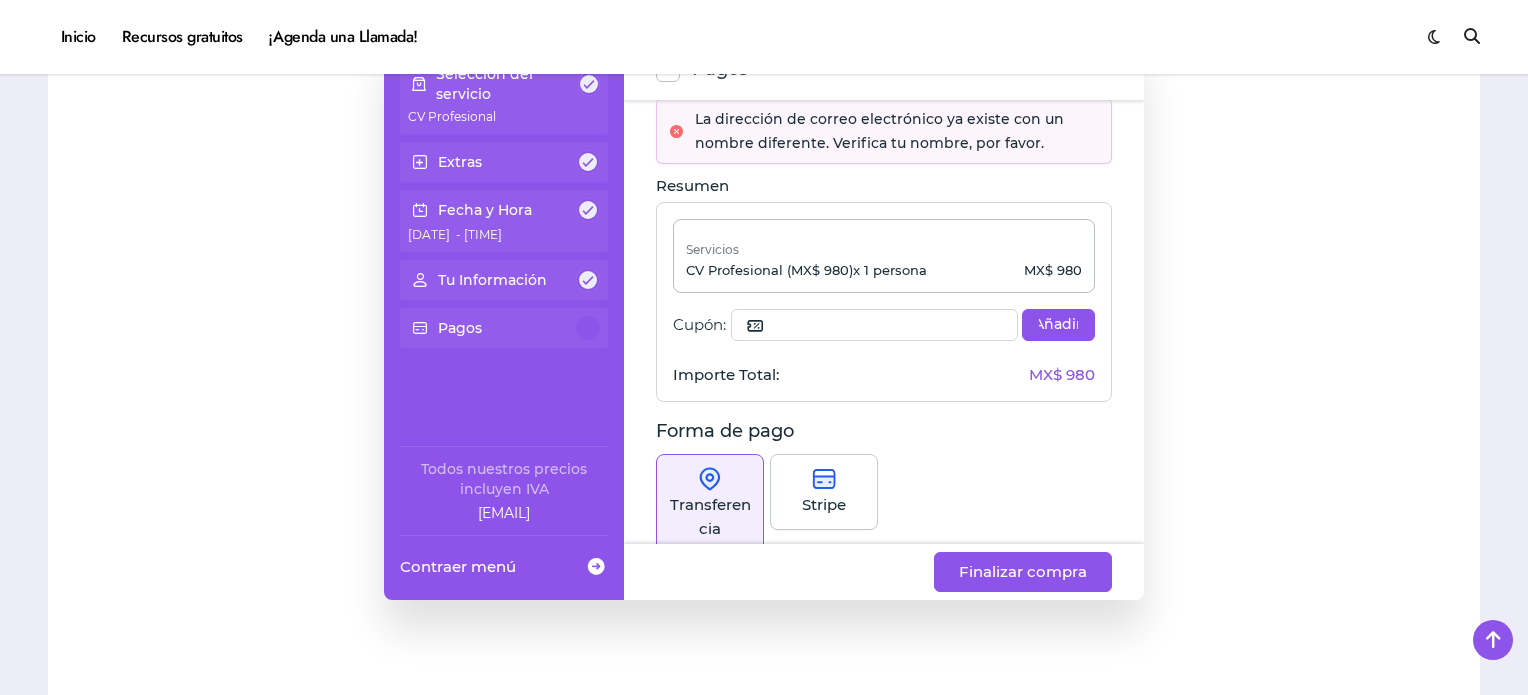 scroll, scrollTop: 0, scrollLeft: 0, axis: both 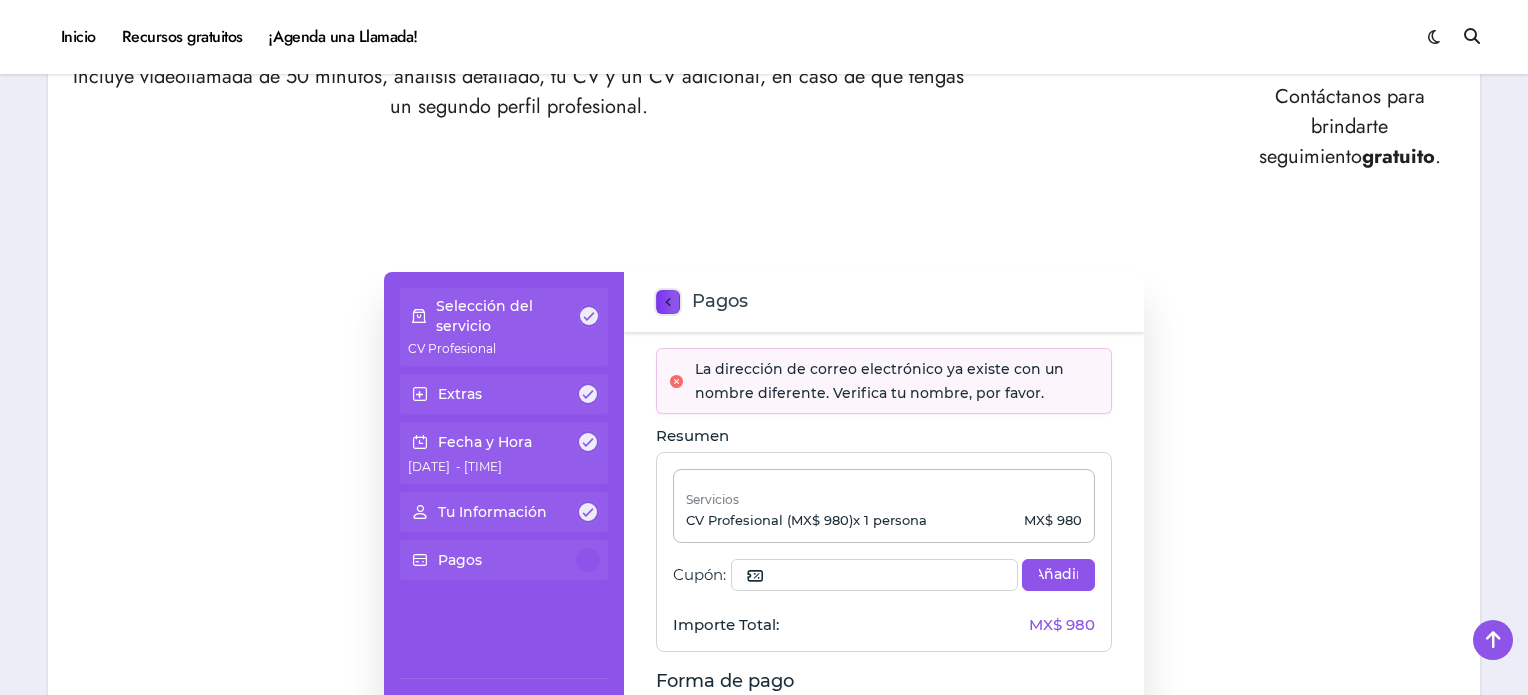 click 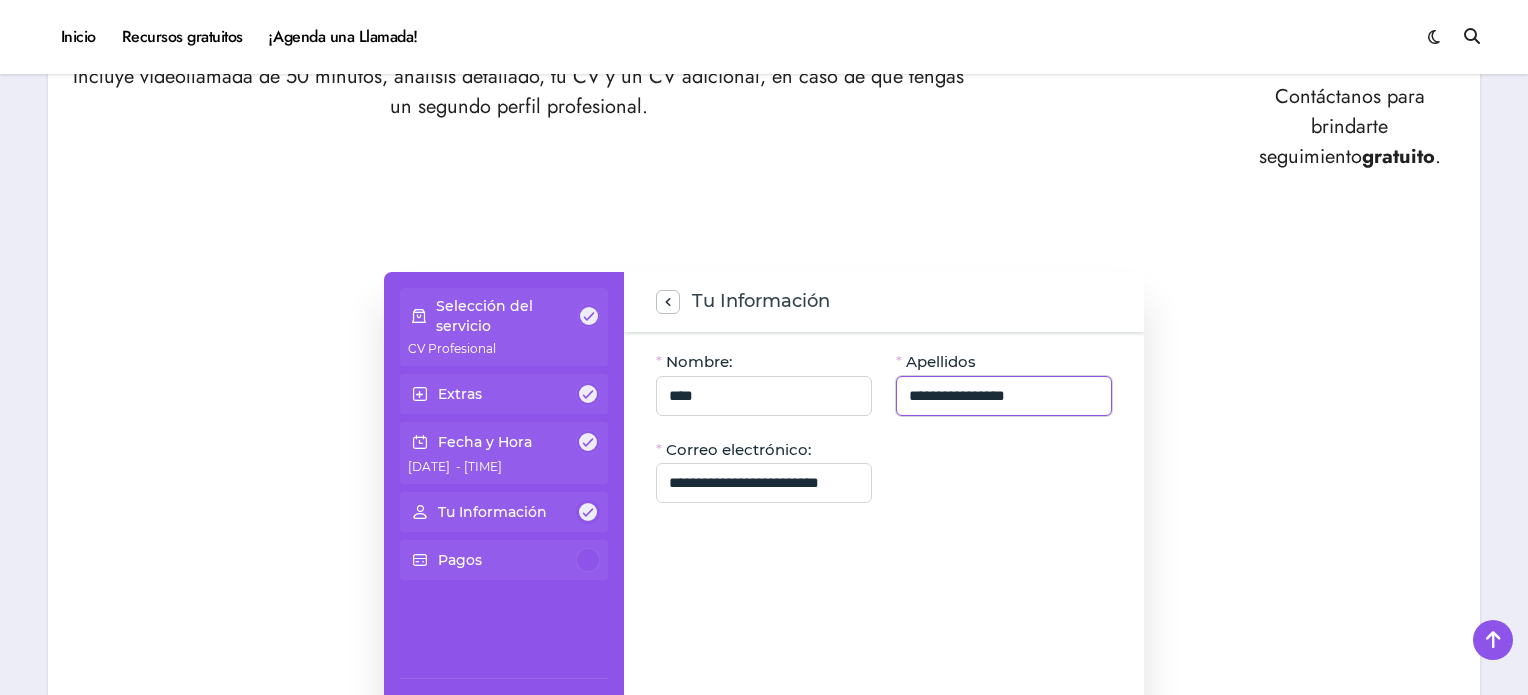 drag, startPoint x: 1051, startPoint y: 393, endPoint x: 992, endPoint y: 391, distance: 59.03389 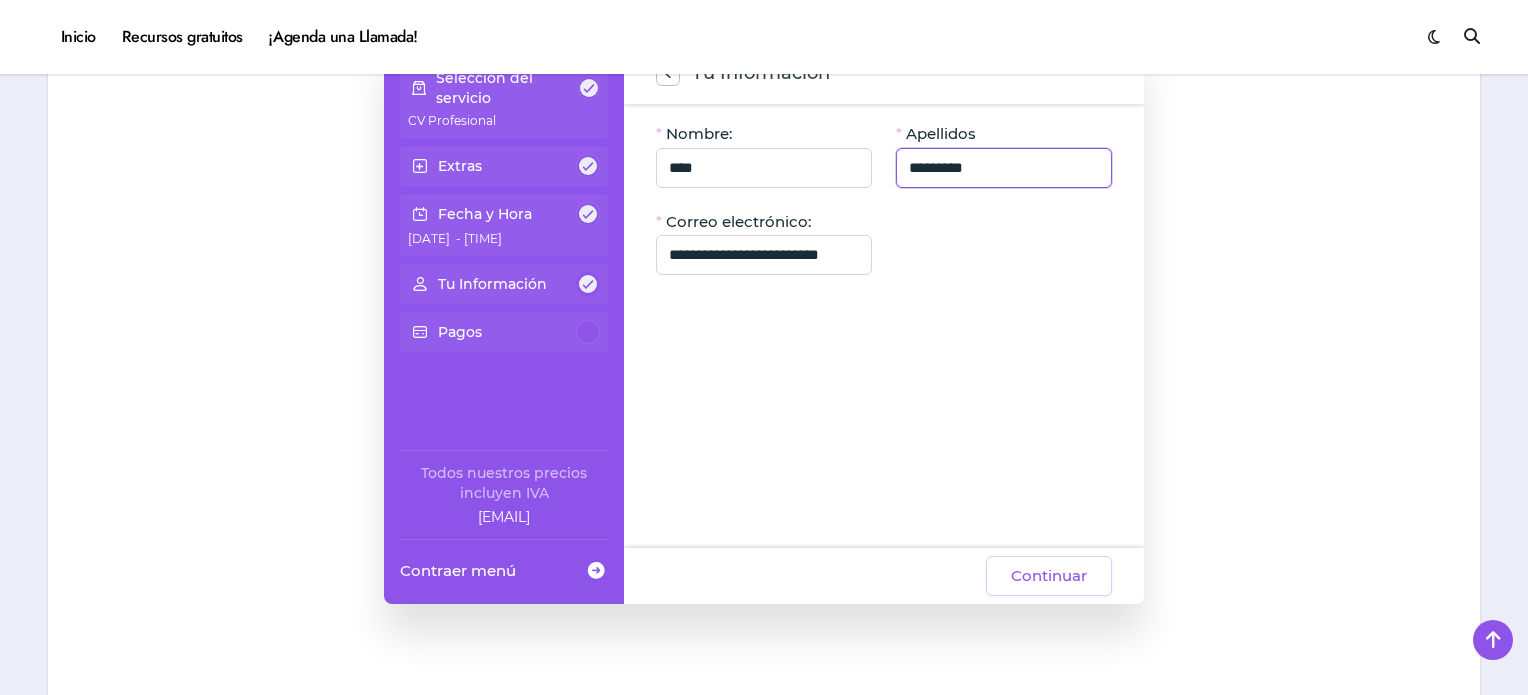 scroll, scrollTop: 1361, scrollLeft: 0, axis: vertical 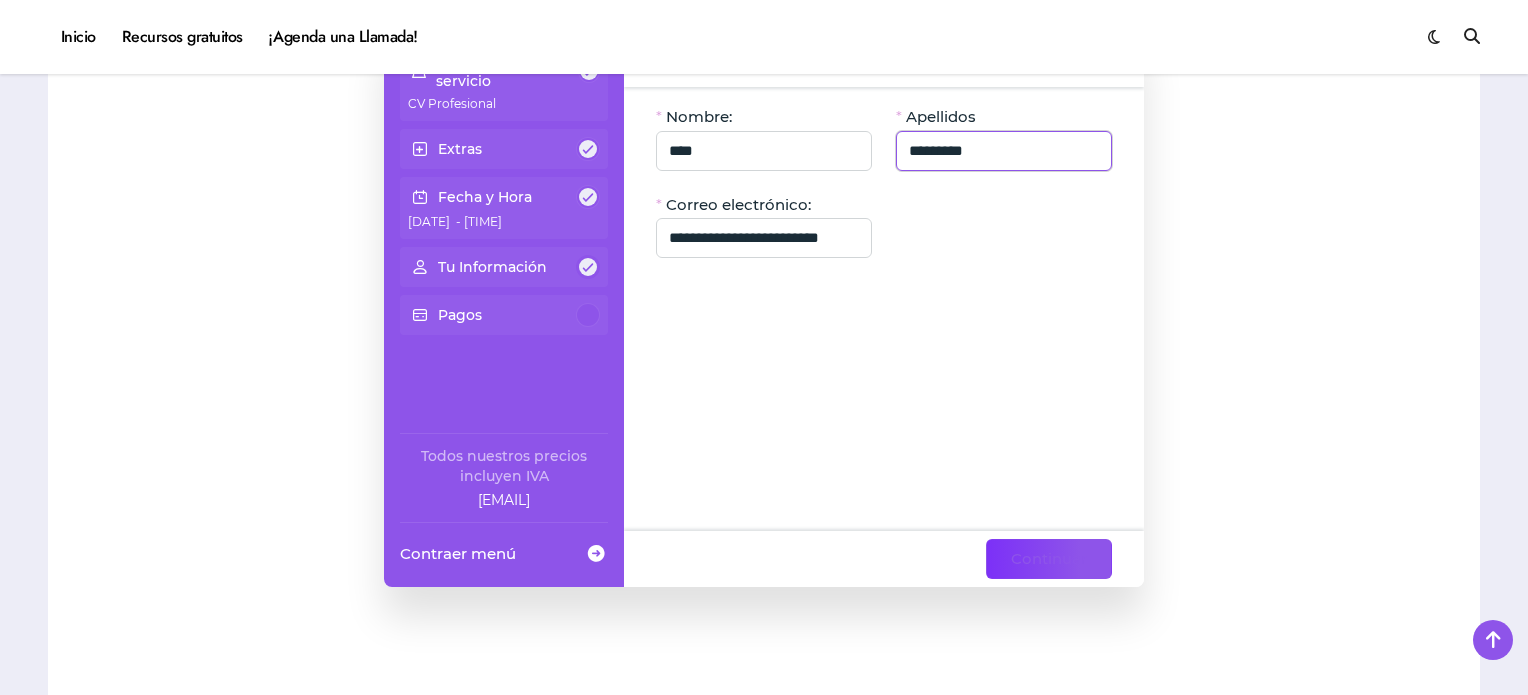 type on "********" 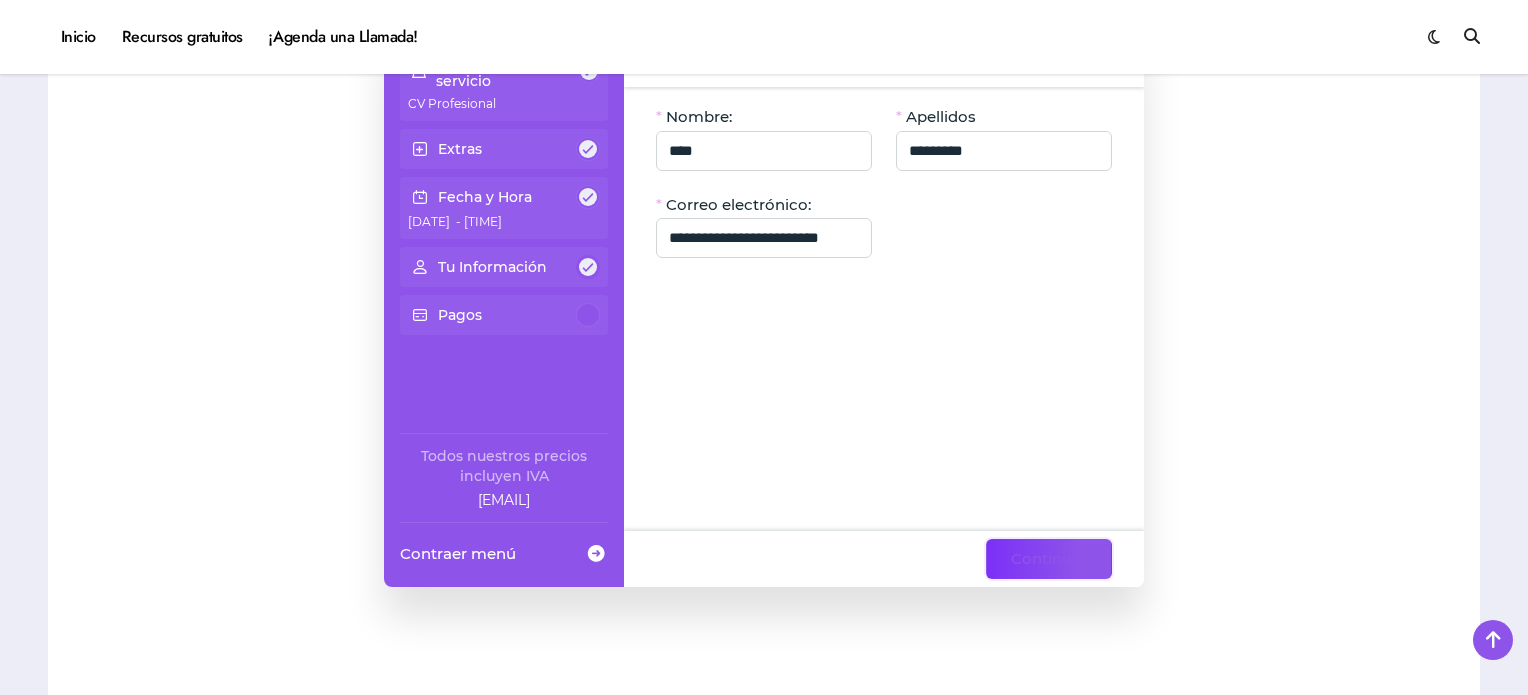 click on "Continuar" at bounding box center (1049, 559) 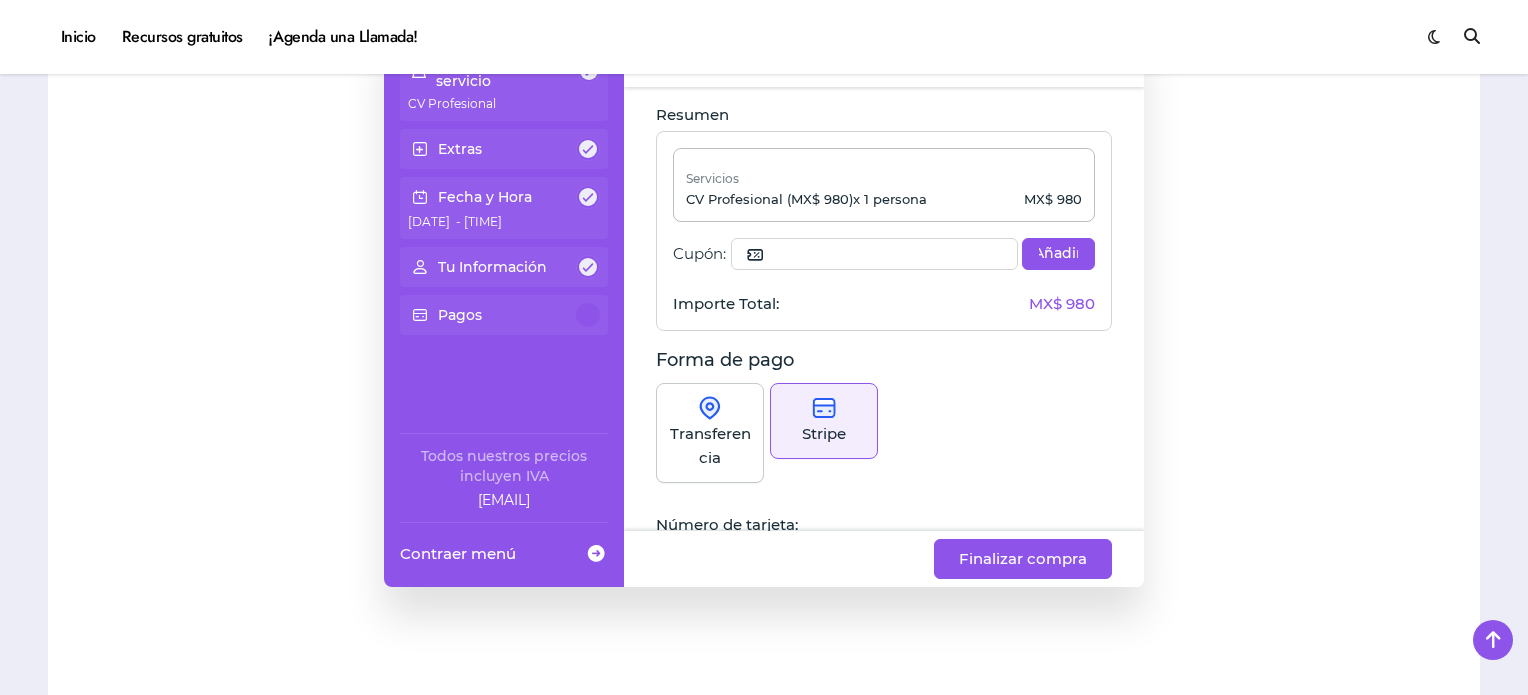 click on "Transferencia" 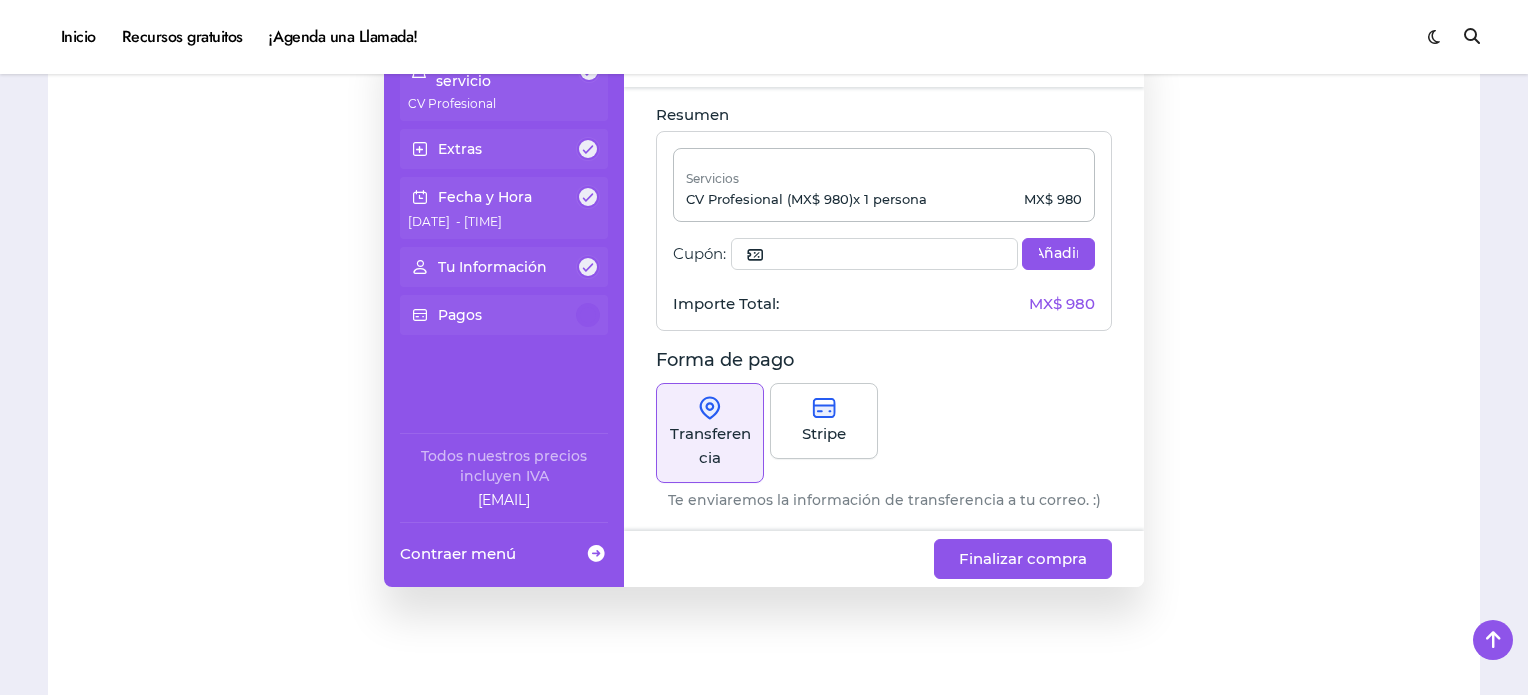 scroll, scrollTop: 18, scrollLeft: 0, axis: vertical 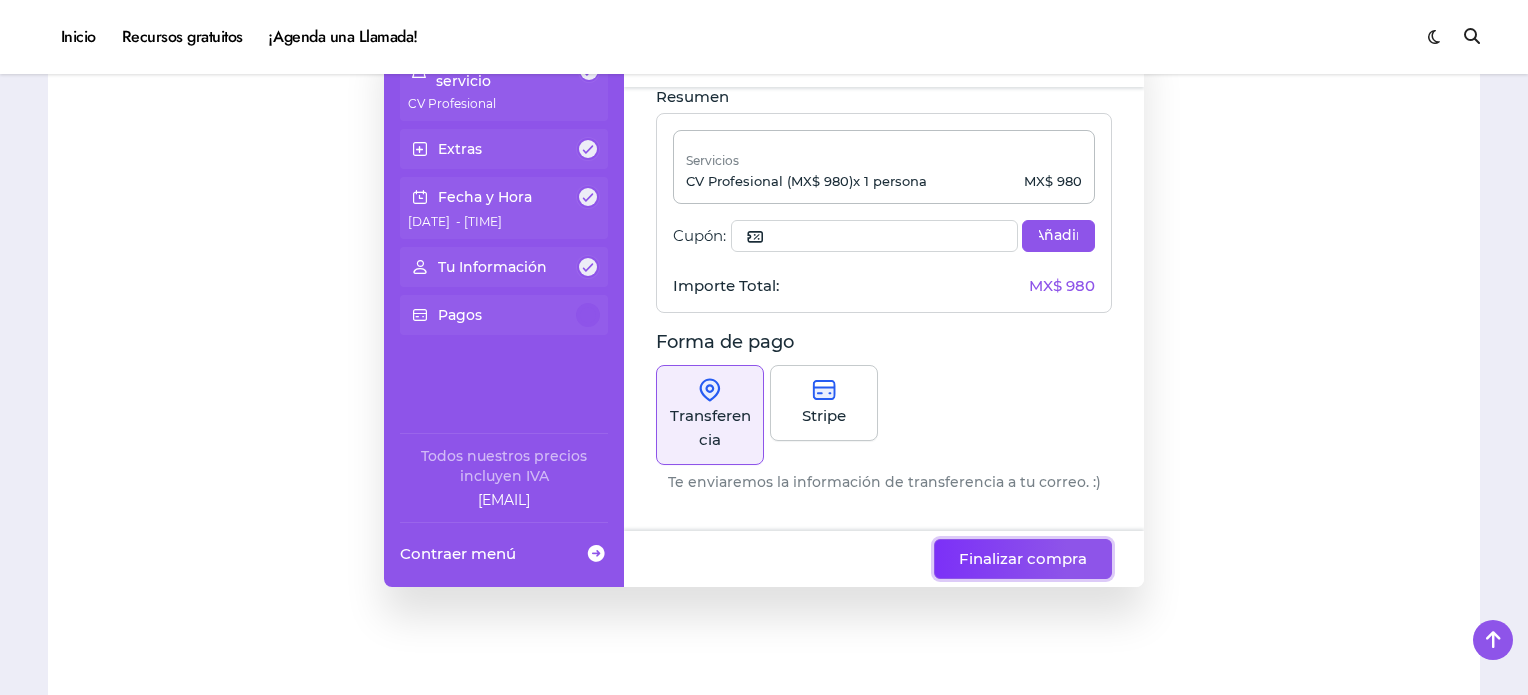click on "Finalizar compra" at bounding box center [1023, 559] 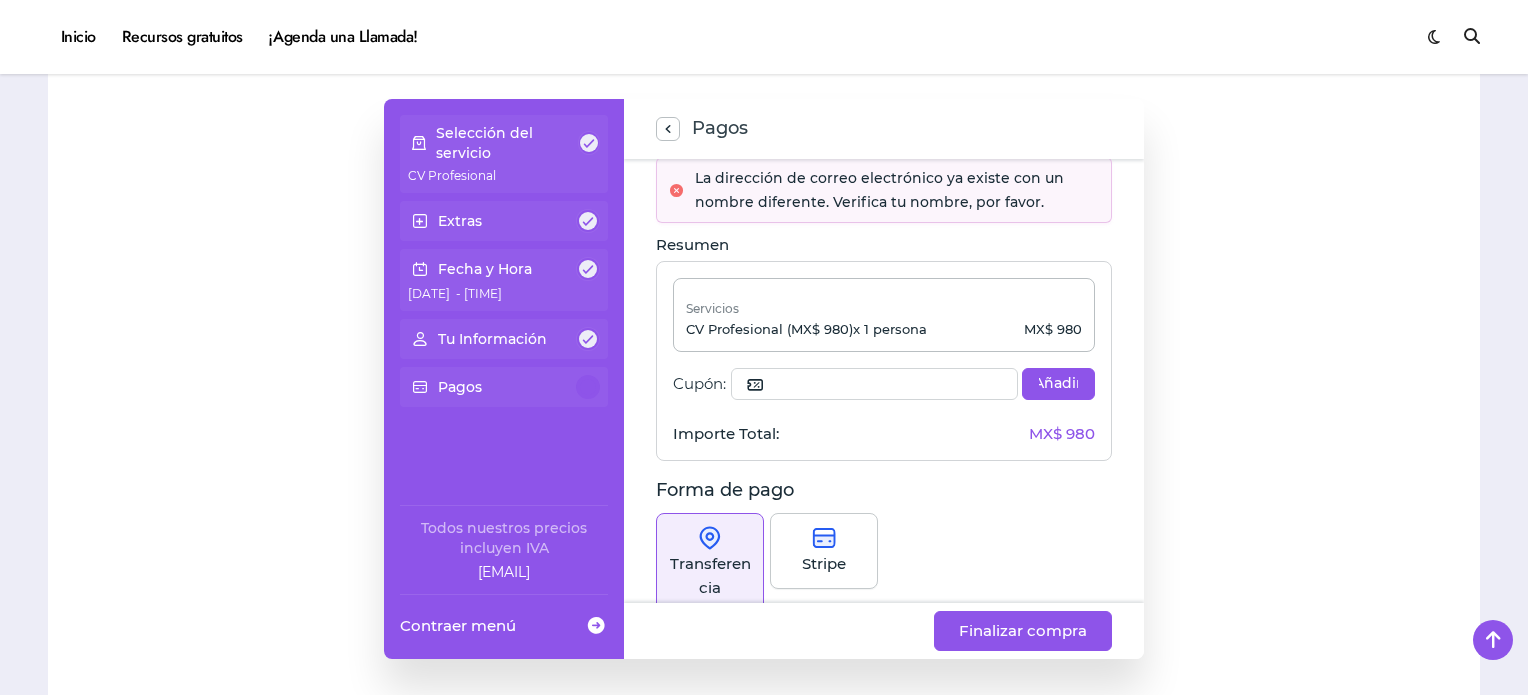 scroll, scrollTop: 1276, scrollLeft: 0, axis: vertical 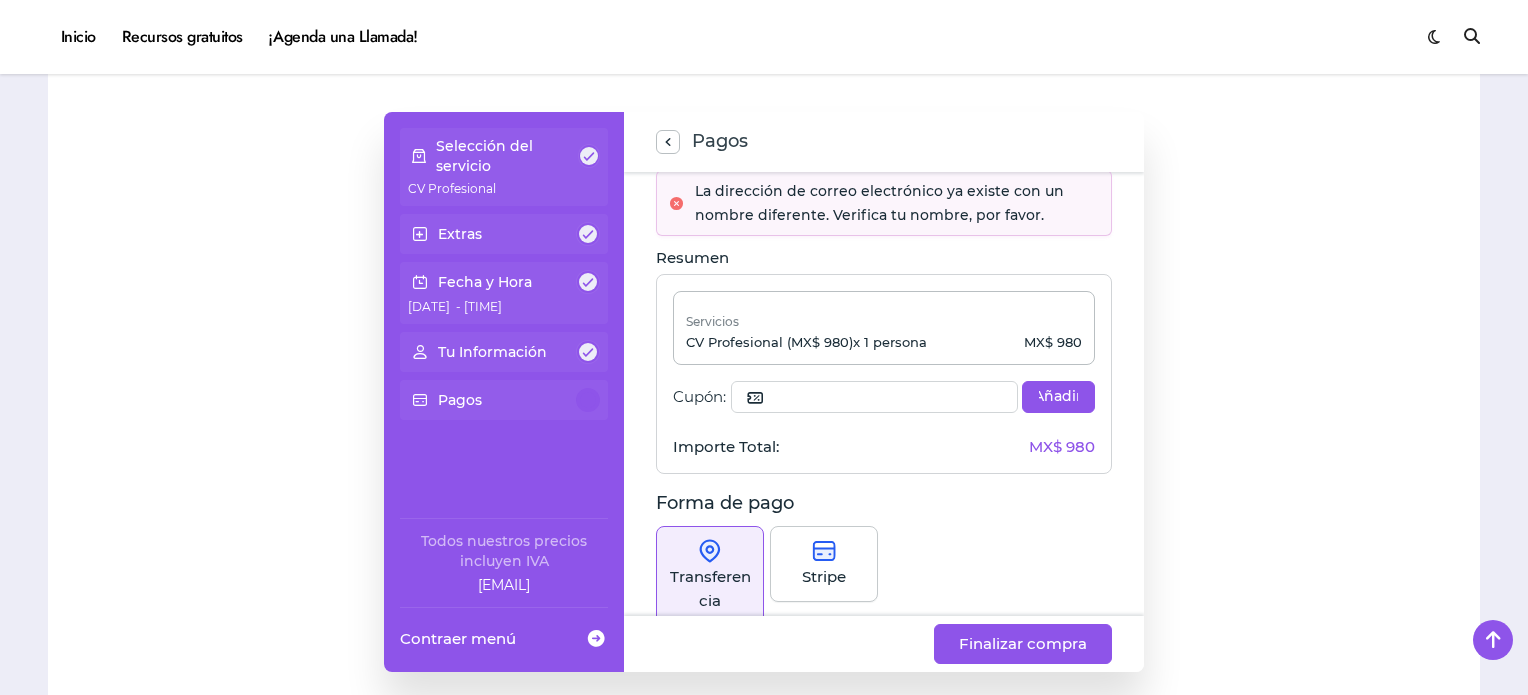 click at bounding box center (596, 638) 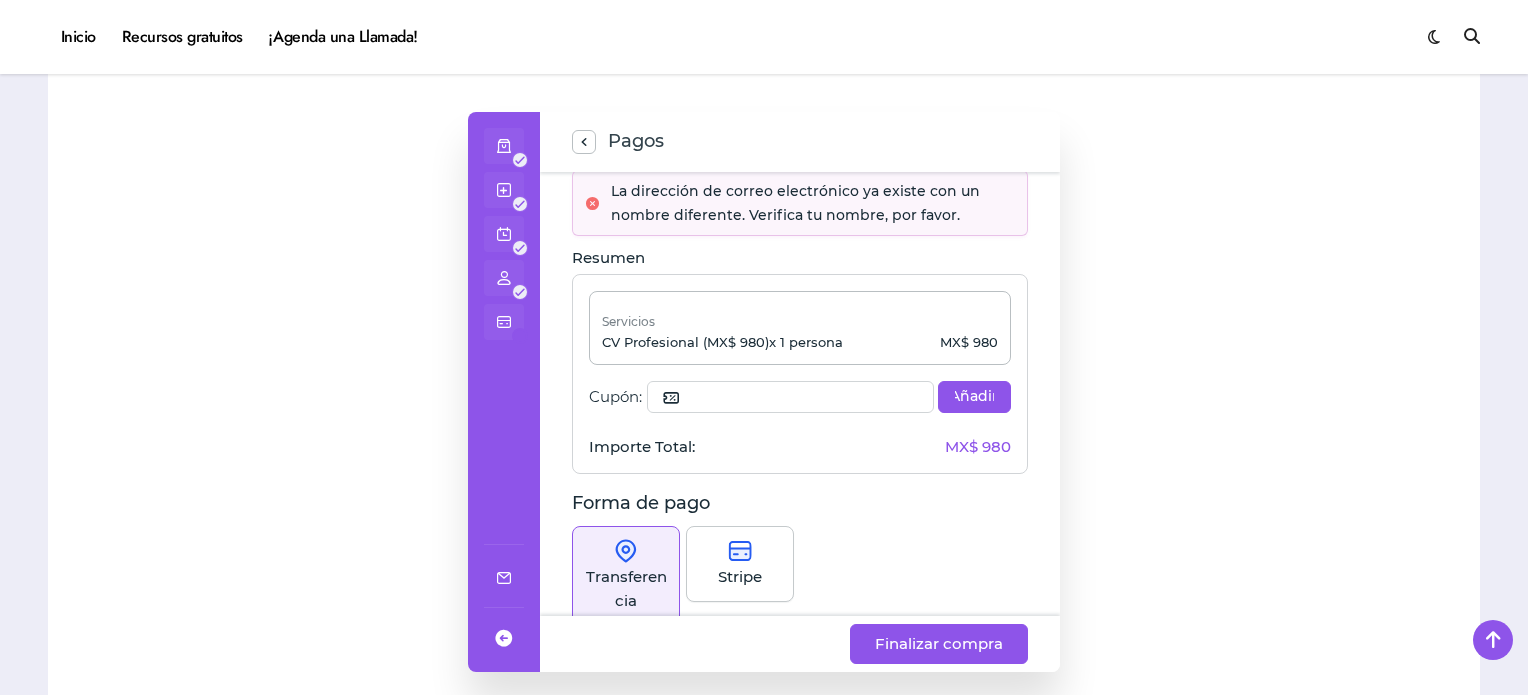 click at bounding box center (504, 638) 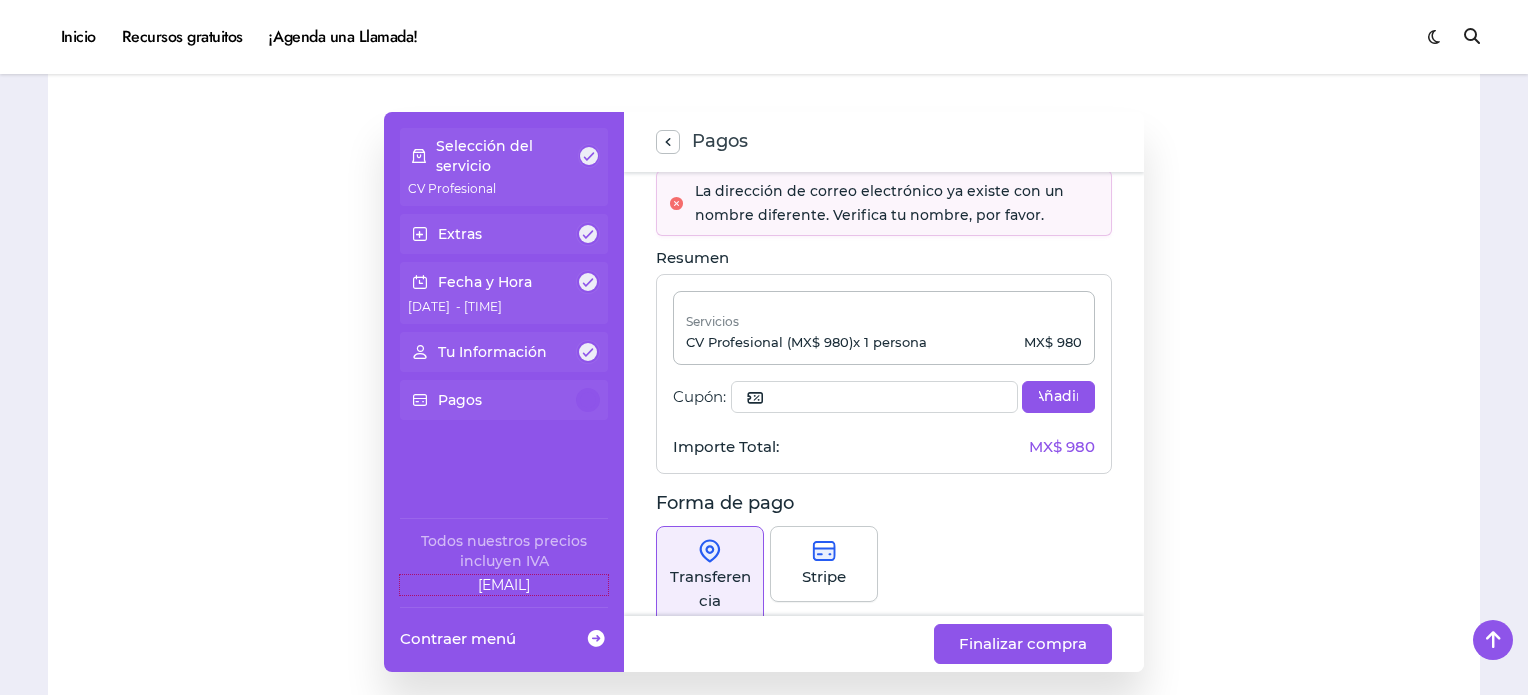 click on "ayuda@[EMAIL]" at bounding box center (504, 585) 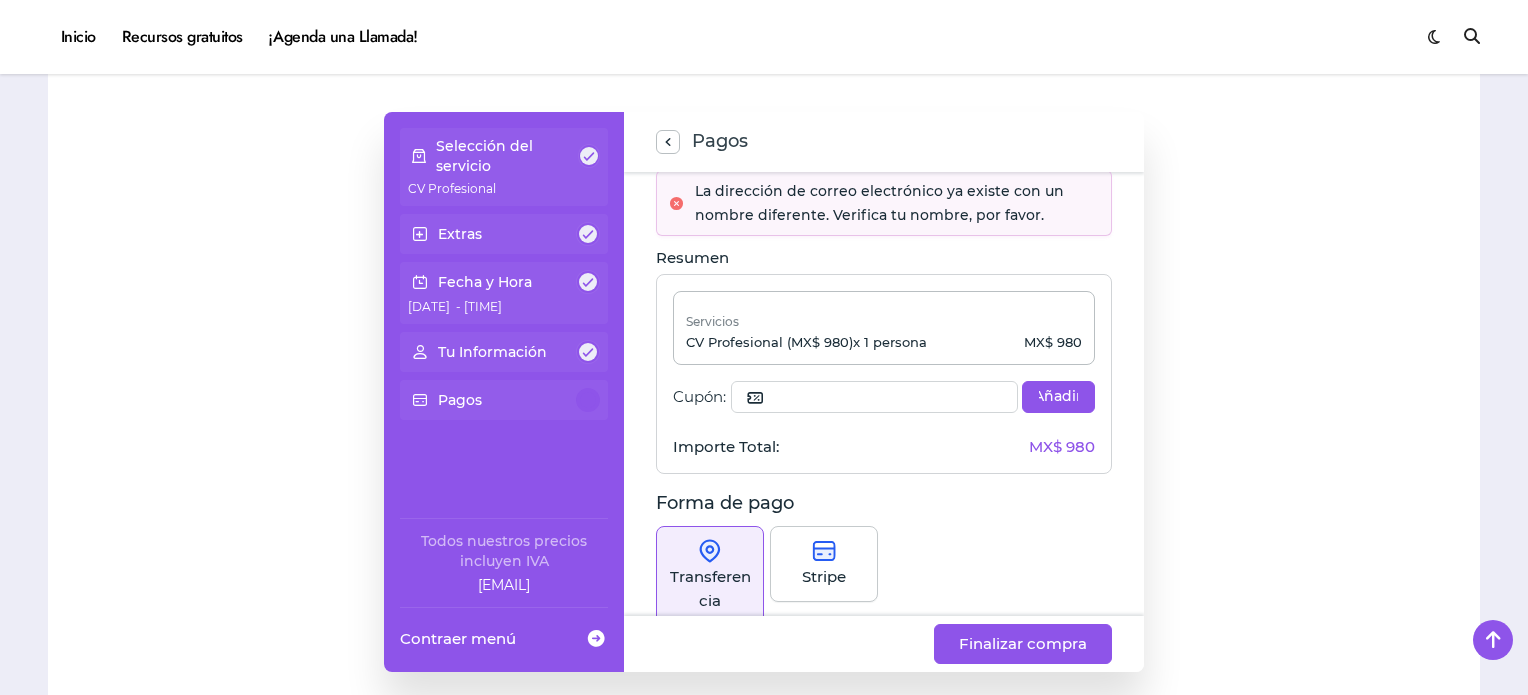 click on "CV Profesional" at bounding box center (504, 187) 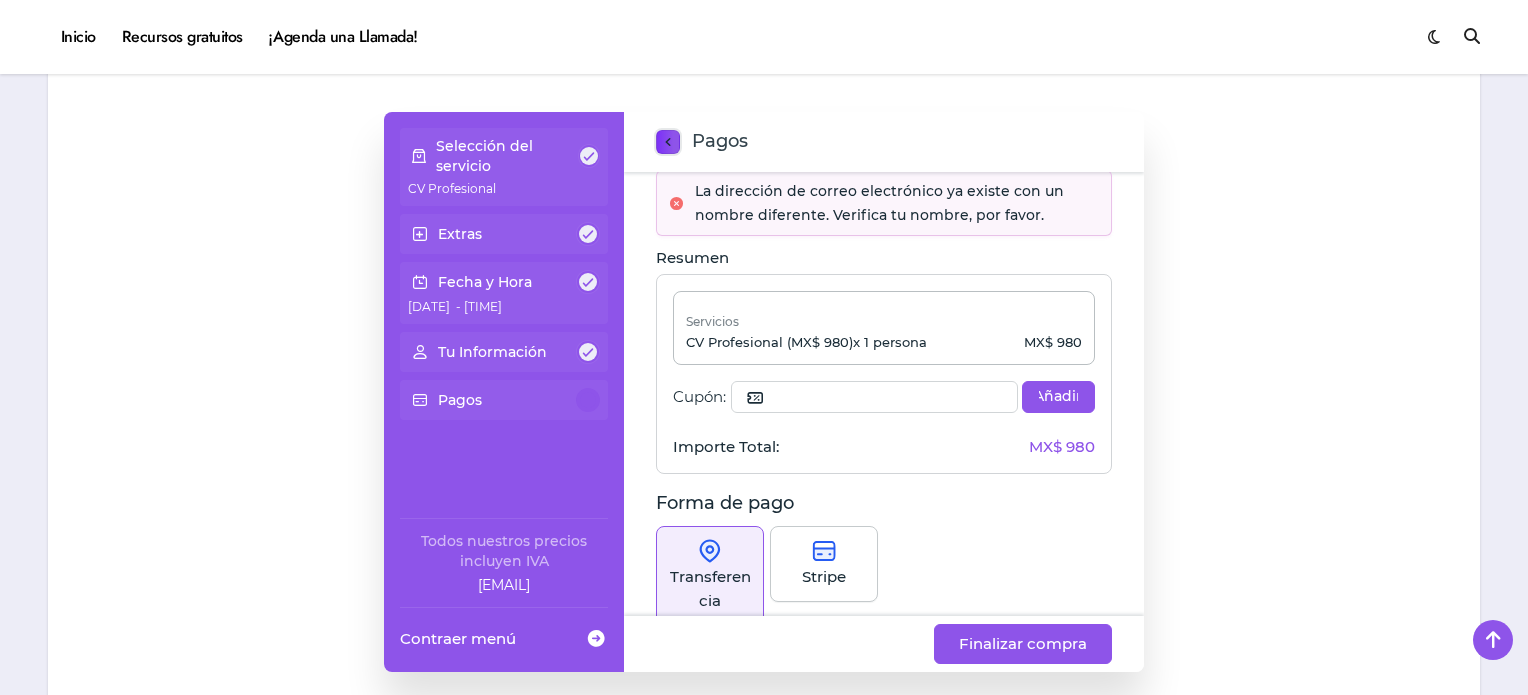 click 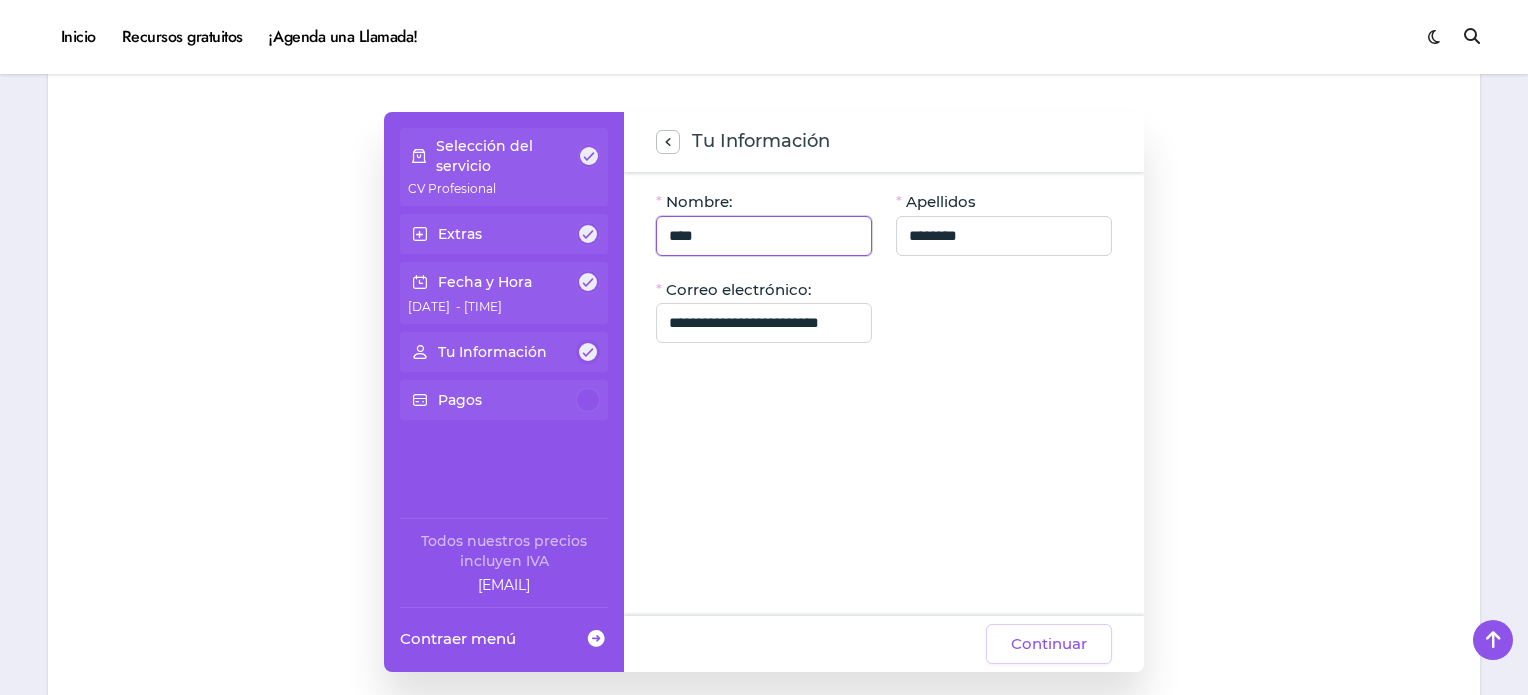 click on "****" 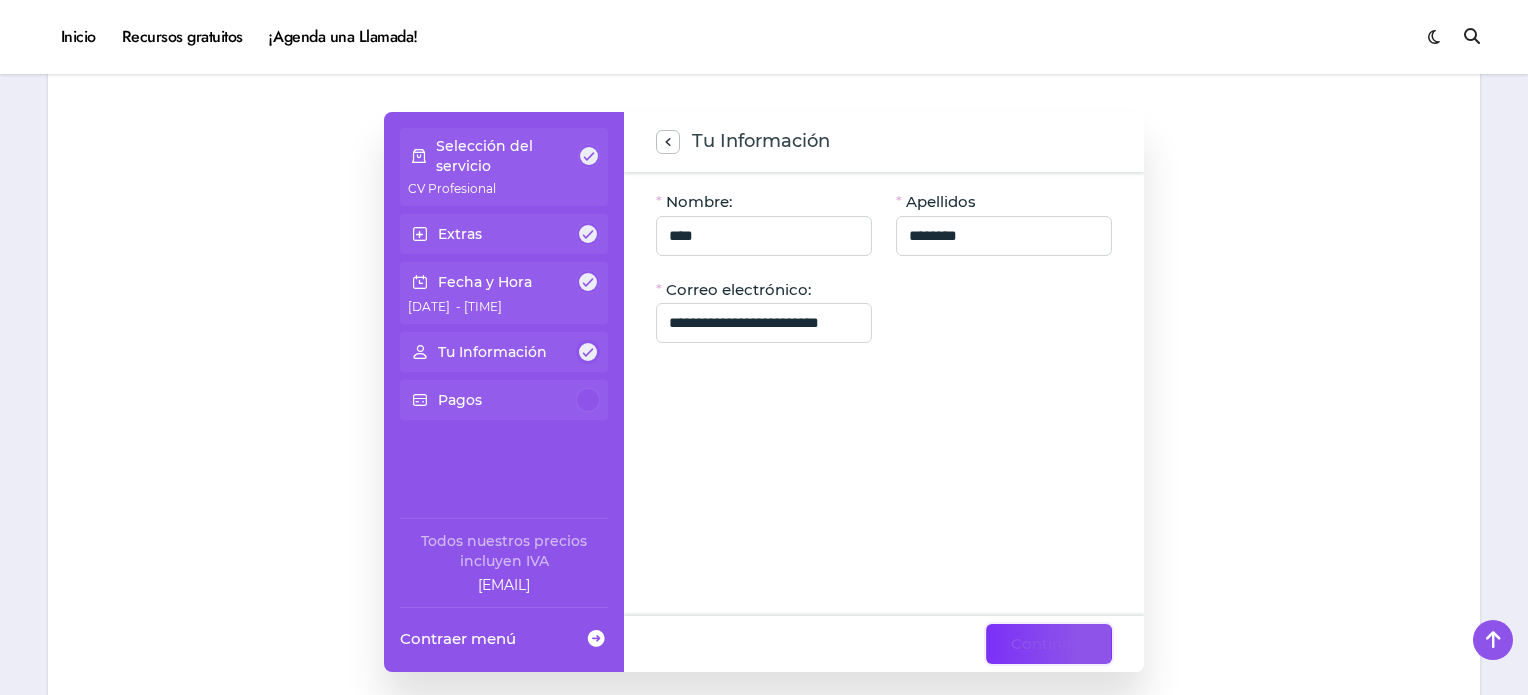 click on "Continuar" at bounding box center (1049, 644) 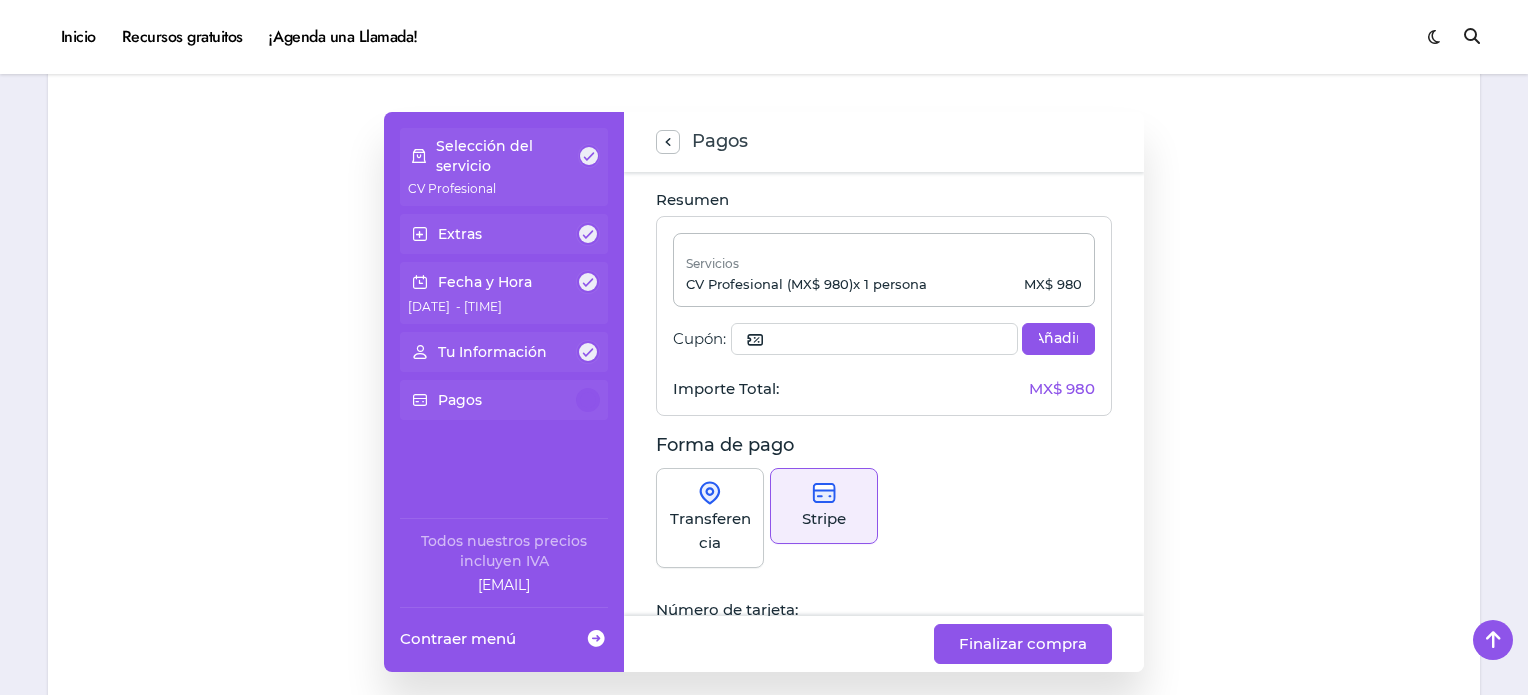 click on "Transferencia" at bounding box center [710, 531] 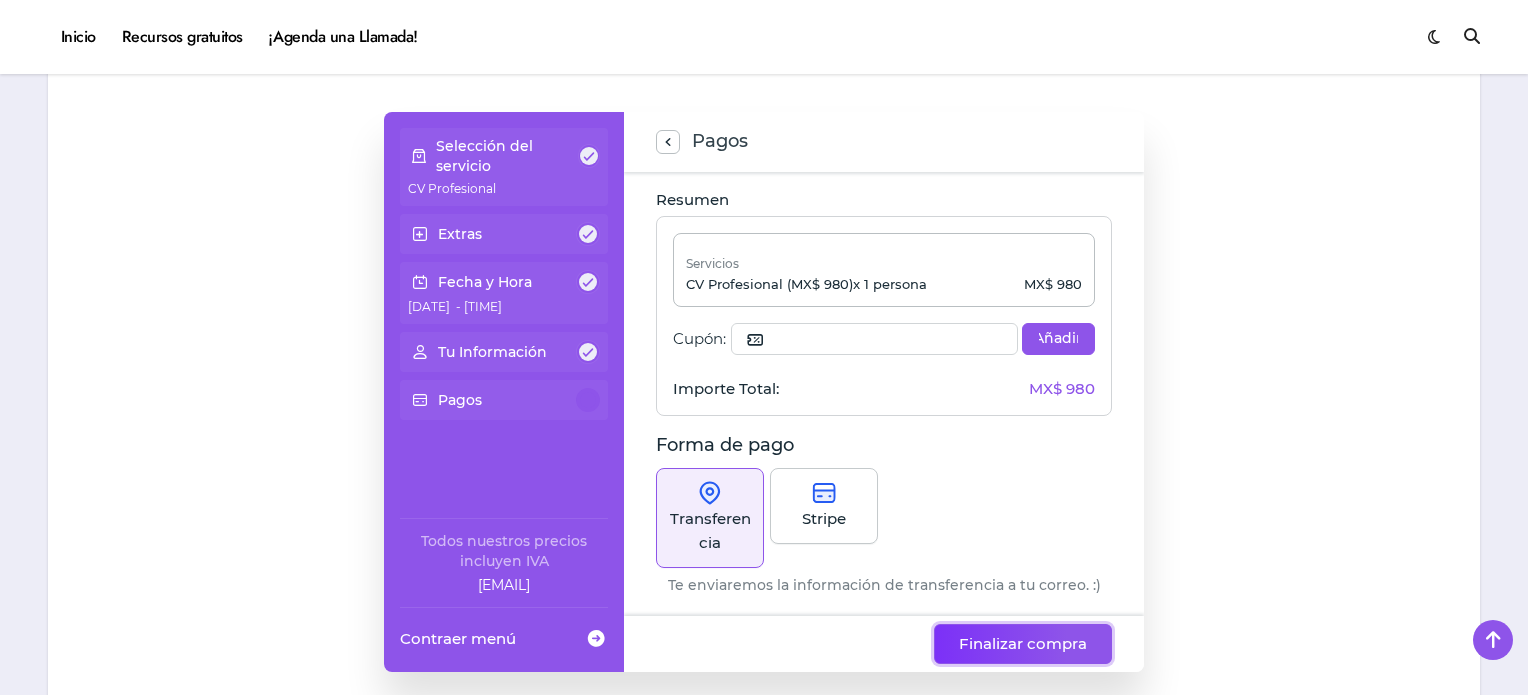 click on "Finalizar compra" at bounding box center [1023, 644] 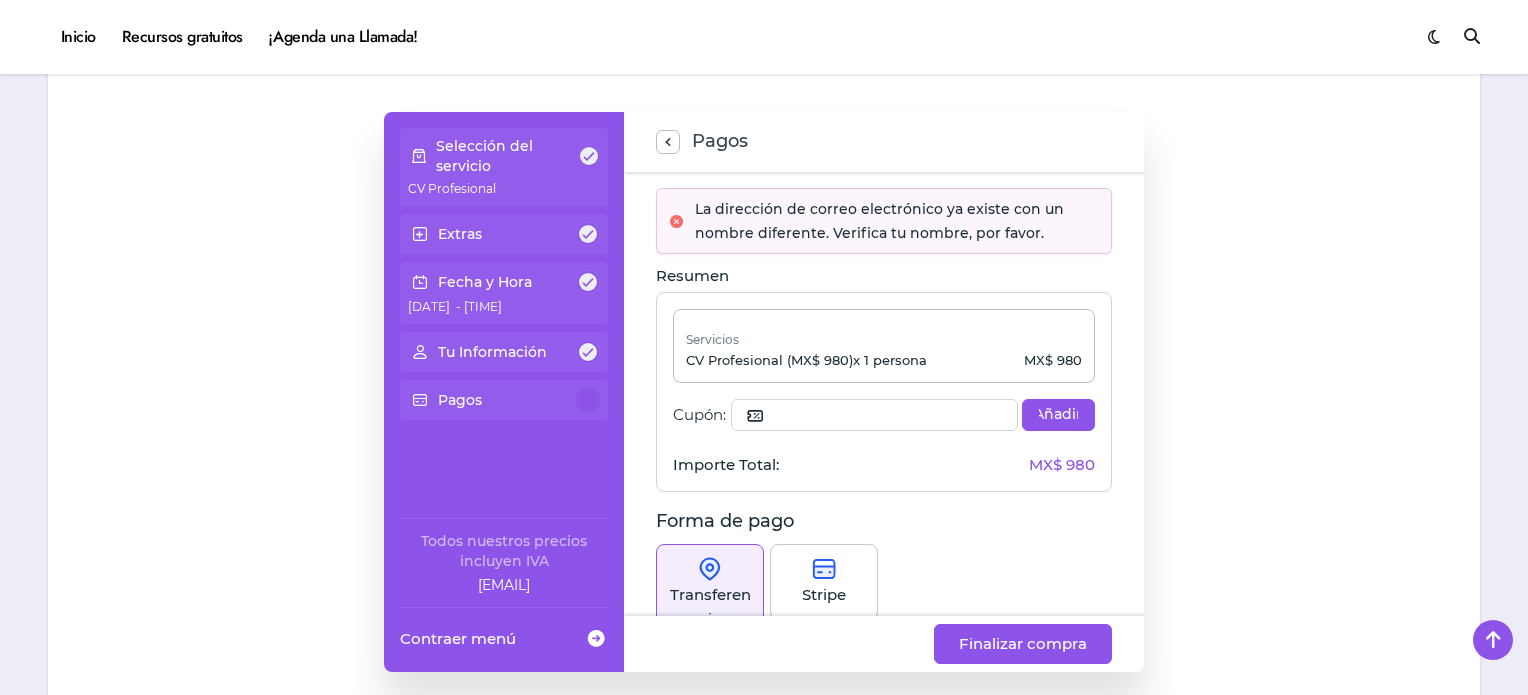 scroll, scrollTop: 94, scrollLeft: 0, axis: vertical 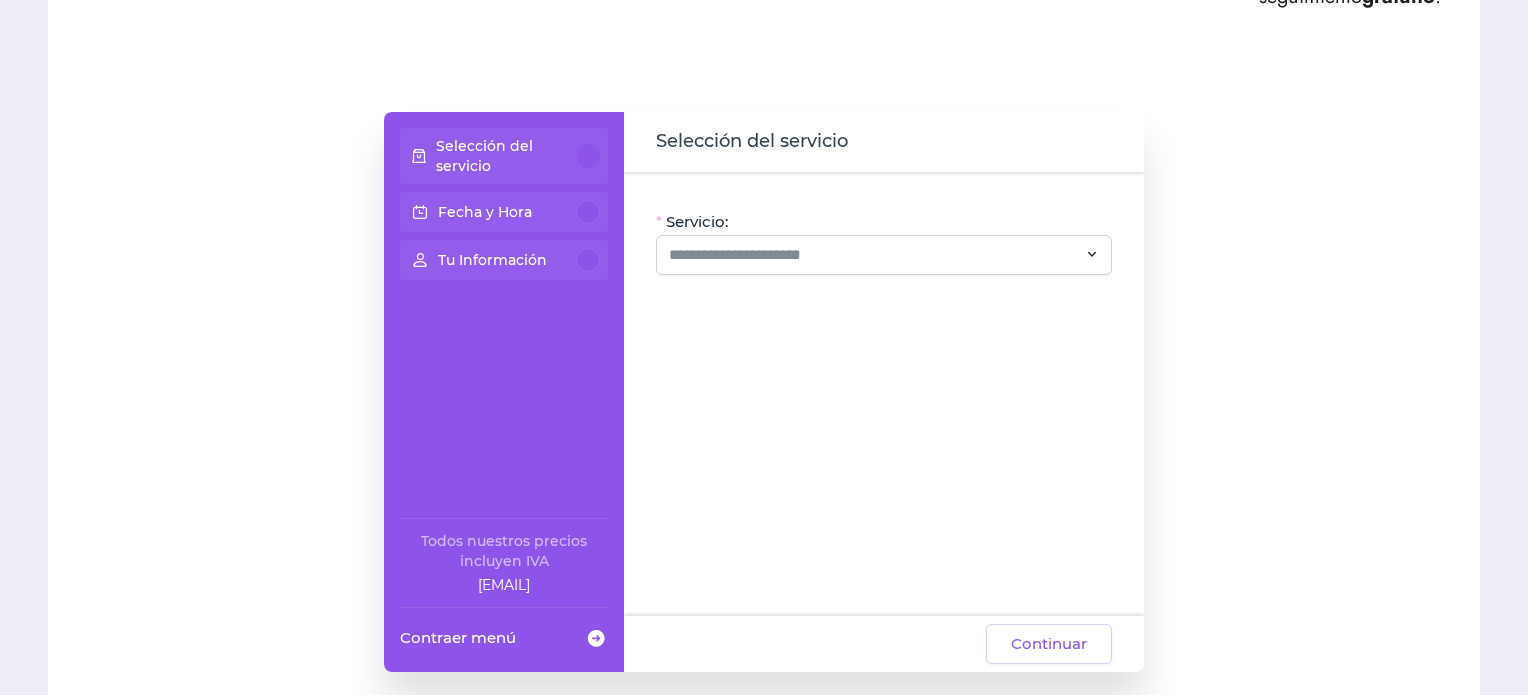 click on "Servicio:  Oye, hay paquetes especiales con este servicio, ¡consúltalos! CV + Linkedin Guardar 16% MX$ 2 600 CV Especializado x 1 LinkedIn optimización x 1 CV + Entrevista Guardar 23% MX$ 2 400 CV Especializado x 1 Entrevistas prácticas x 1 CV + LinkedIn + Entrevista Guardar 23% MX$ 3 600 CV Especializado x 1 LinkedIn optimización x 1 Entrevistas prácticas x 1 2 CV (paquete para parejas) Guardar 17% MX$ 2 500 CV Especializado x 2 O Saltar paquetes y continuar MX$ 0" 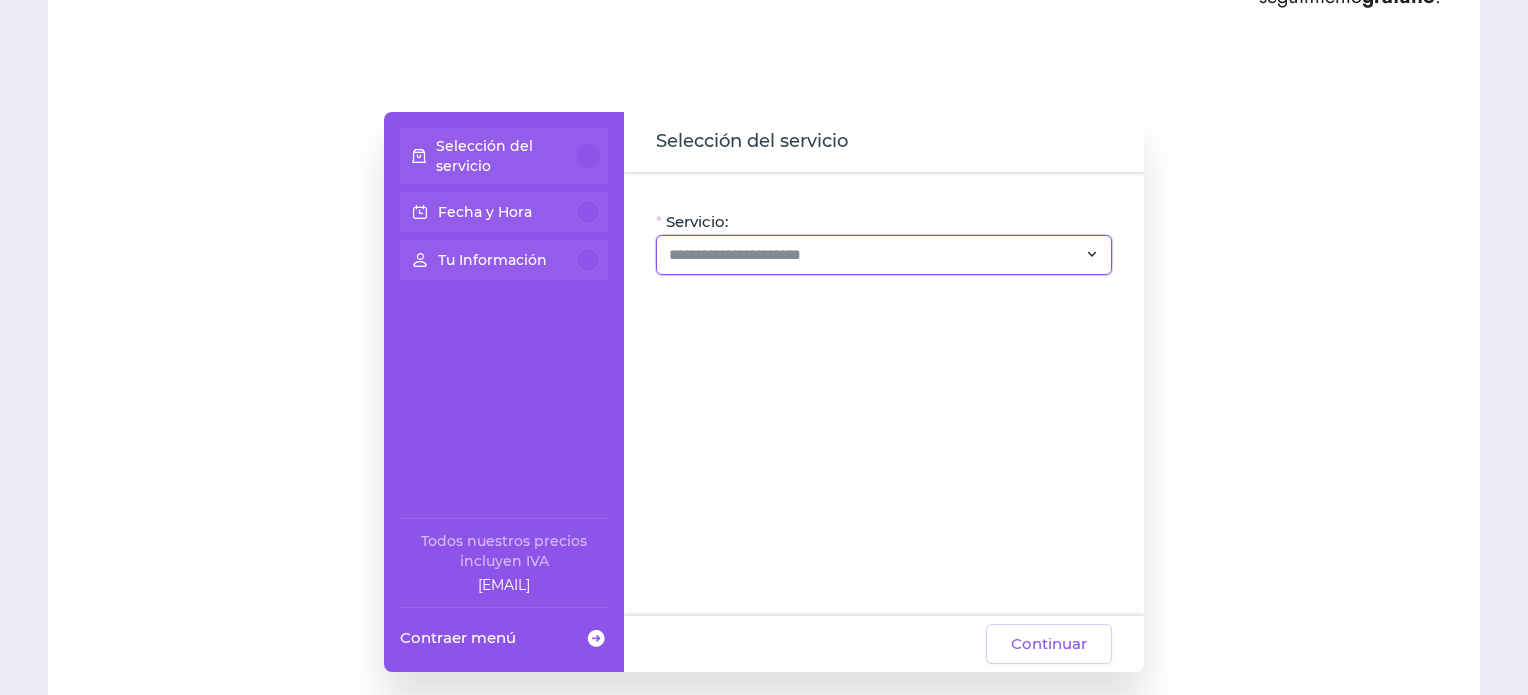click 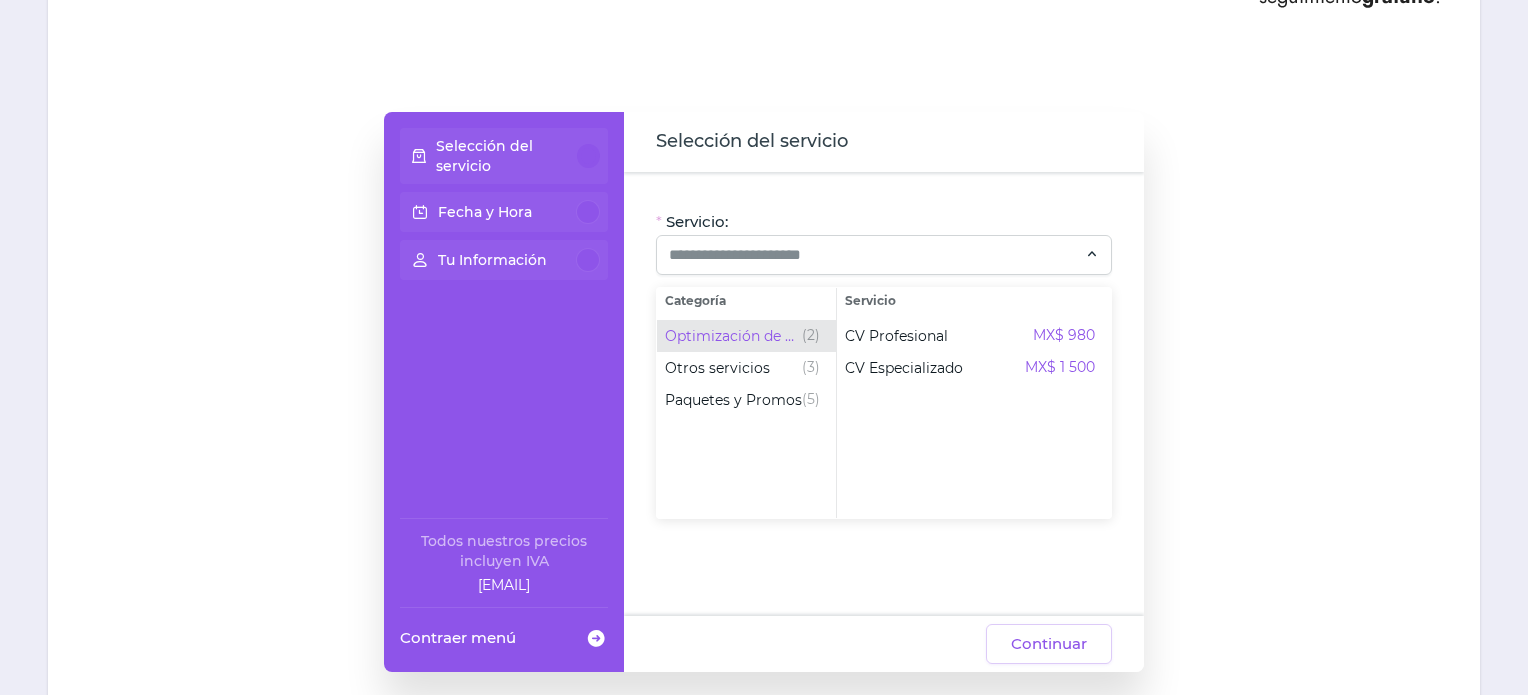 click on "Optimización de CV (2)" at bounding box center [742, 336] 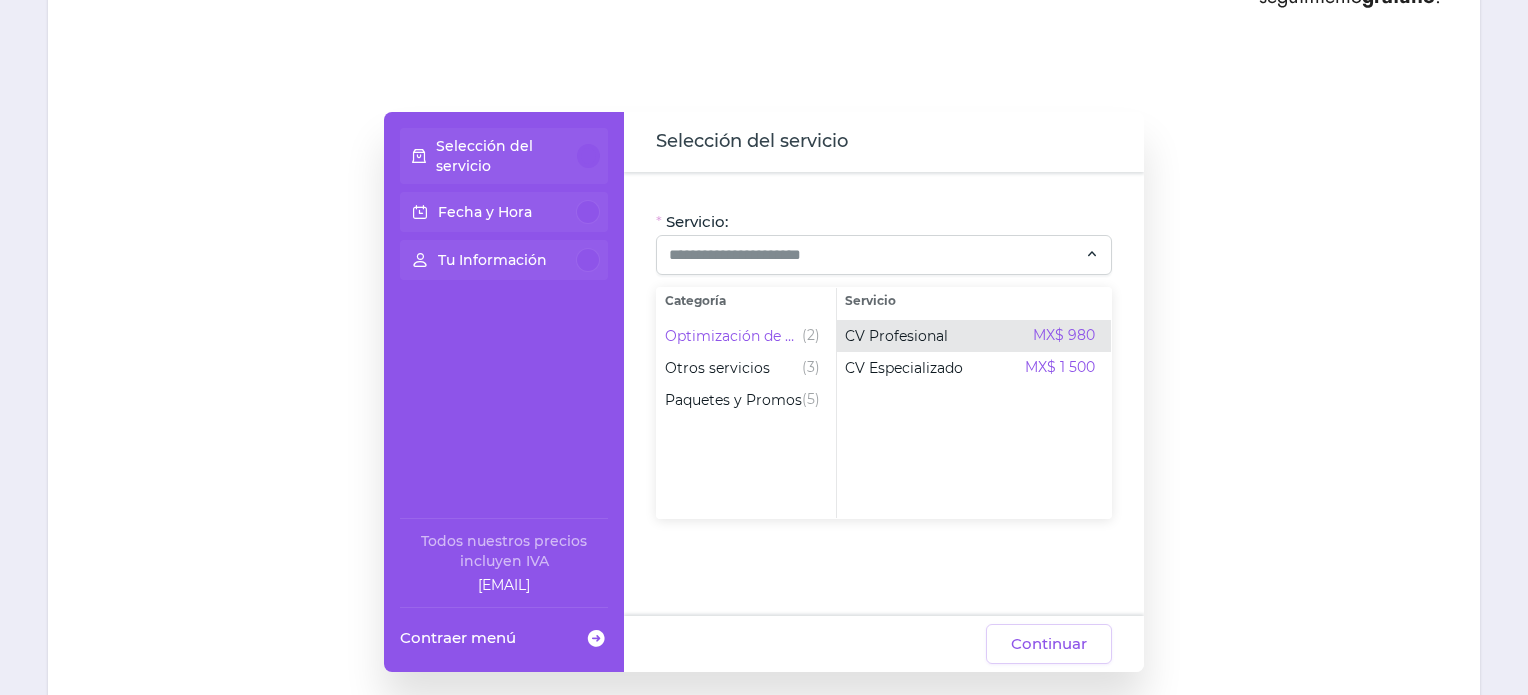 click on "CV Profesional  MX$ 980" at bounding box center [970, 336] 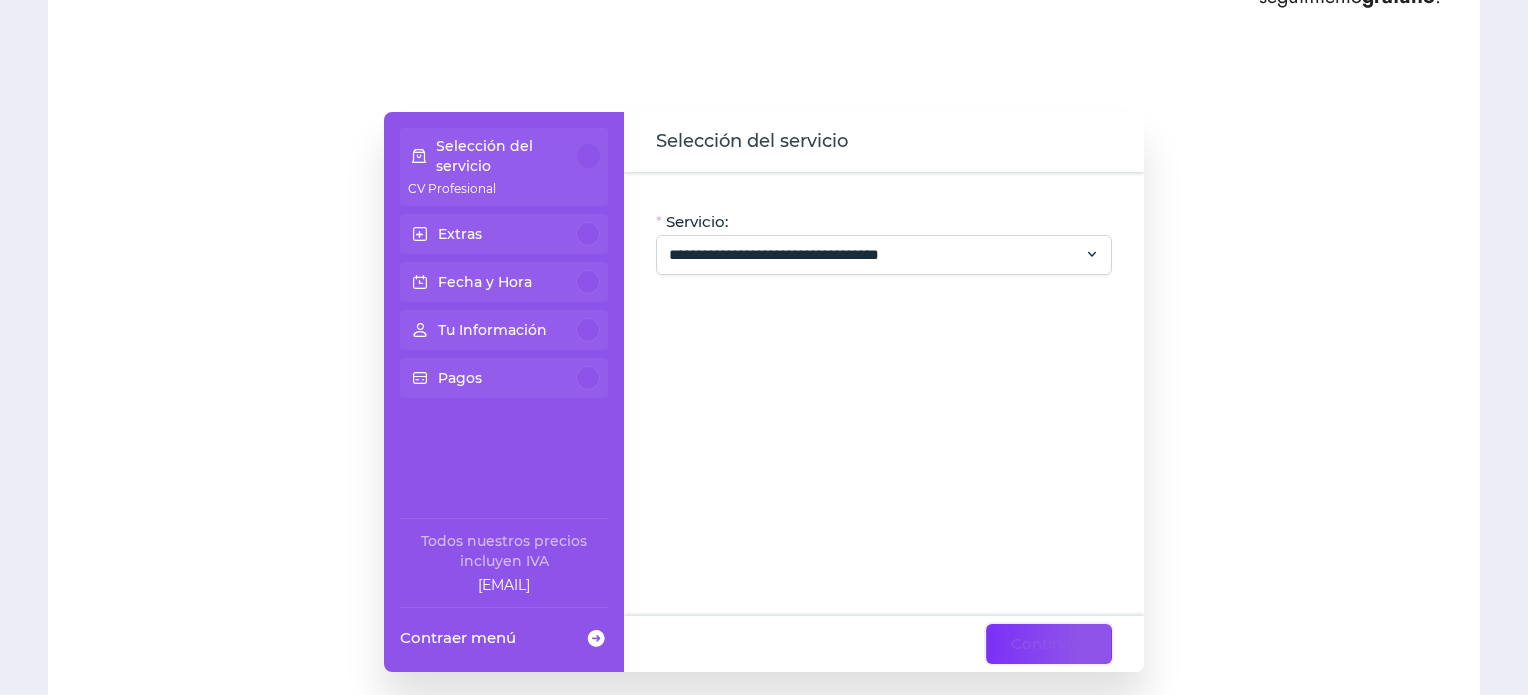 click on "Continuar" 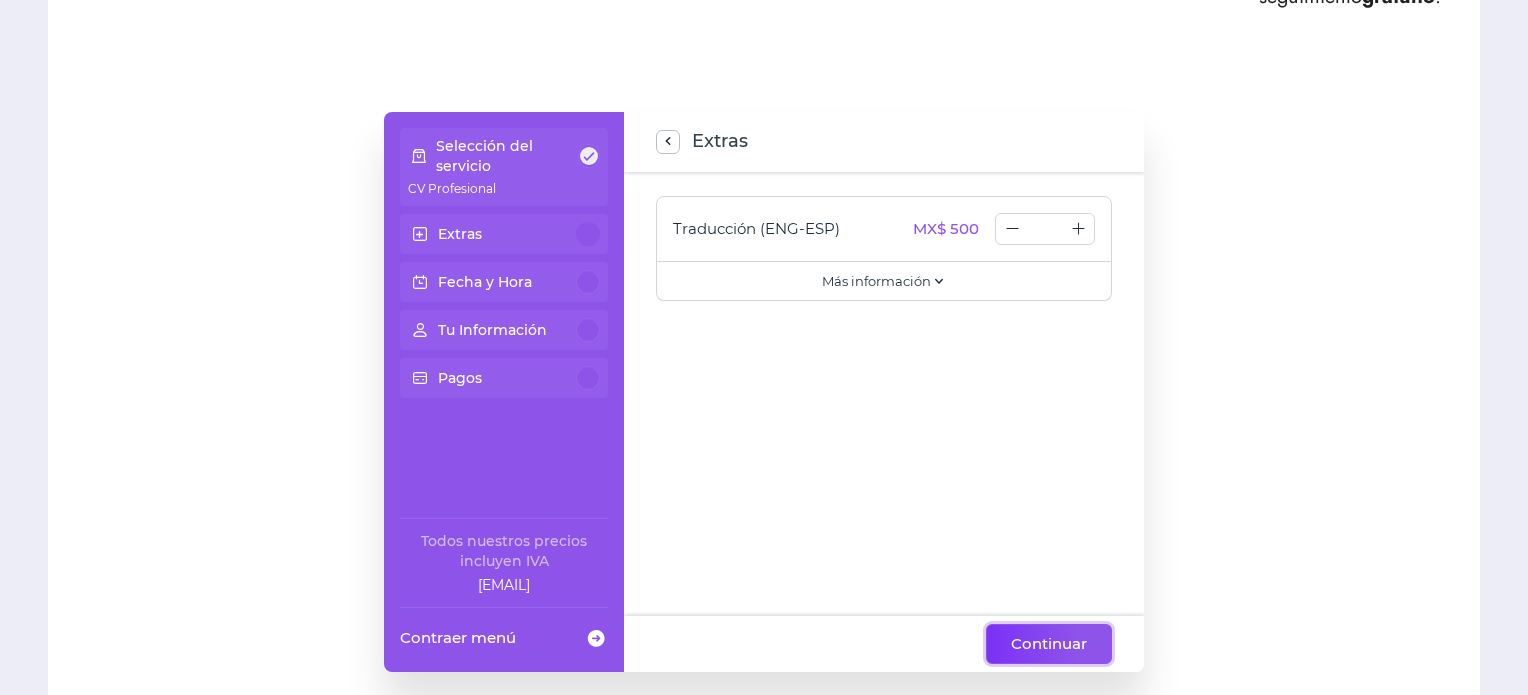 click on "Continuar" 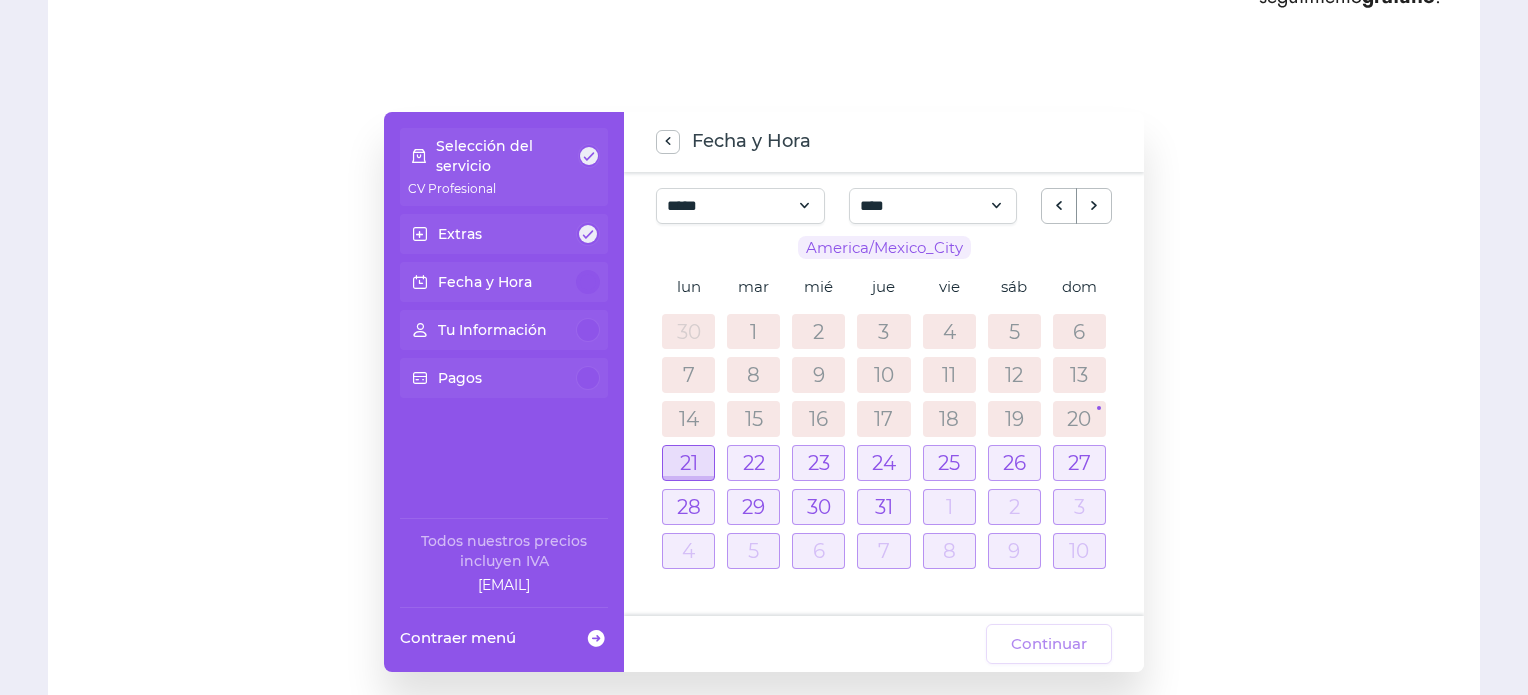 click at bounding box center [688, 463] 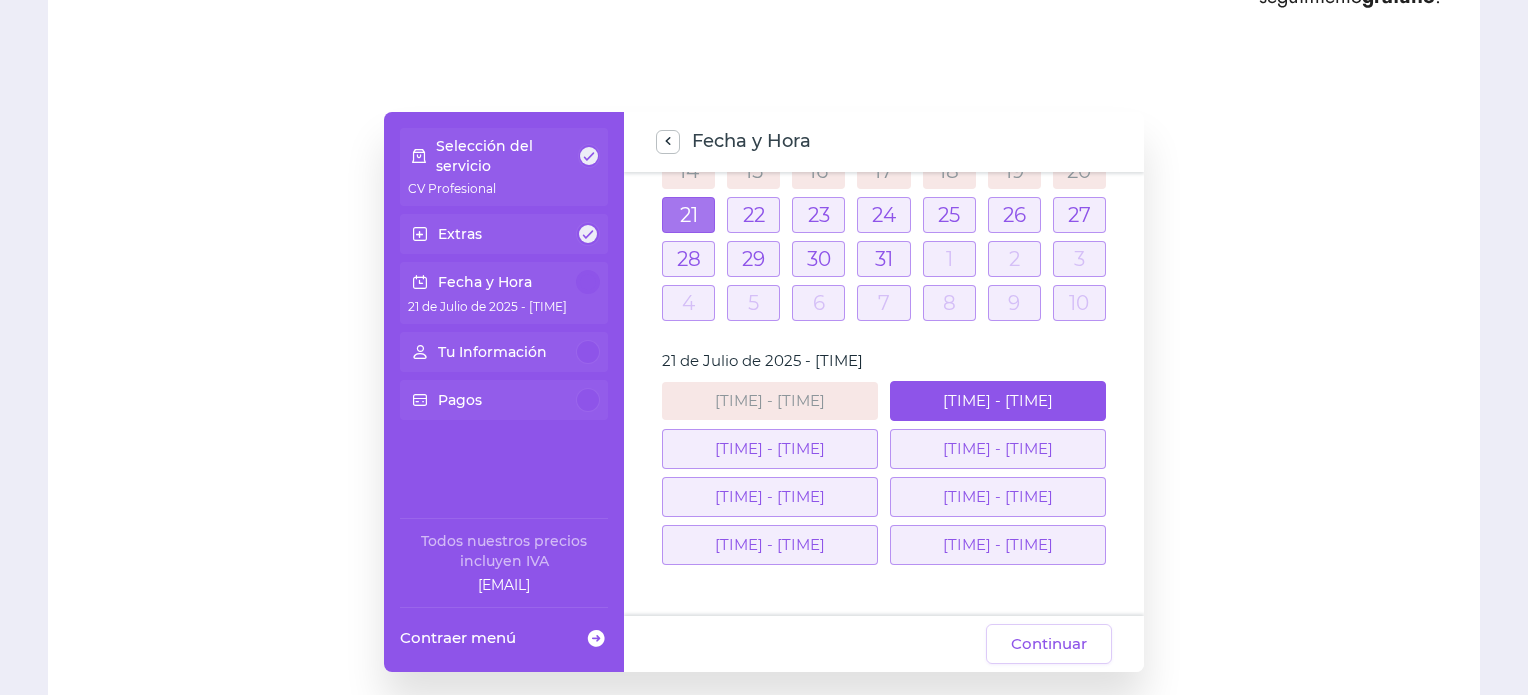 scroll, scrollTop: 231, scrollLeft: 0, axis: vertical 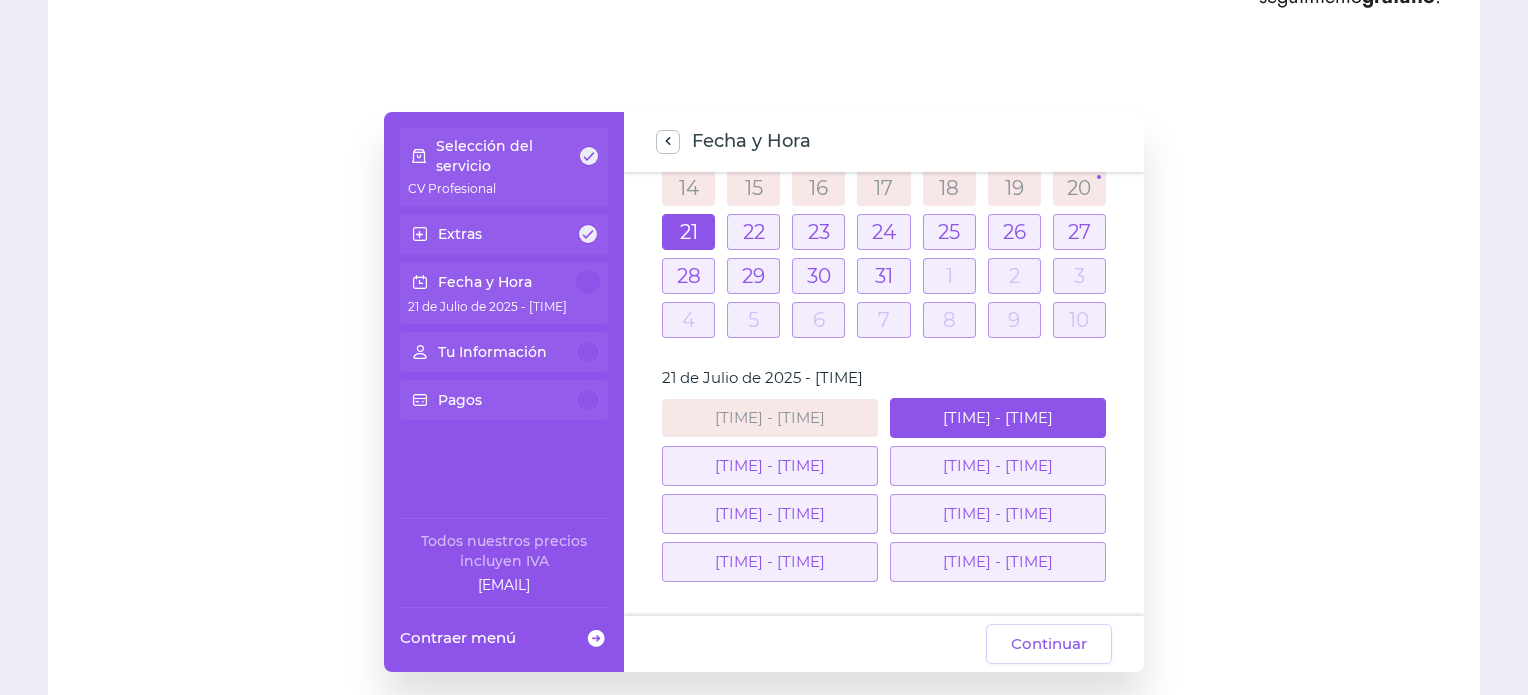 click on "4:00 p. m.  - 4:30 p. m." at bounding box center (998, 418) 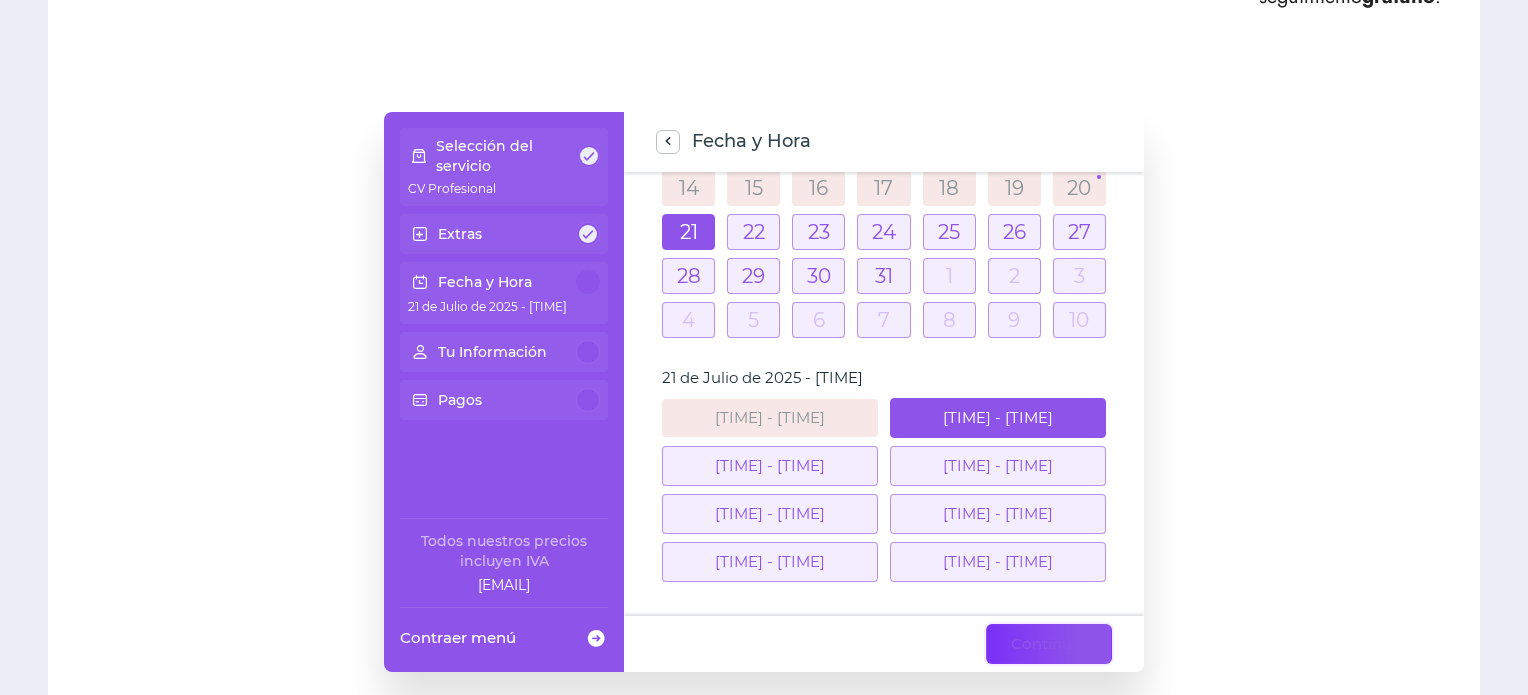 click on "Continuar" 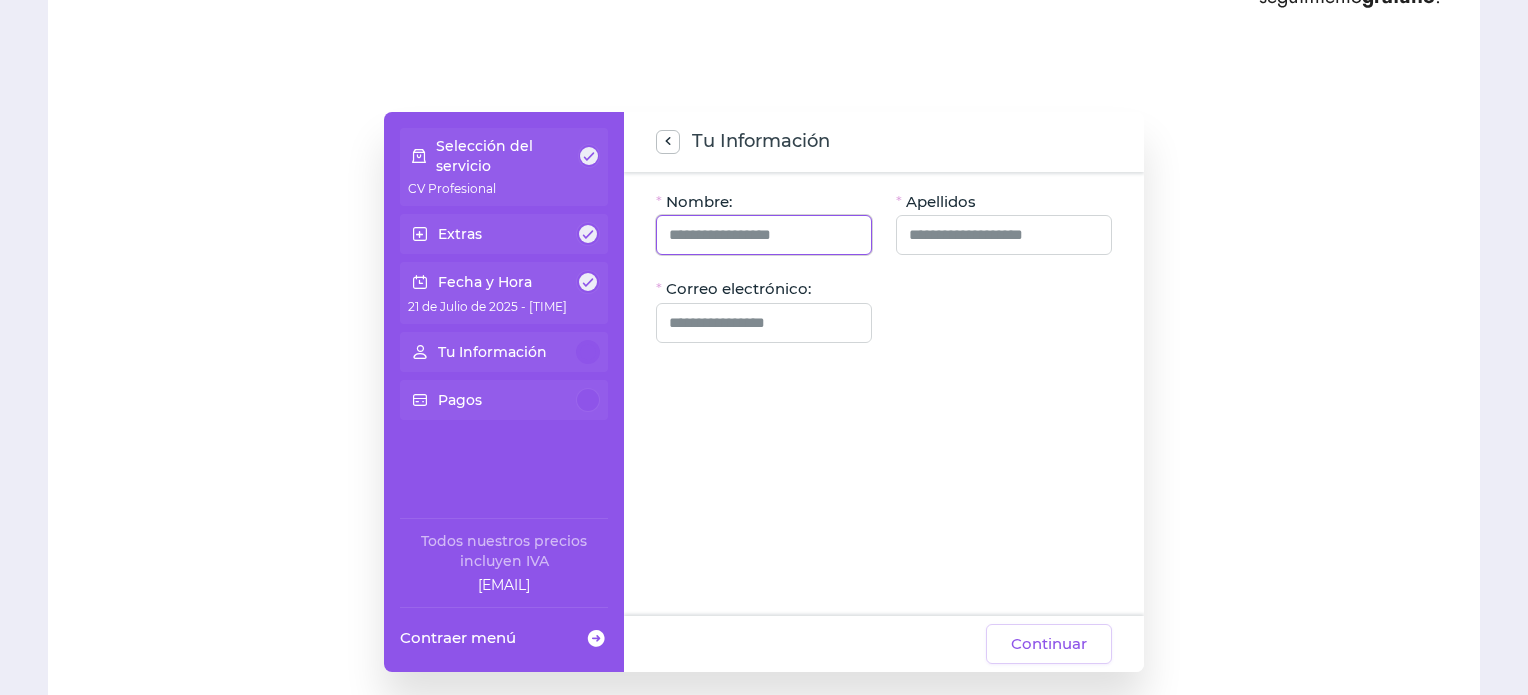 click 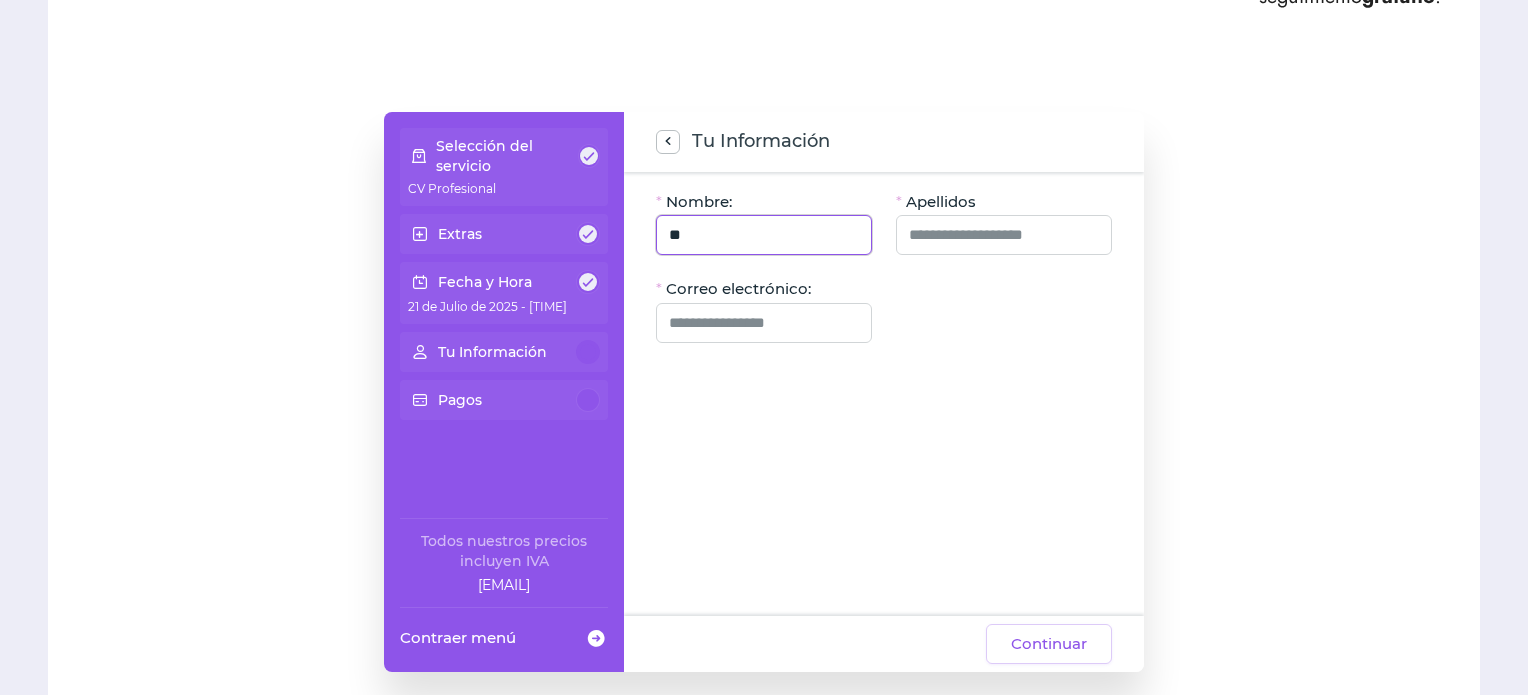 type on "*" 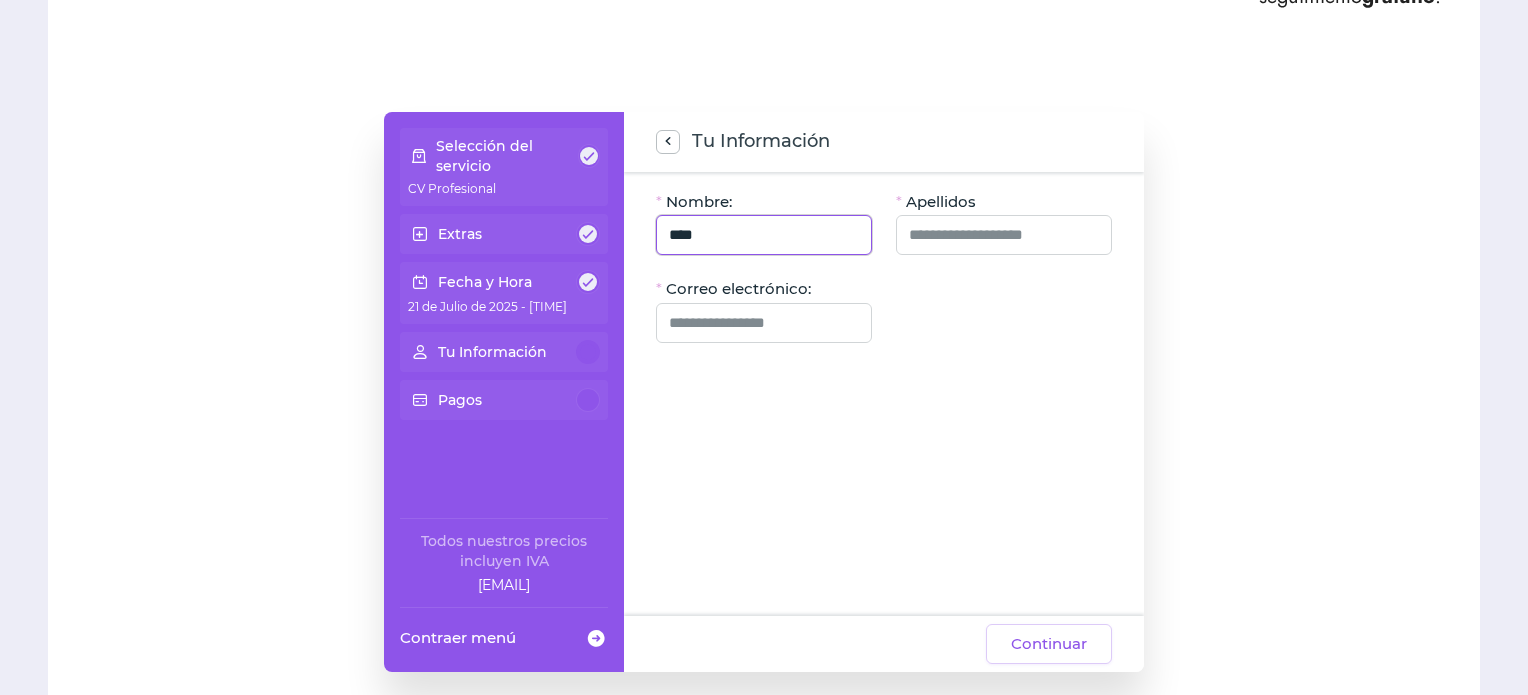 type on "****" 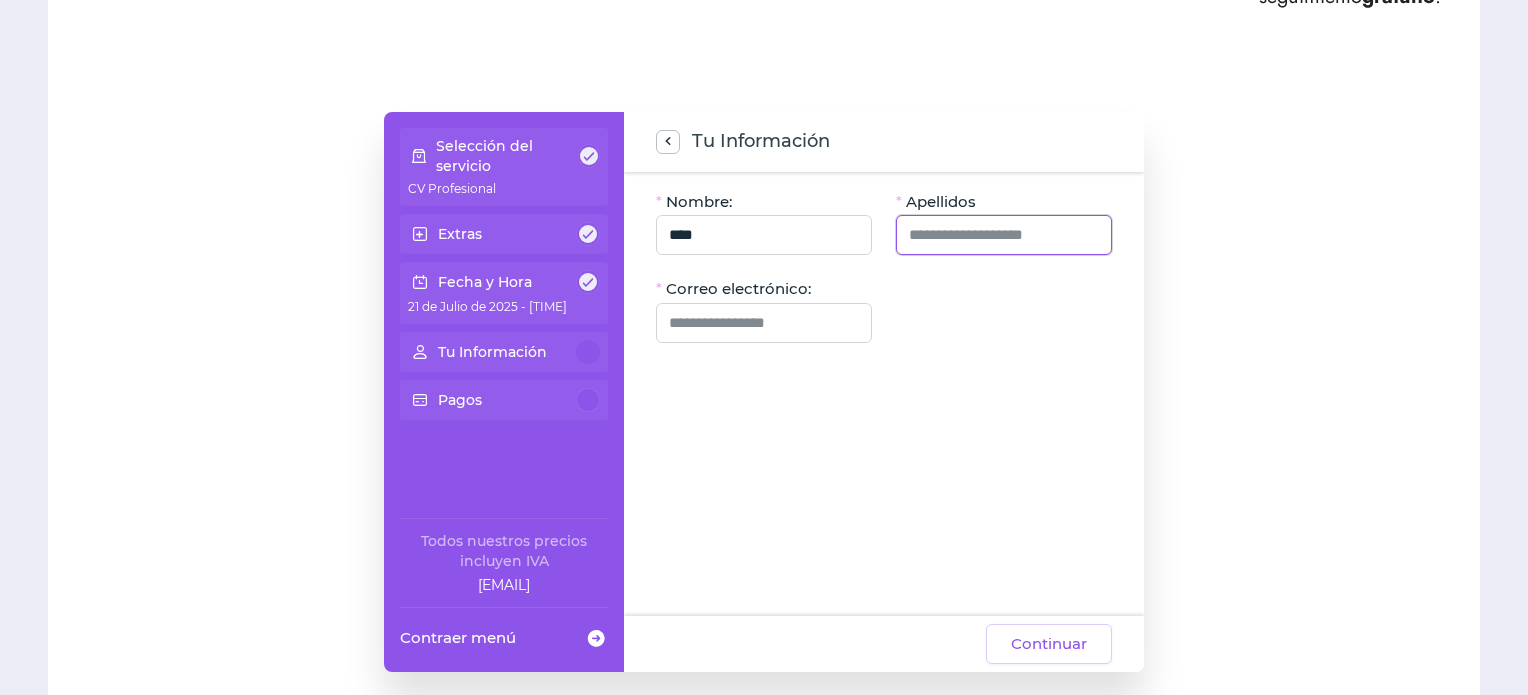 click 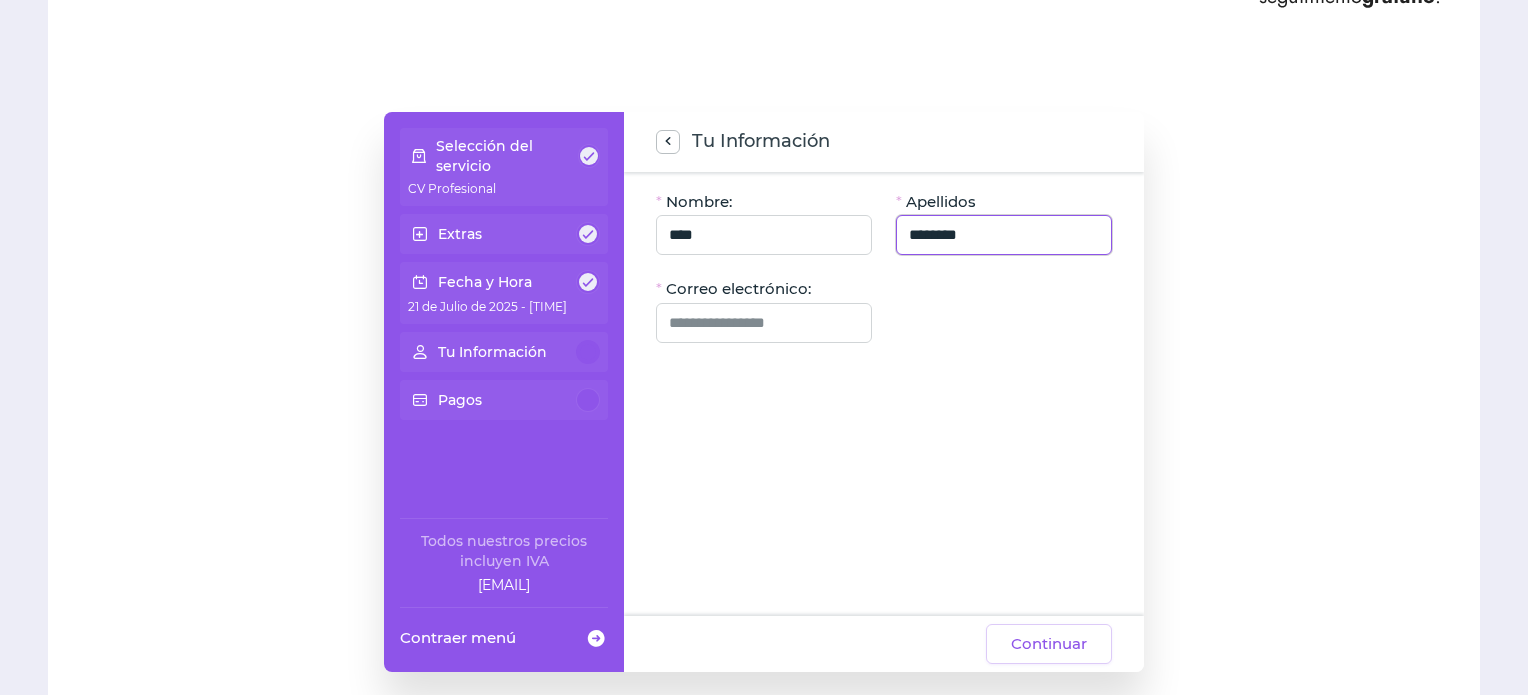 type on "********" 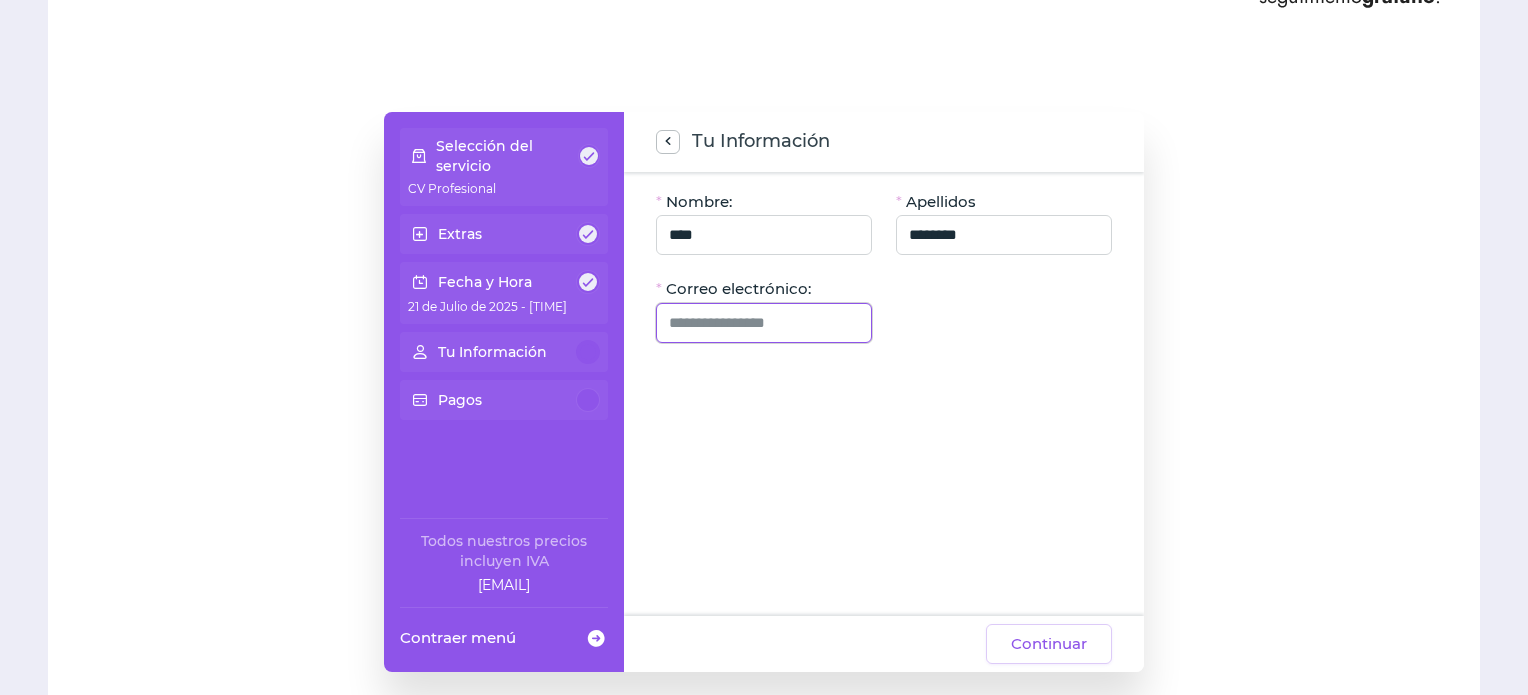 click 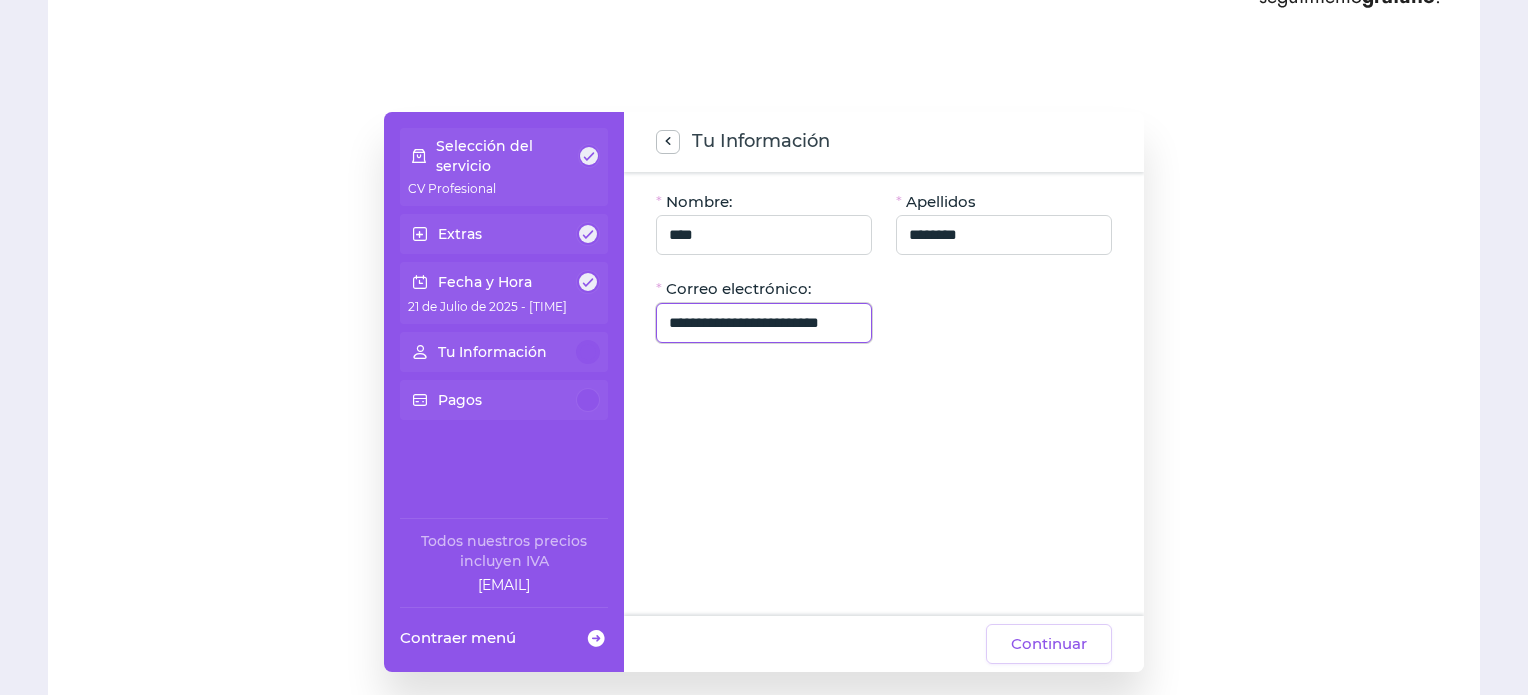 scroll, scrollTop: 0, scrollLeft: 20, axis: horizontal 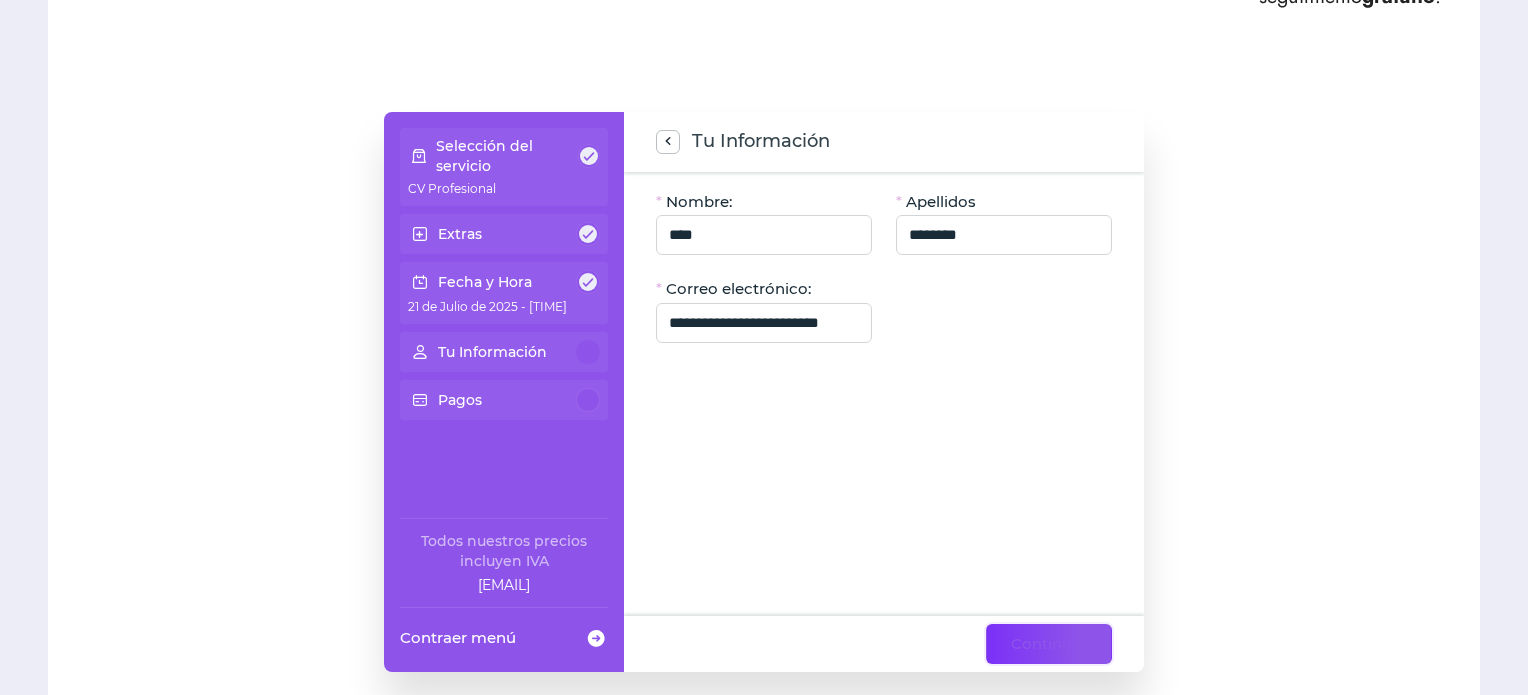 click on "Continuar" at bounding box center [1049, 644] 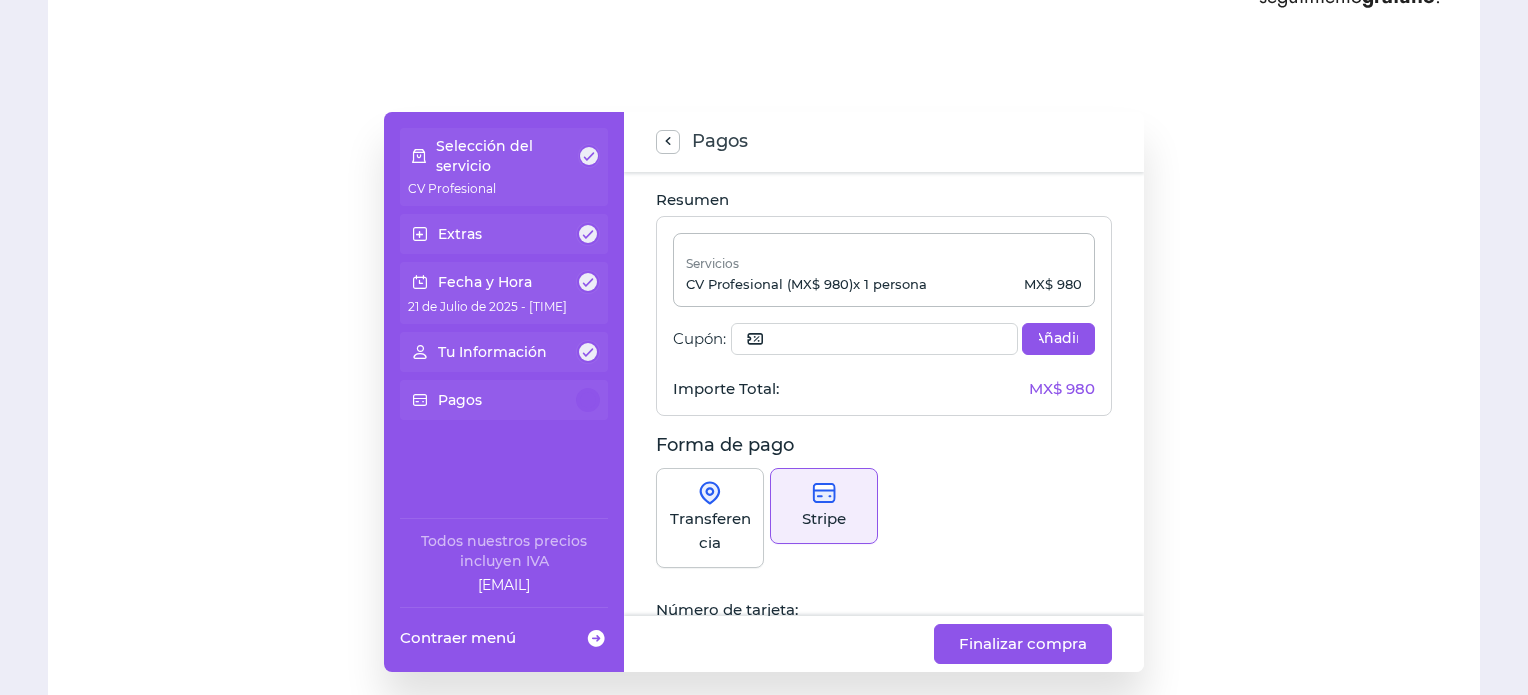click on "Transferencia" at bounding box center (710, 531) 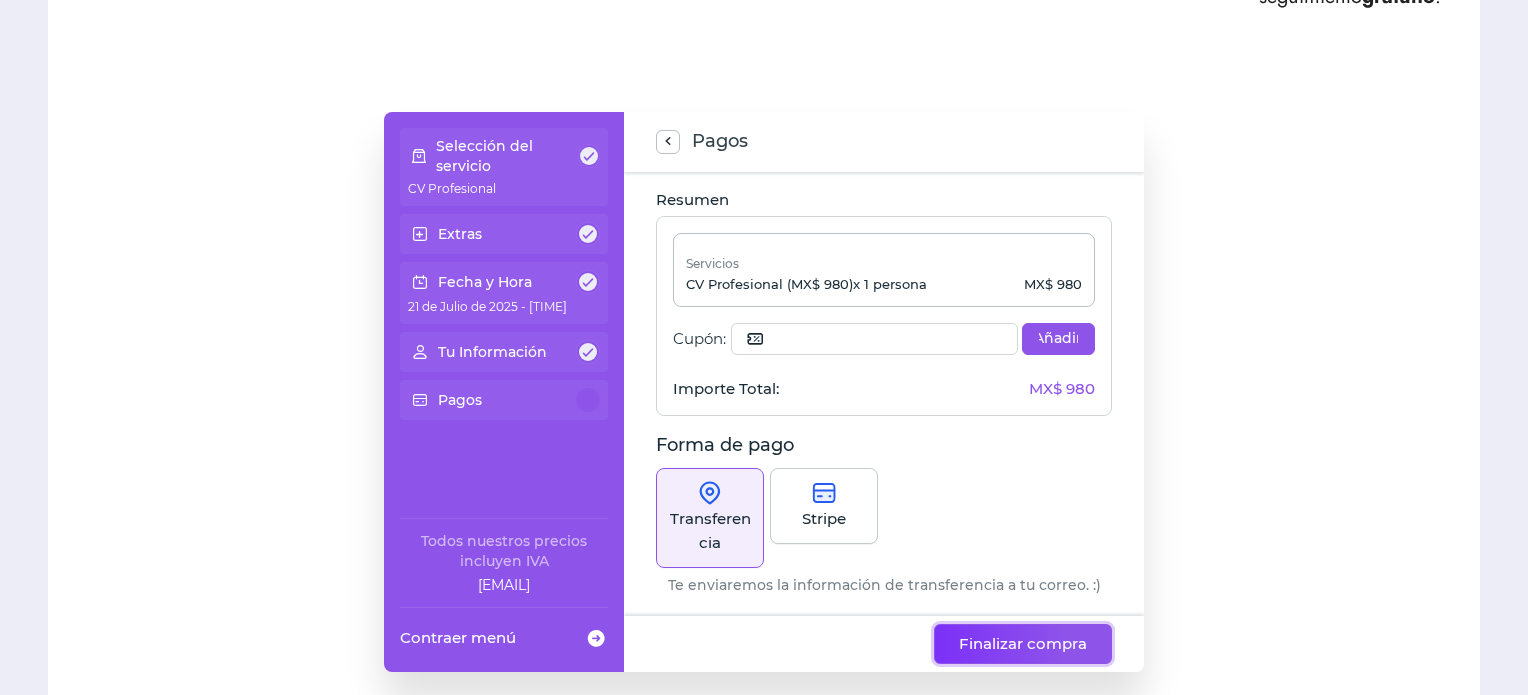 click on "Finalizar compra" at bounding box center (1023, 644) 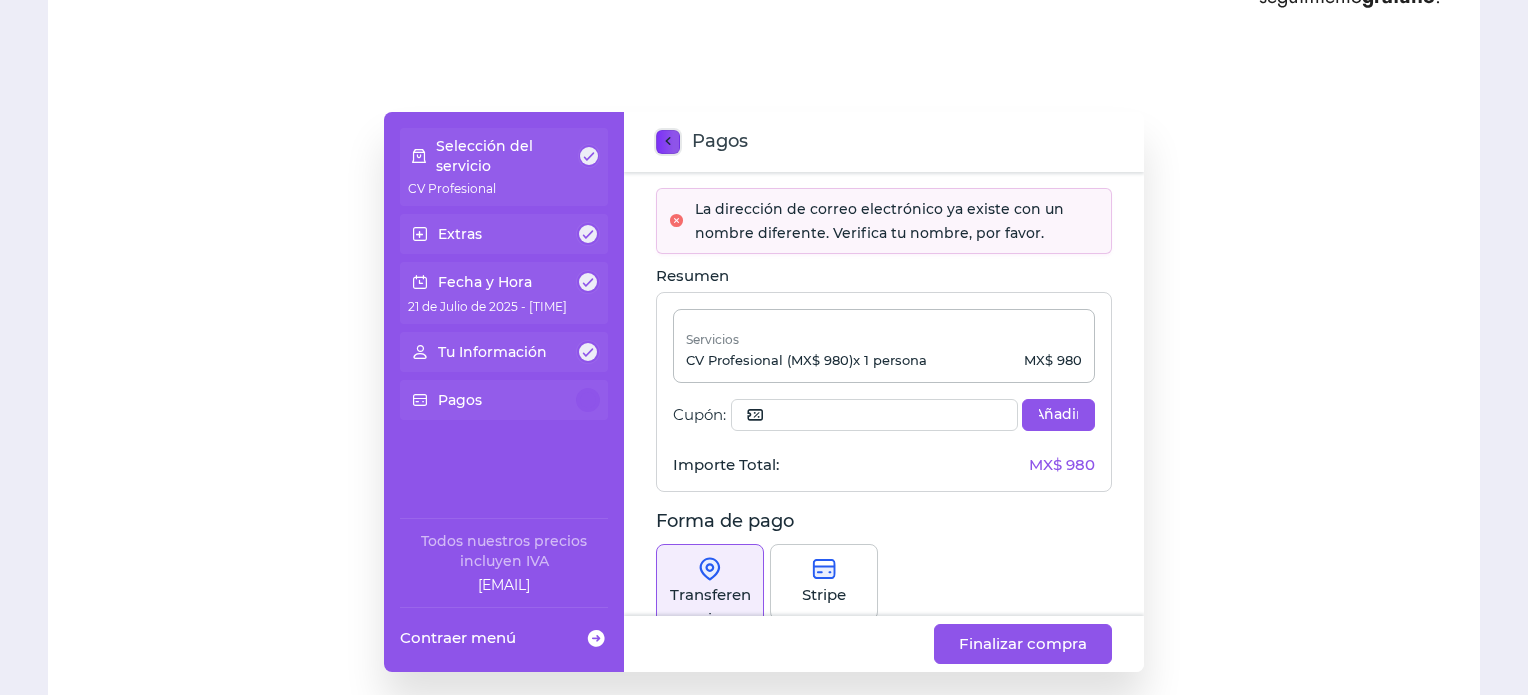 click 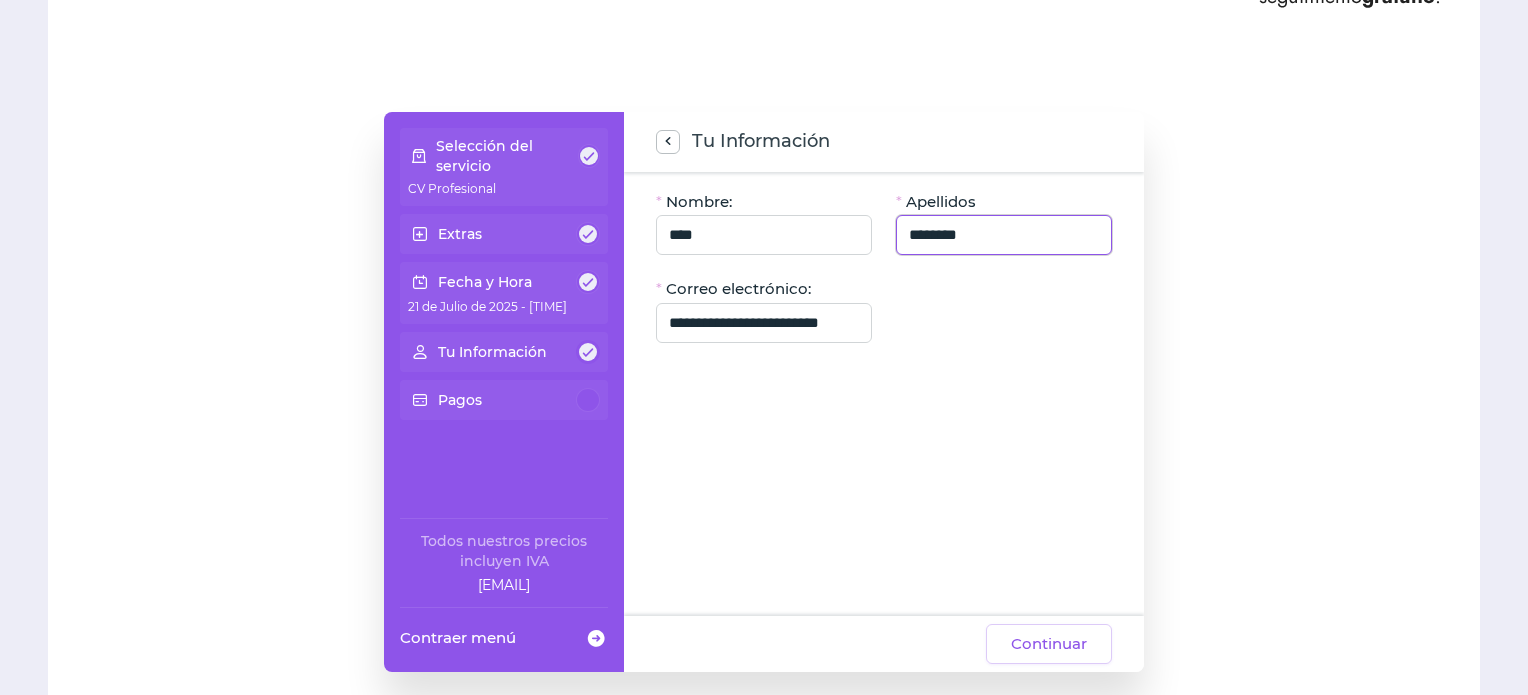 click on "********" 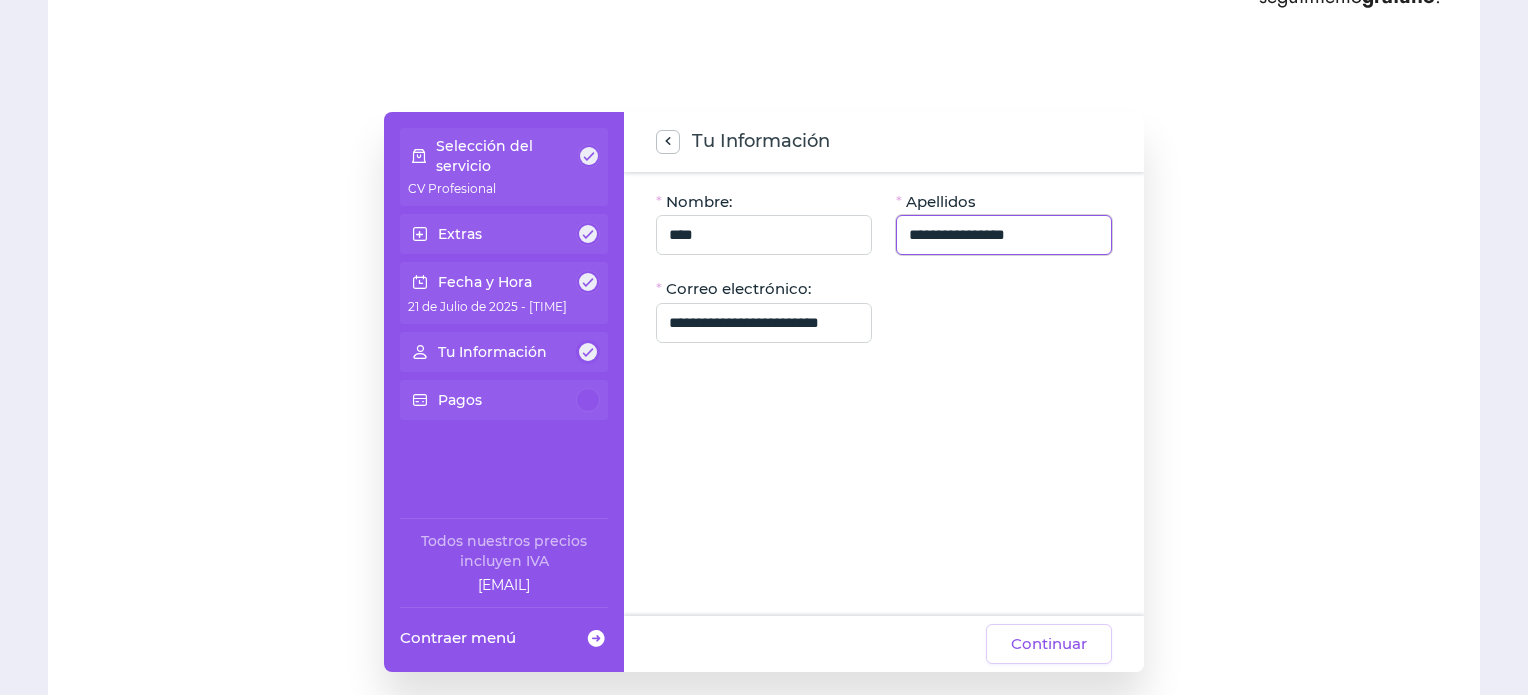 type on "**********" 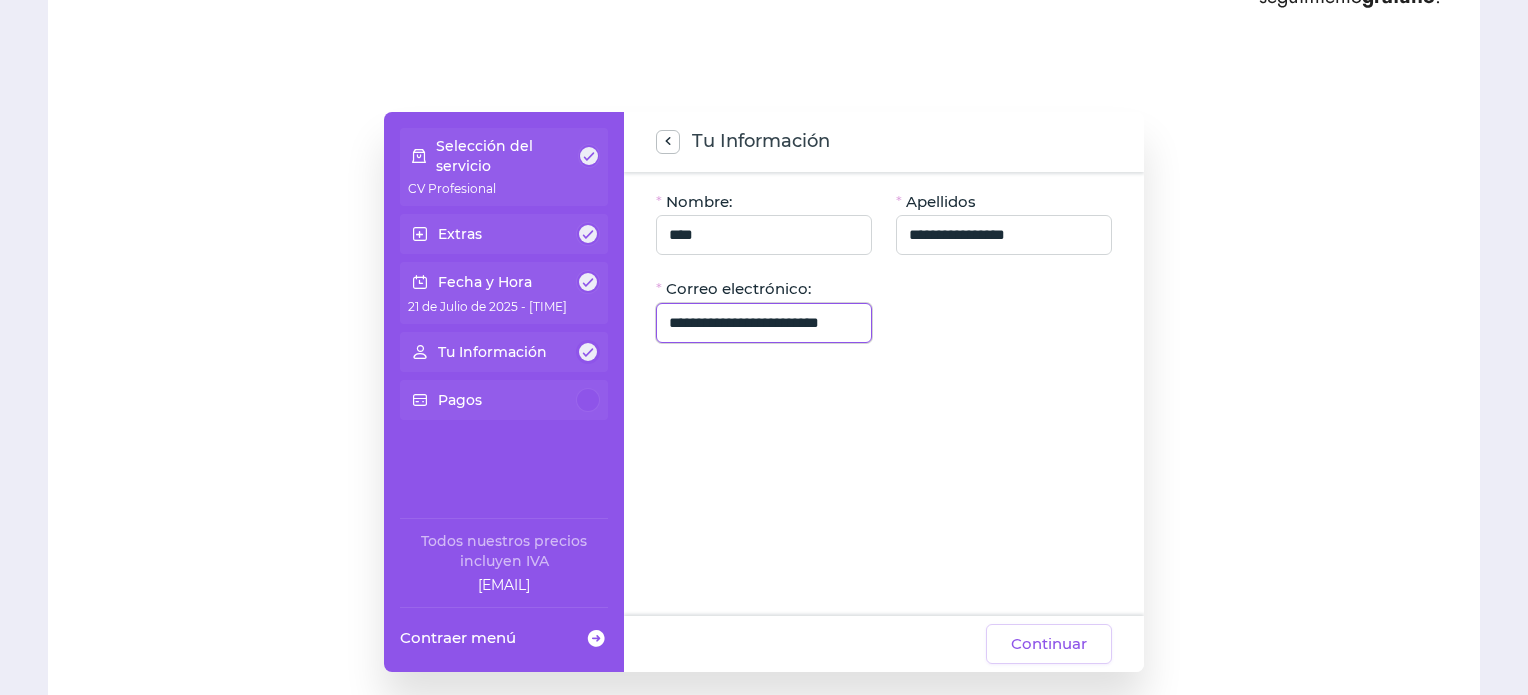 drag, startPoint x: 782, startPoint y: 327, endPoint x: 474, endPoint y: 287, distance: 310.58655 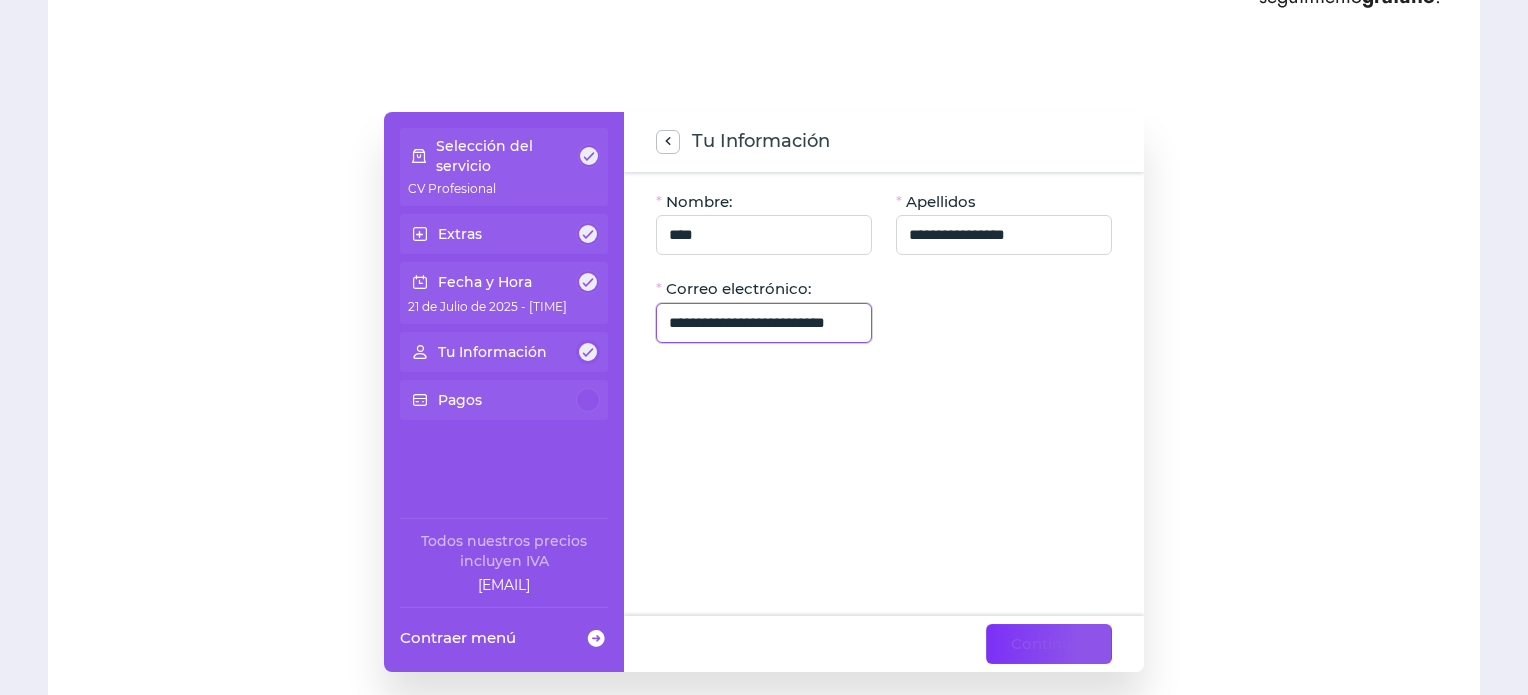 type on "**********" 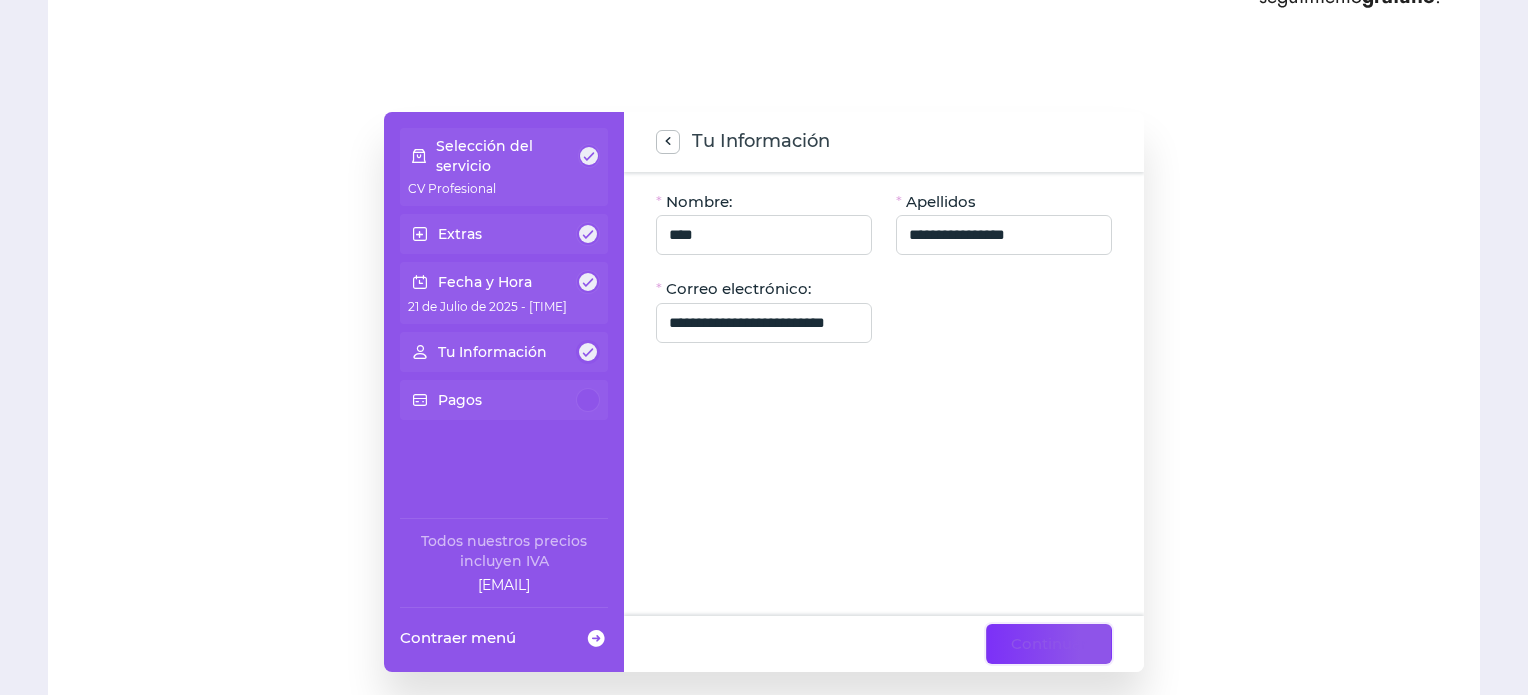 click on "Continuar" 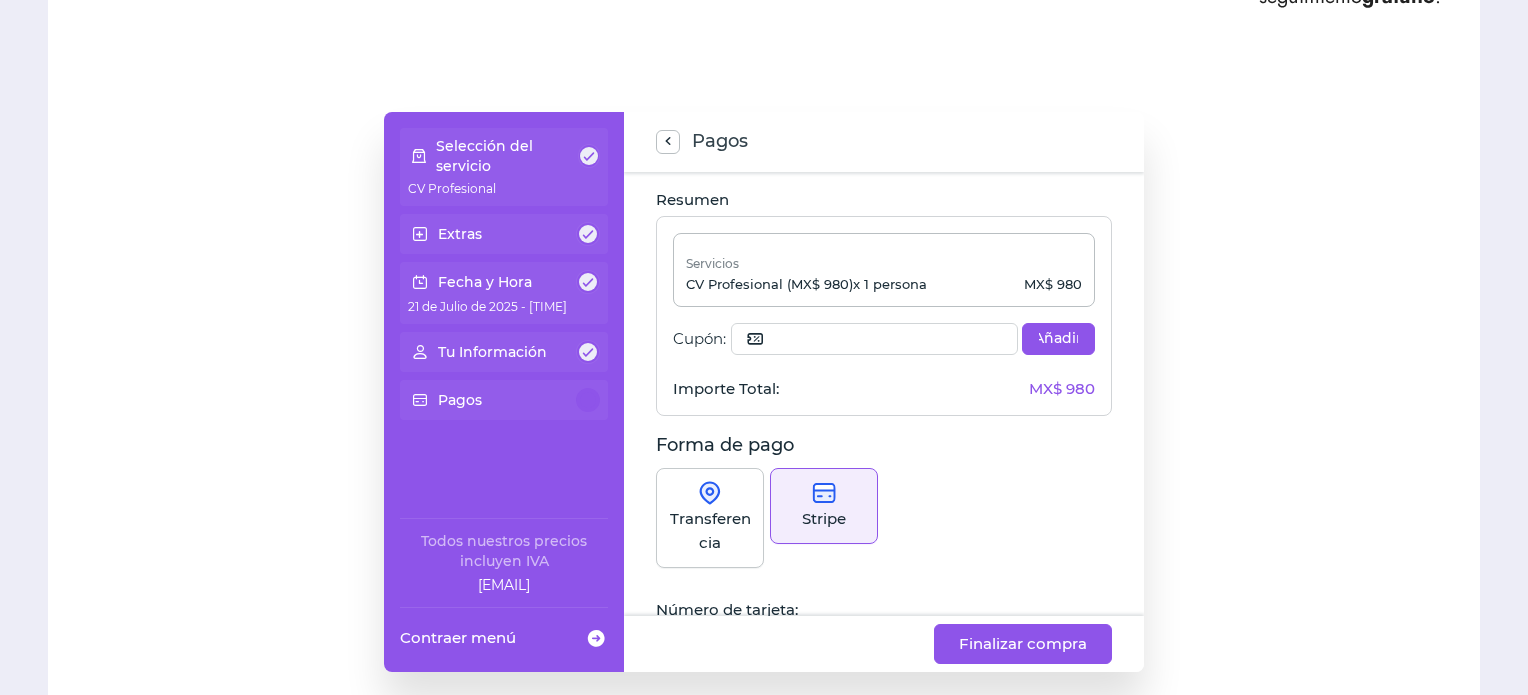 click on "Transferencia" at bounding box center (710, 531) 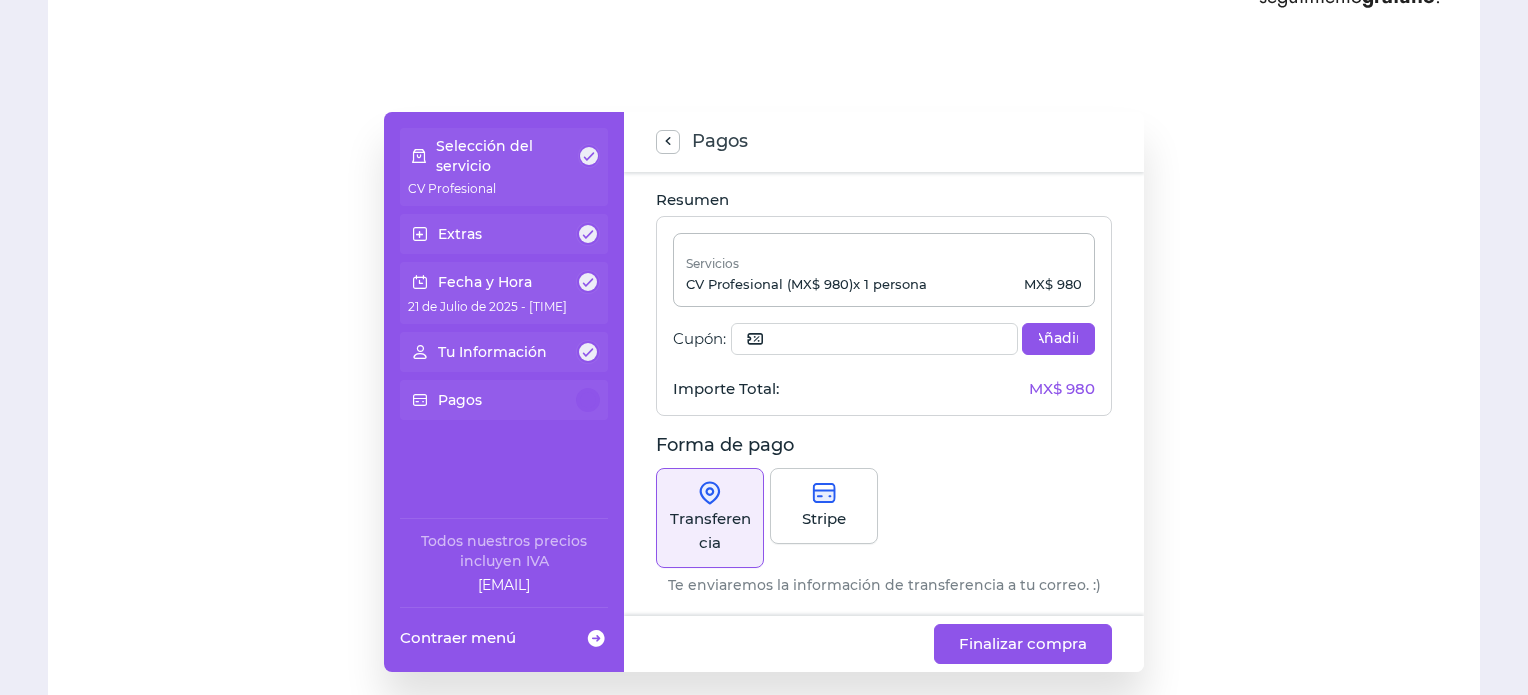 scroll, scrollTop: 18, scrollLeft: 0, axis: vertical 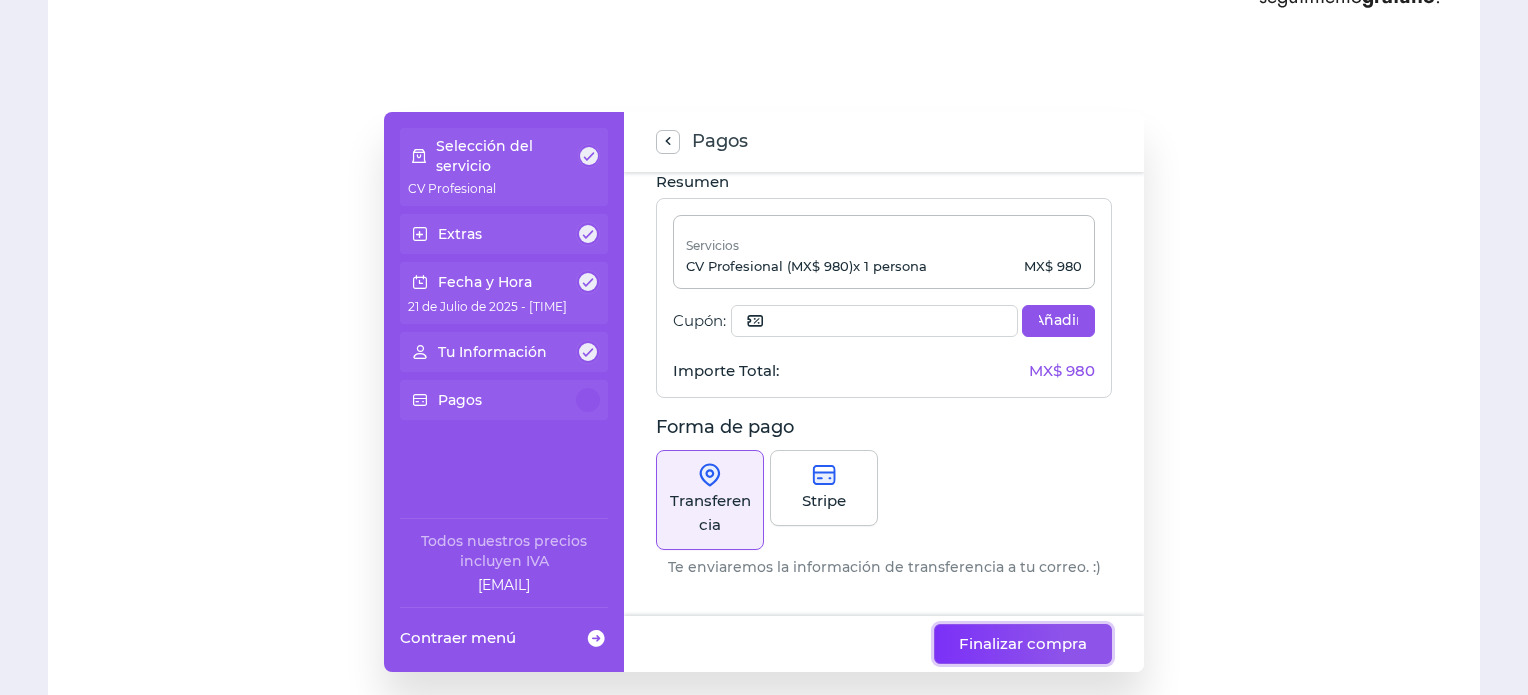 click on "Finalizar compra" at bounding box center [1023, 644] 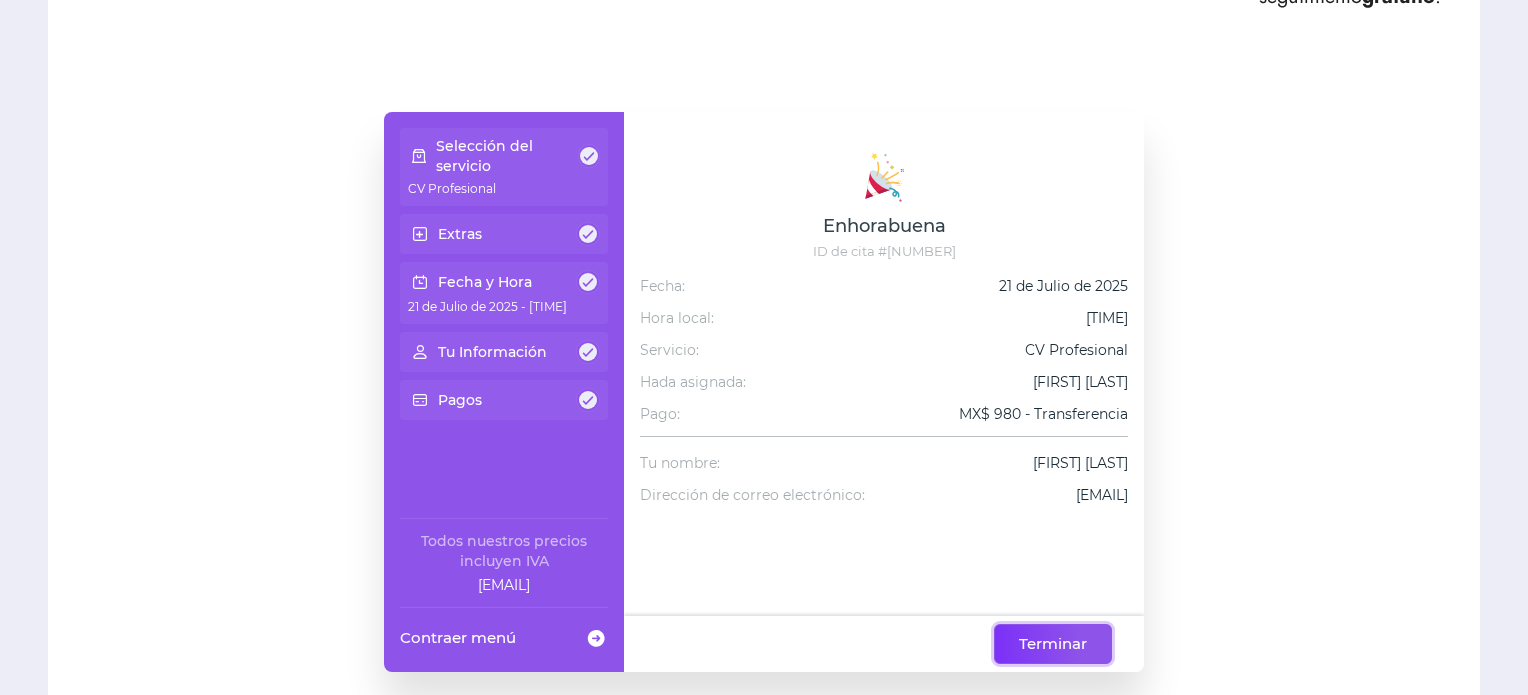 click on "Terminar" at bounding box center [1053, 644] 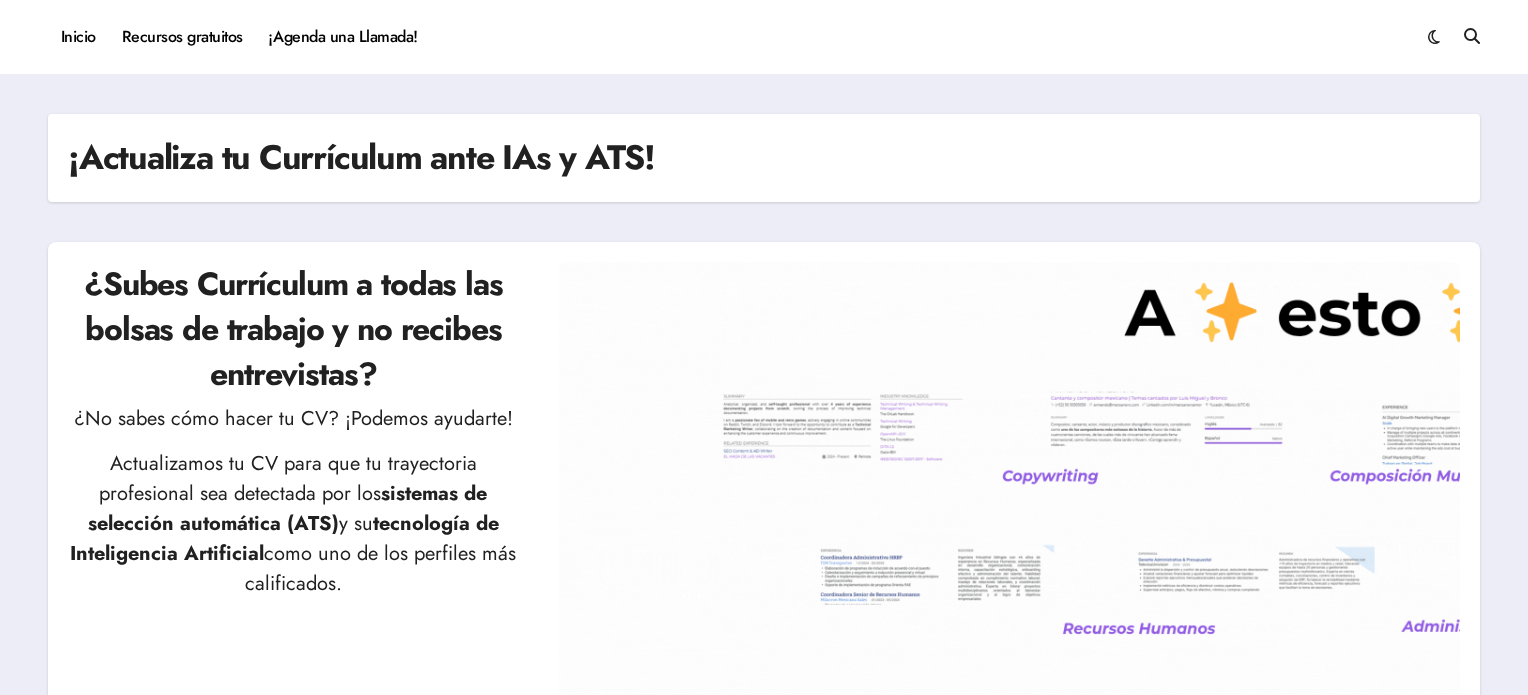 scroll, scrollTop: 1351, scrollLeft: 0, axis: vertical 